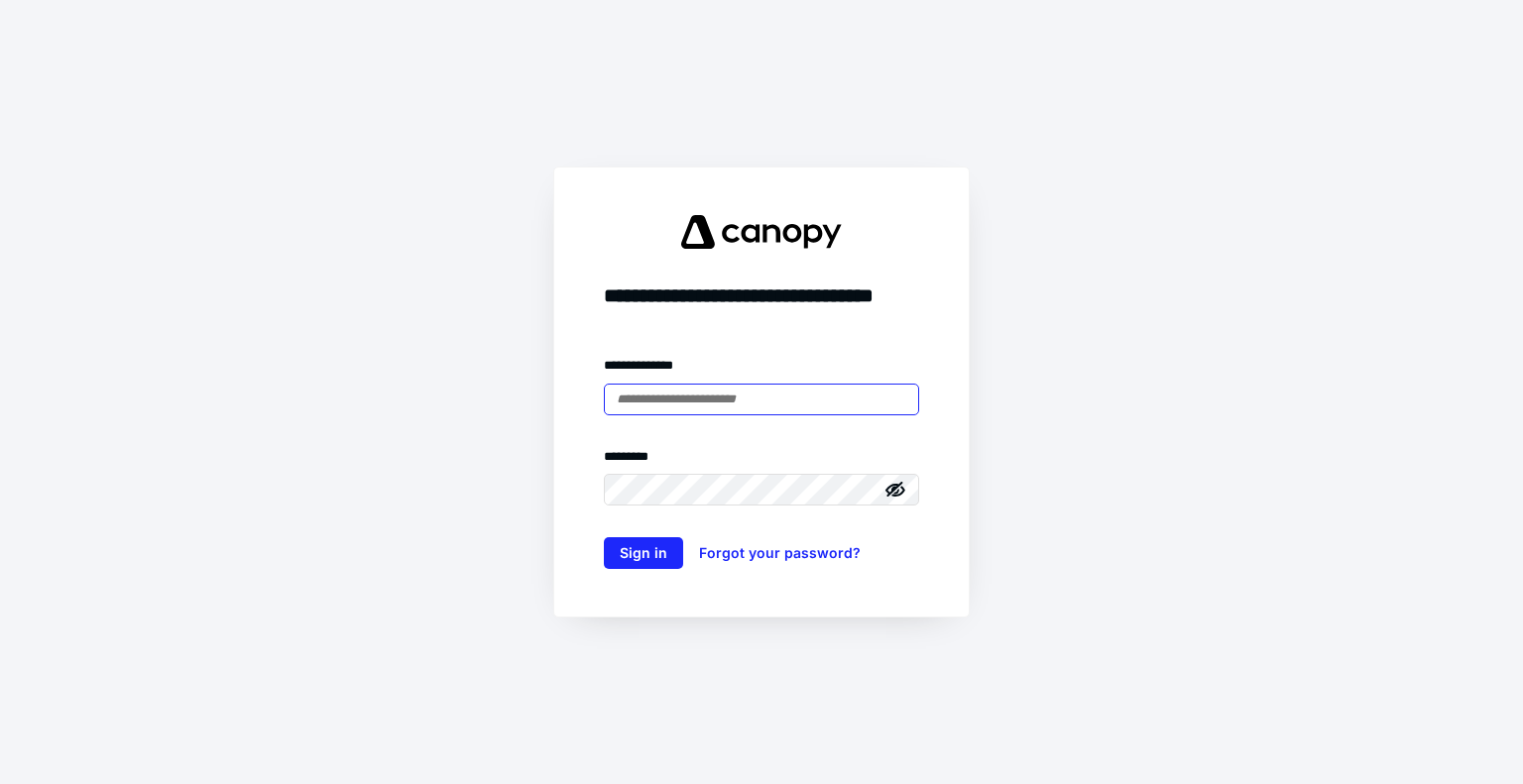 scroll, scrollTop: 0, scrollLeft: 0, axis: both 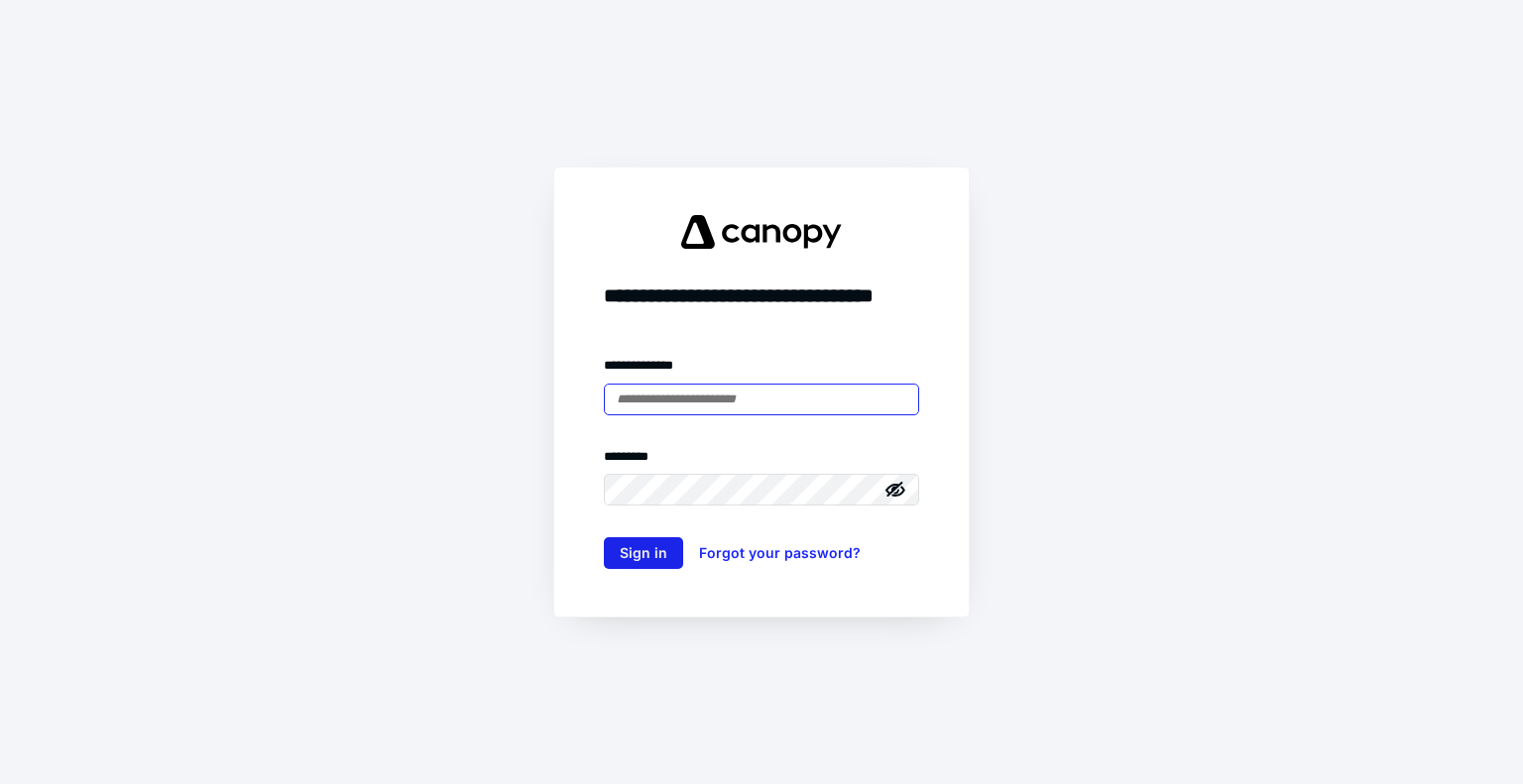 type on "**********" 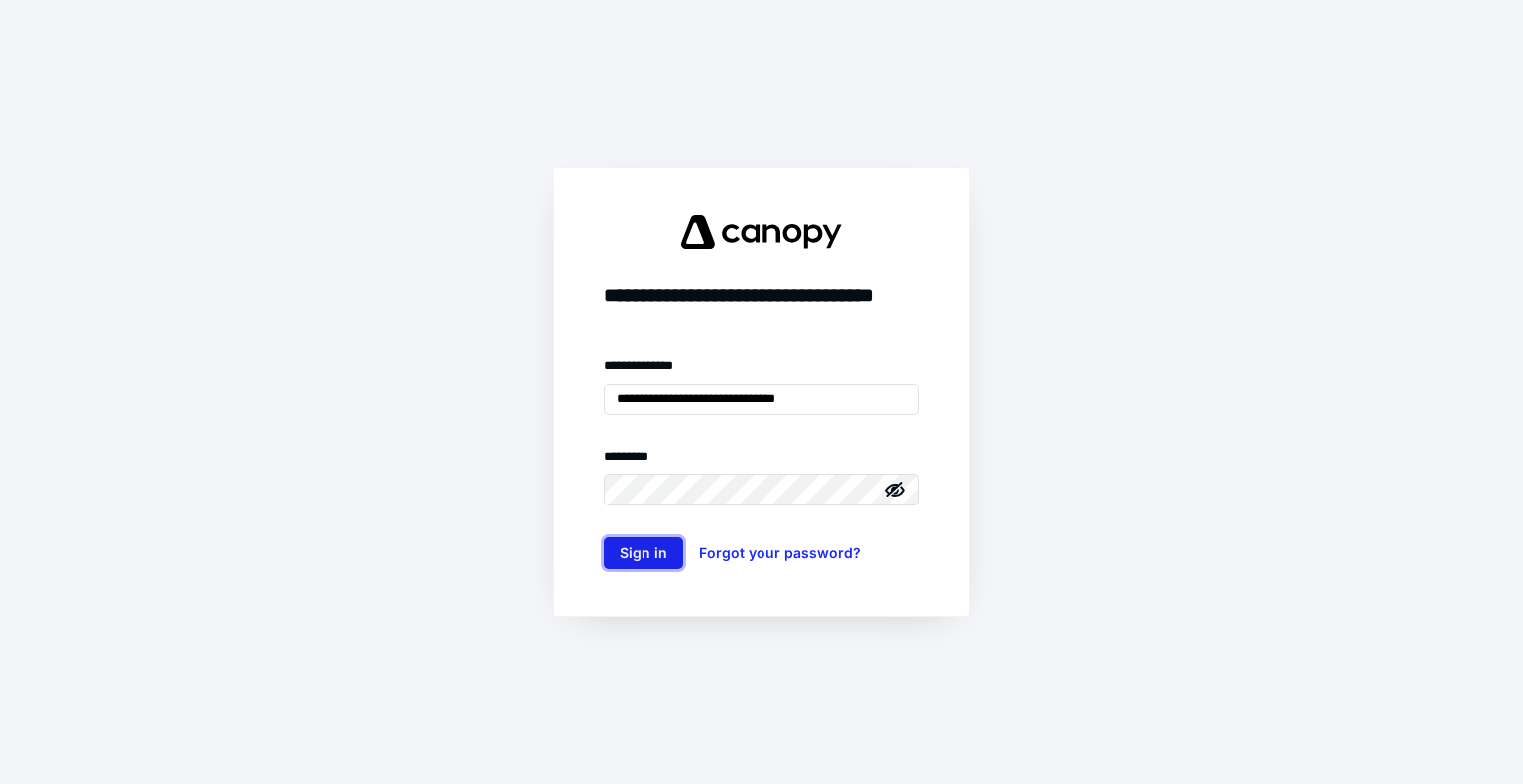 click on "Sign in" at bounding box center (644, 553) 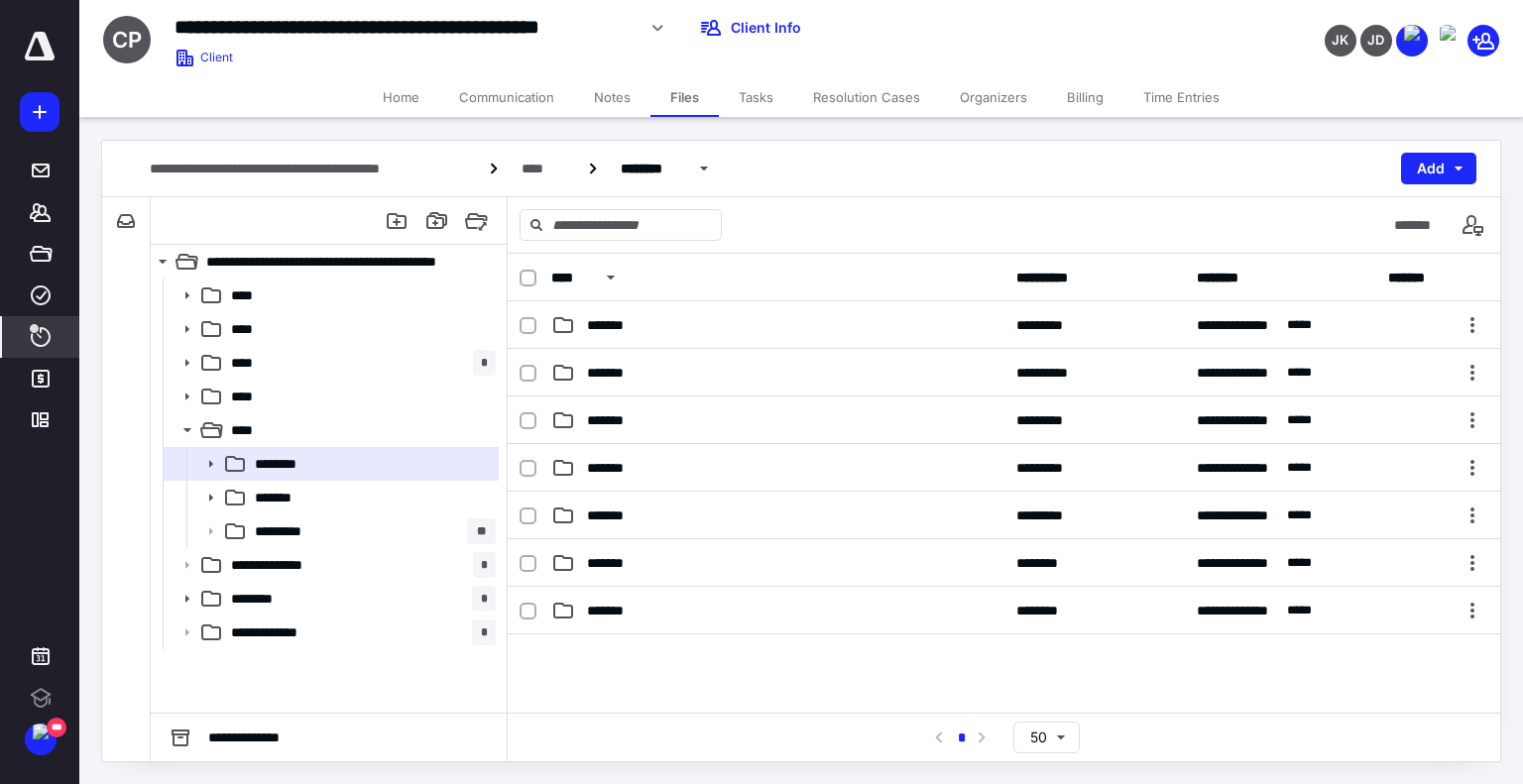 scroll, scrollTop: 0, scrollLeft: 0, axis: both 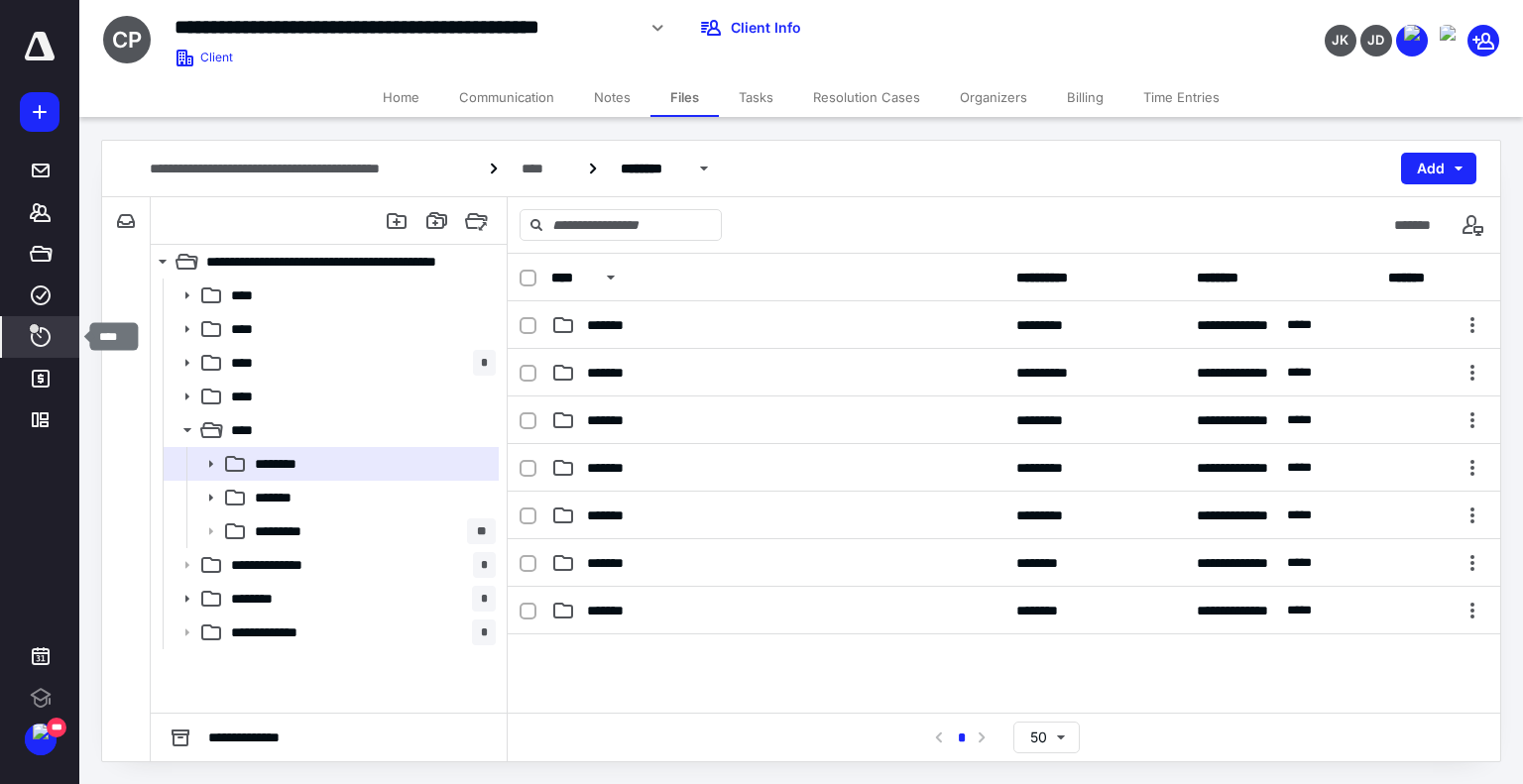 click 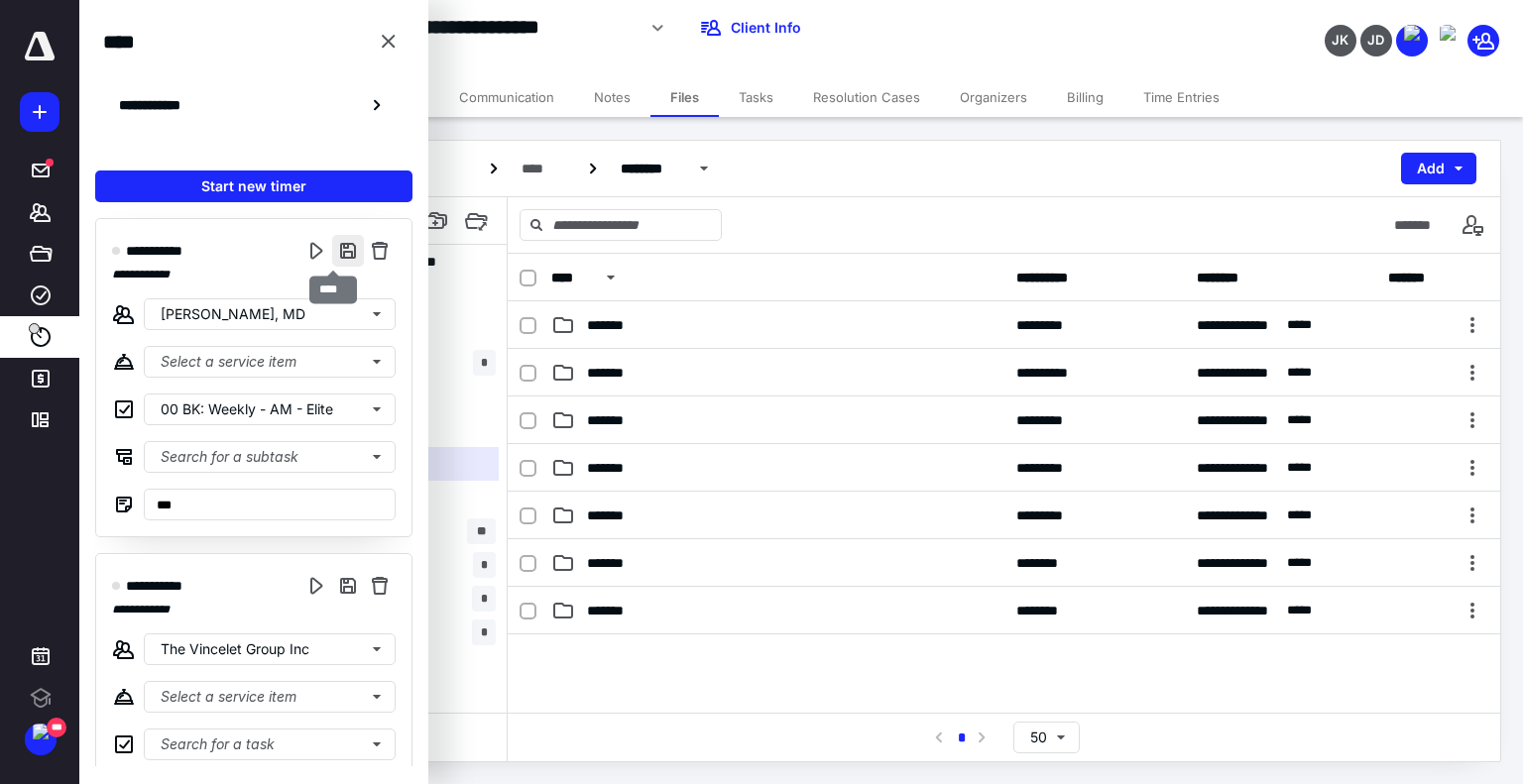 click at bounding box center (348, 251) 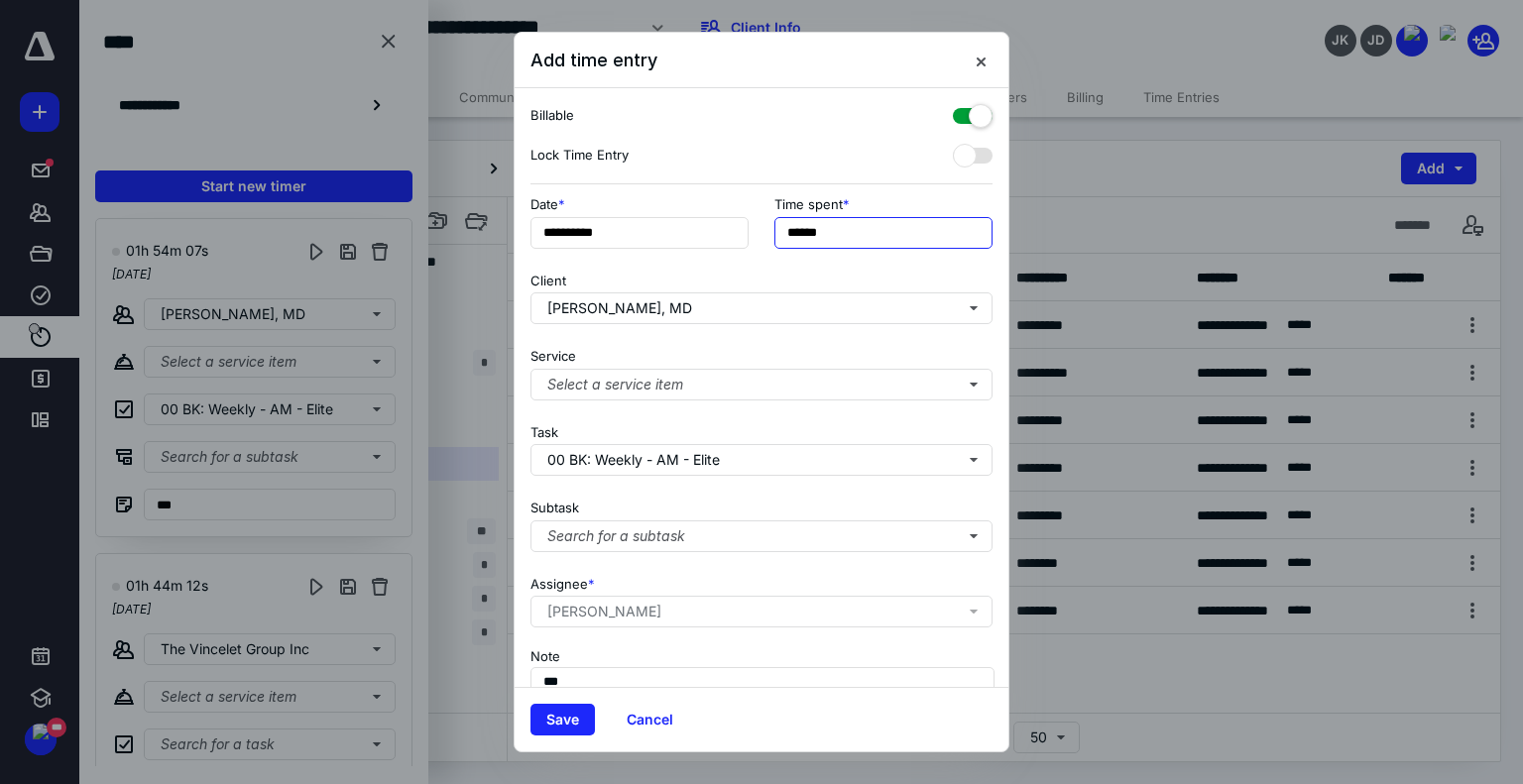 drag, startPoint x: 816, startPoint y: 231, endPoint x: 801, endPoint y: 229, distance: 15.132746 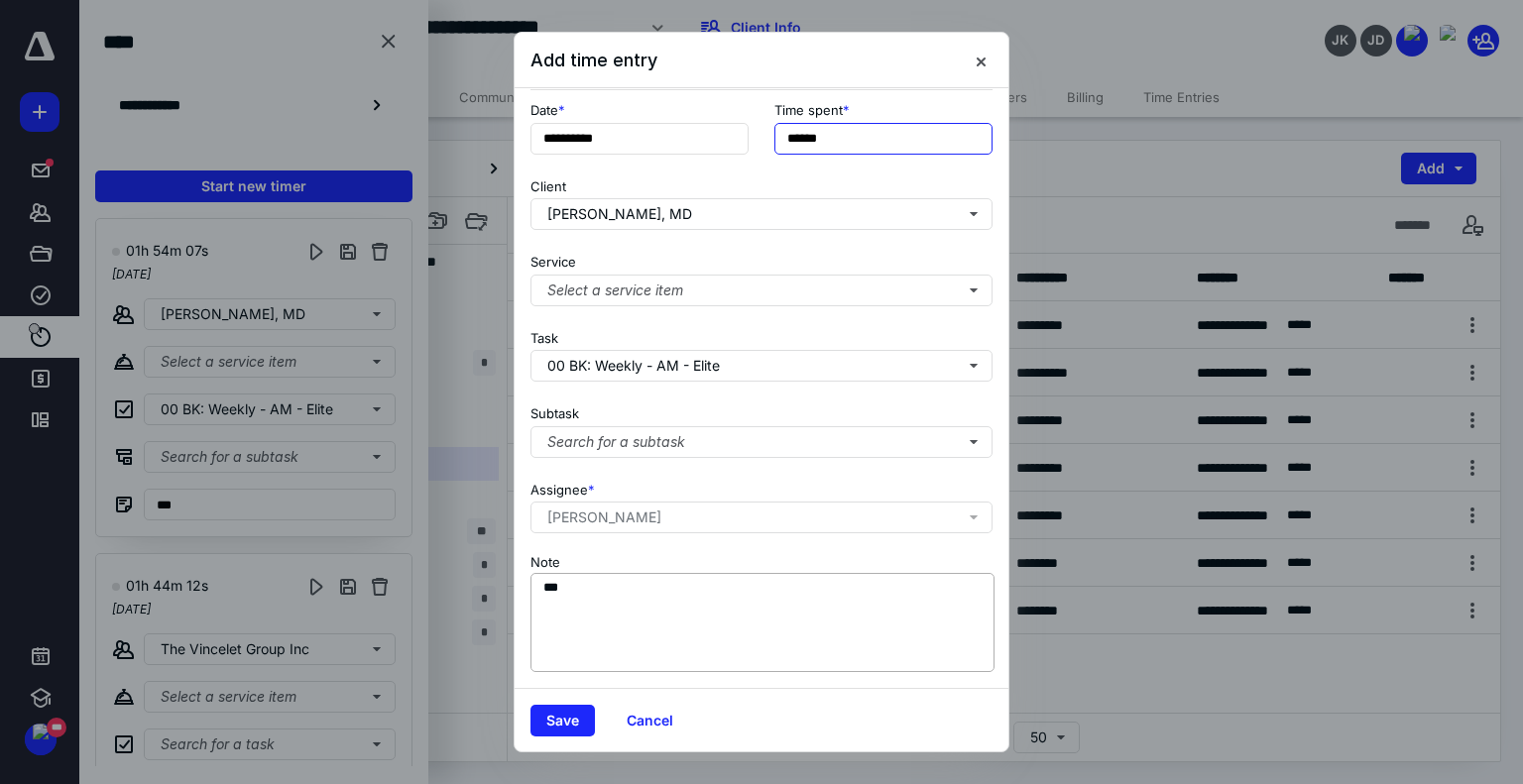 scroll, scrollTop: 107, scrollLeft: 0, axis: vertical 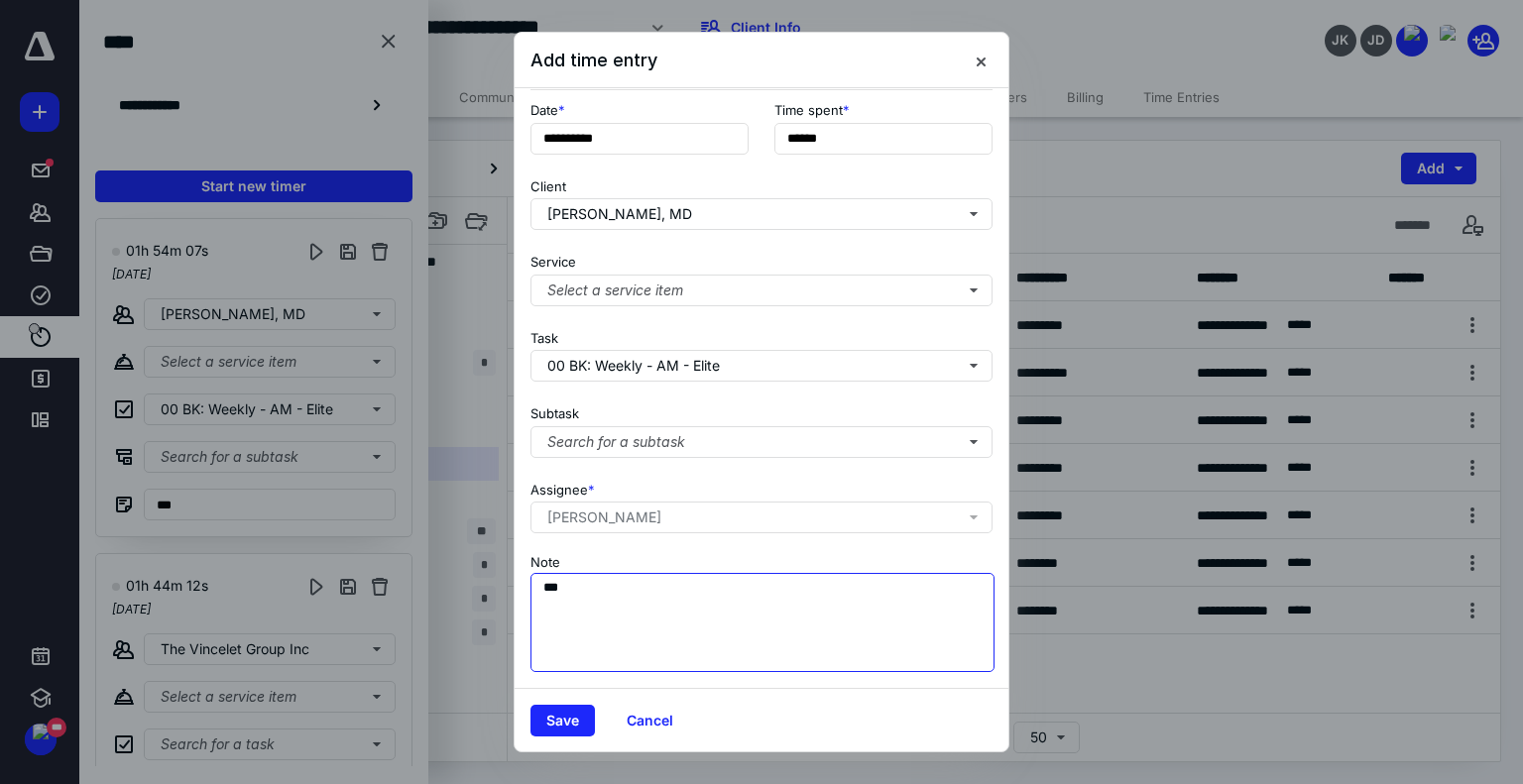 drag, startPoint x: 637, startPoint y: 577, endPoint x: 489, endPoint y: 593, distance: 148.8624 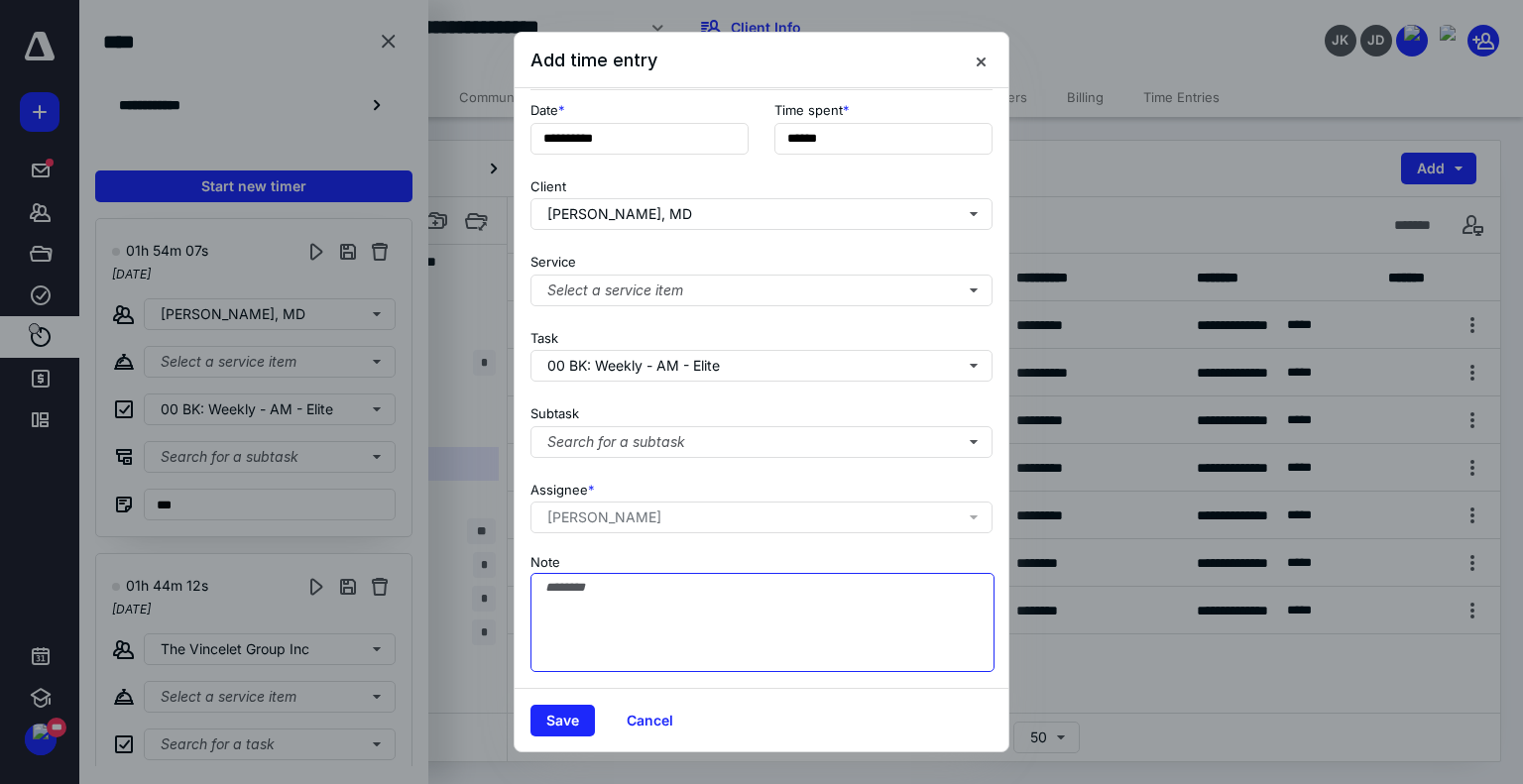 scroll, scrollTop: 0, scrollLeft: 0, axis: both 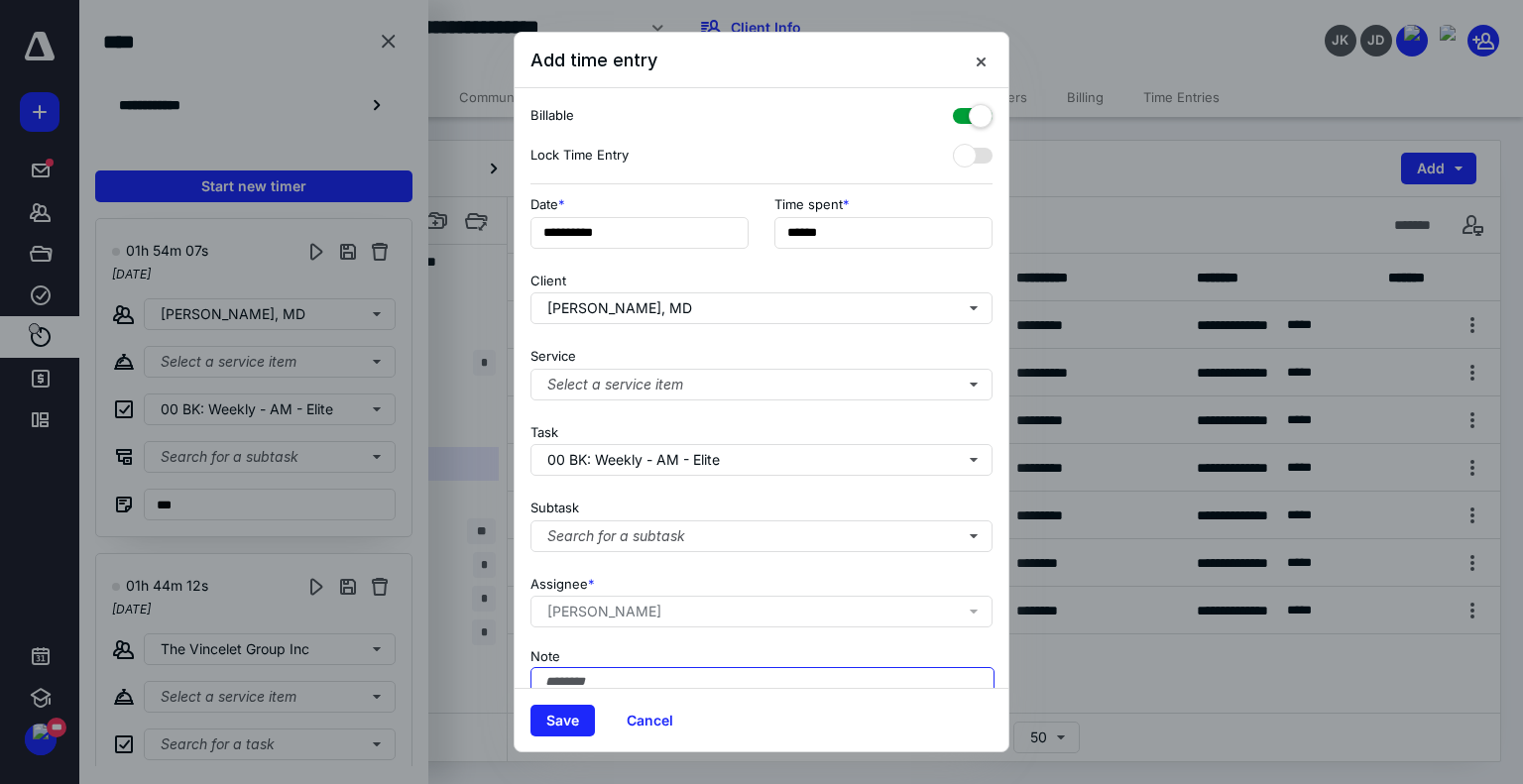 type 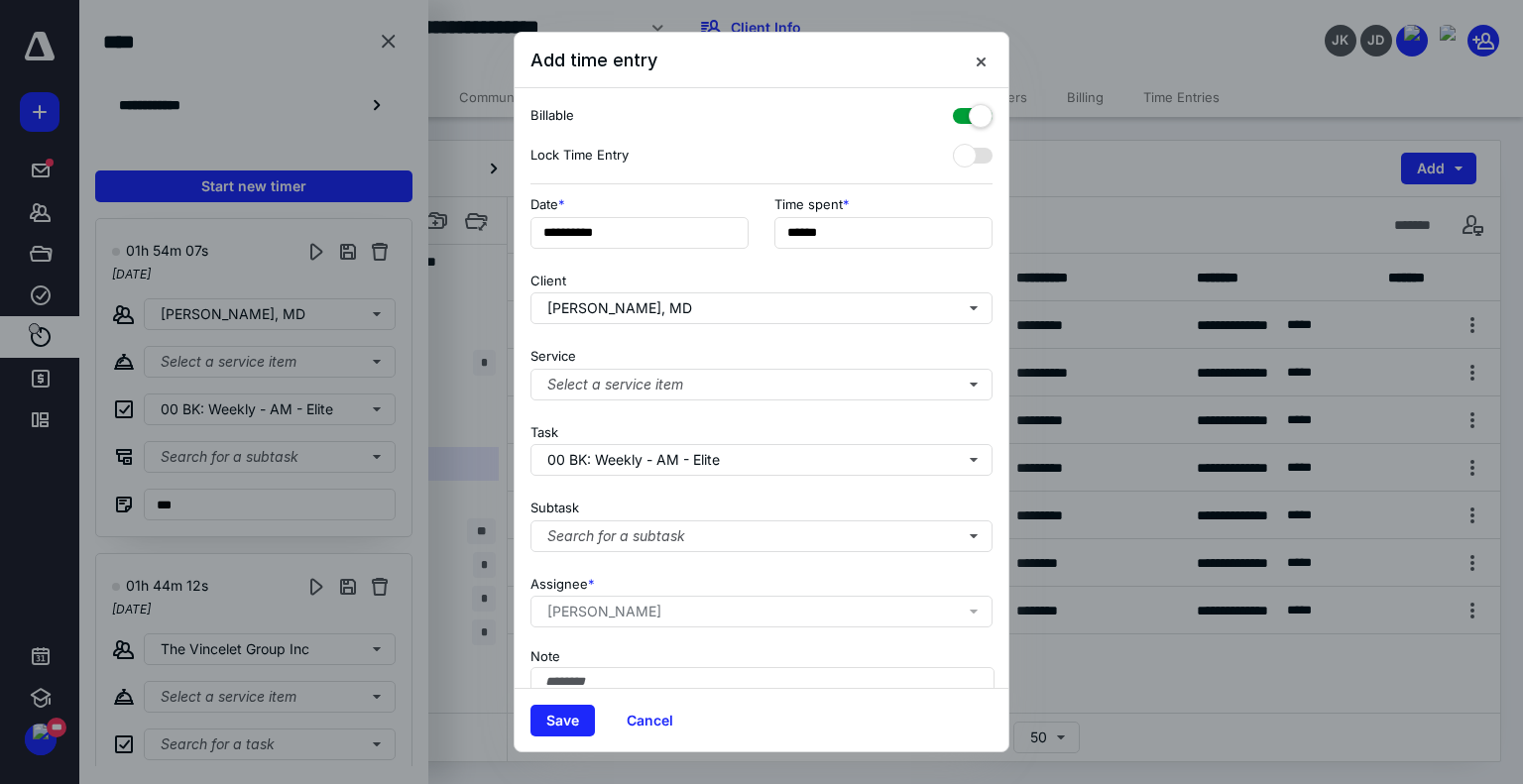 click on "**********" at bounding box center (762, 388) 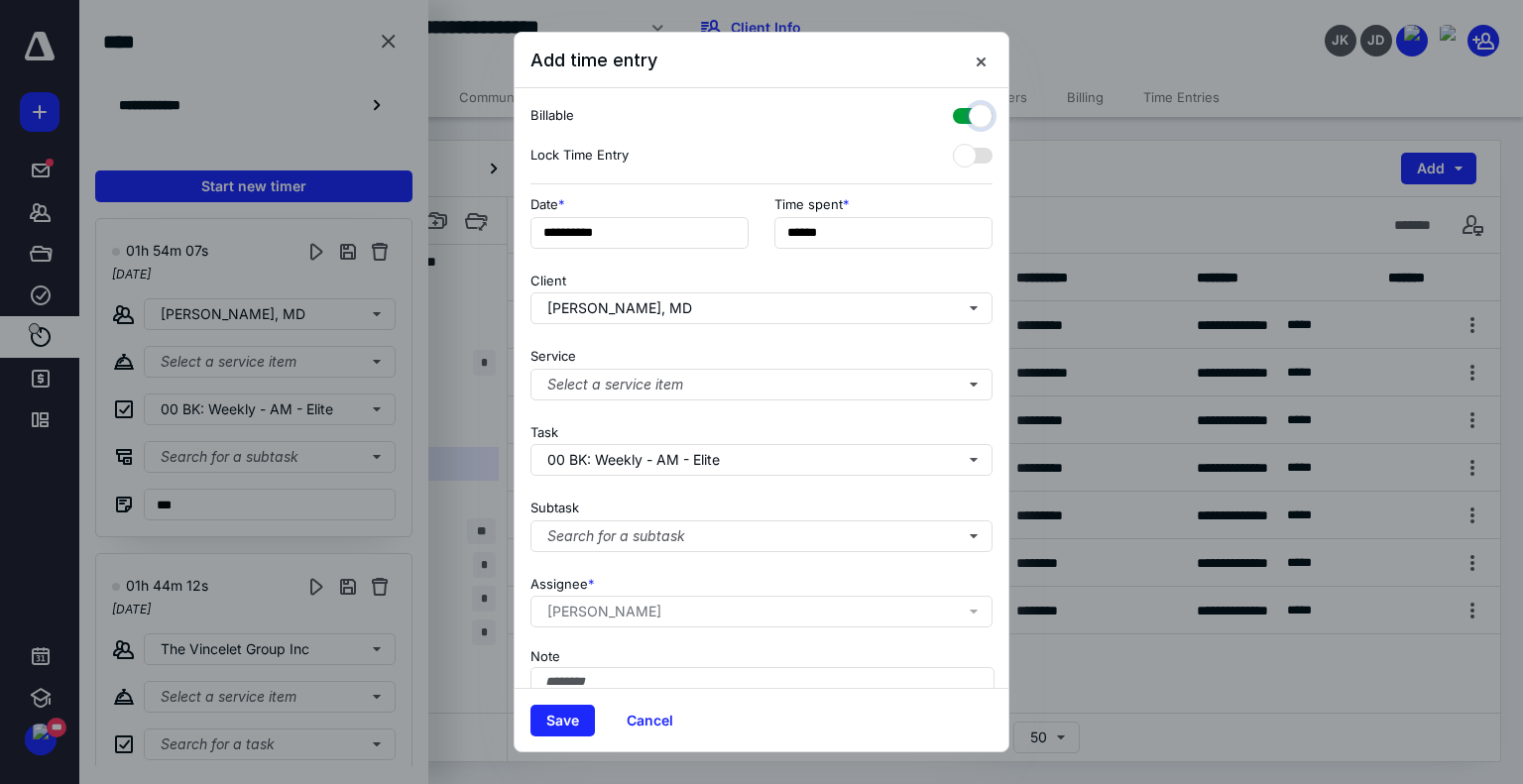 click at bounding box center (963, 113) 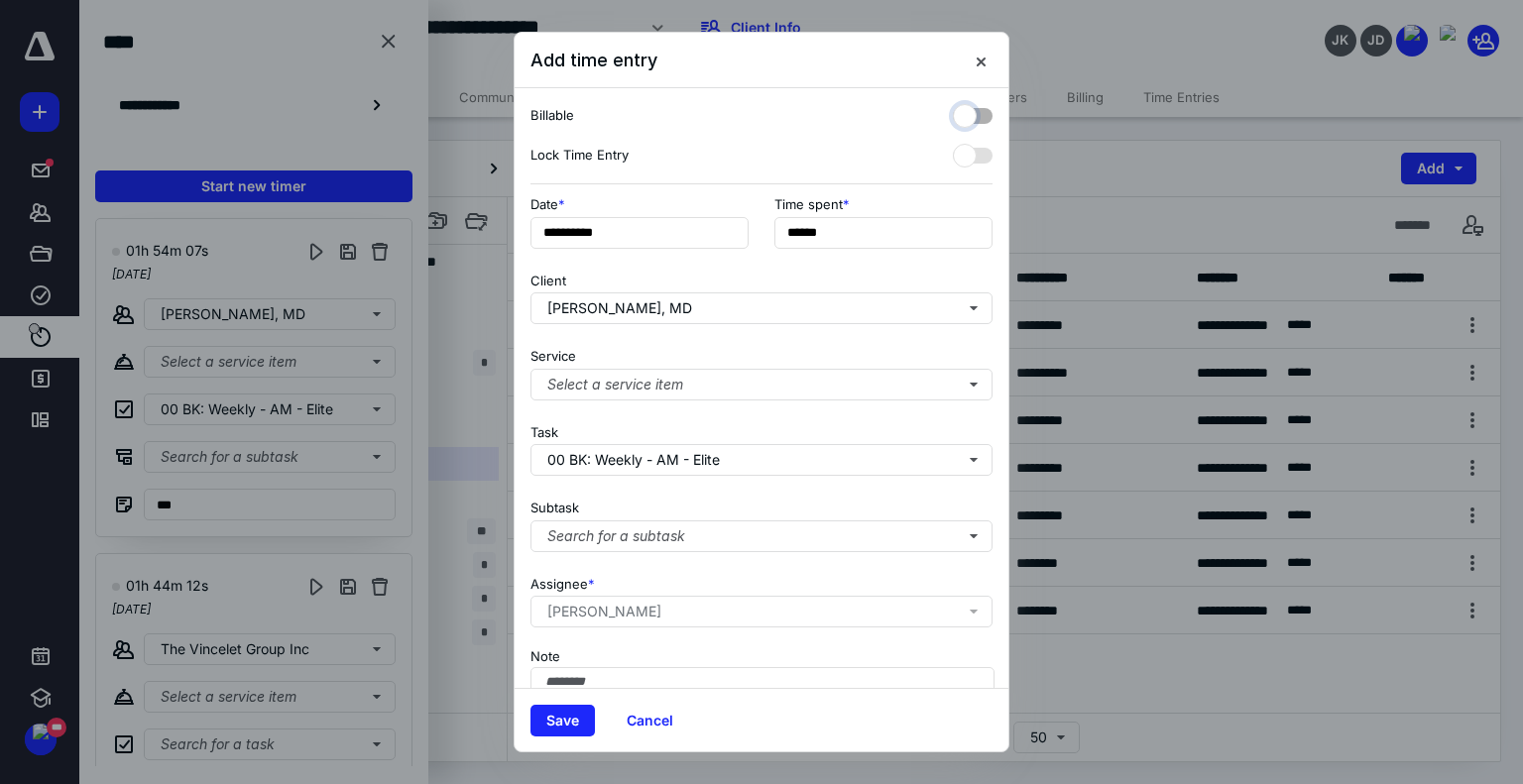checkbox on "false" 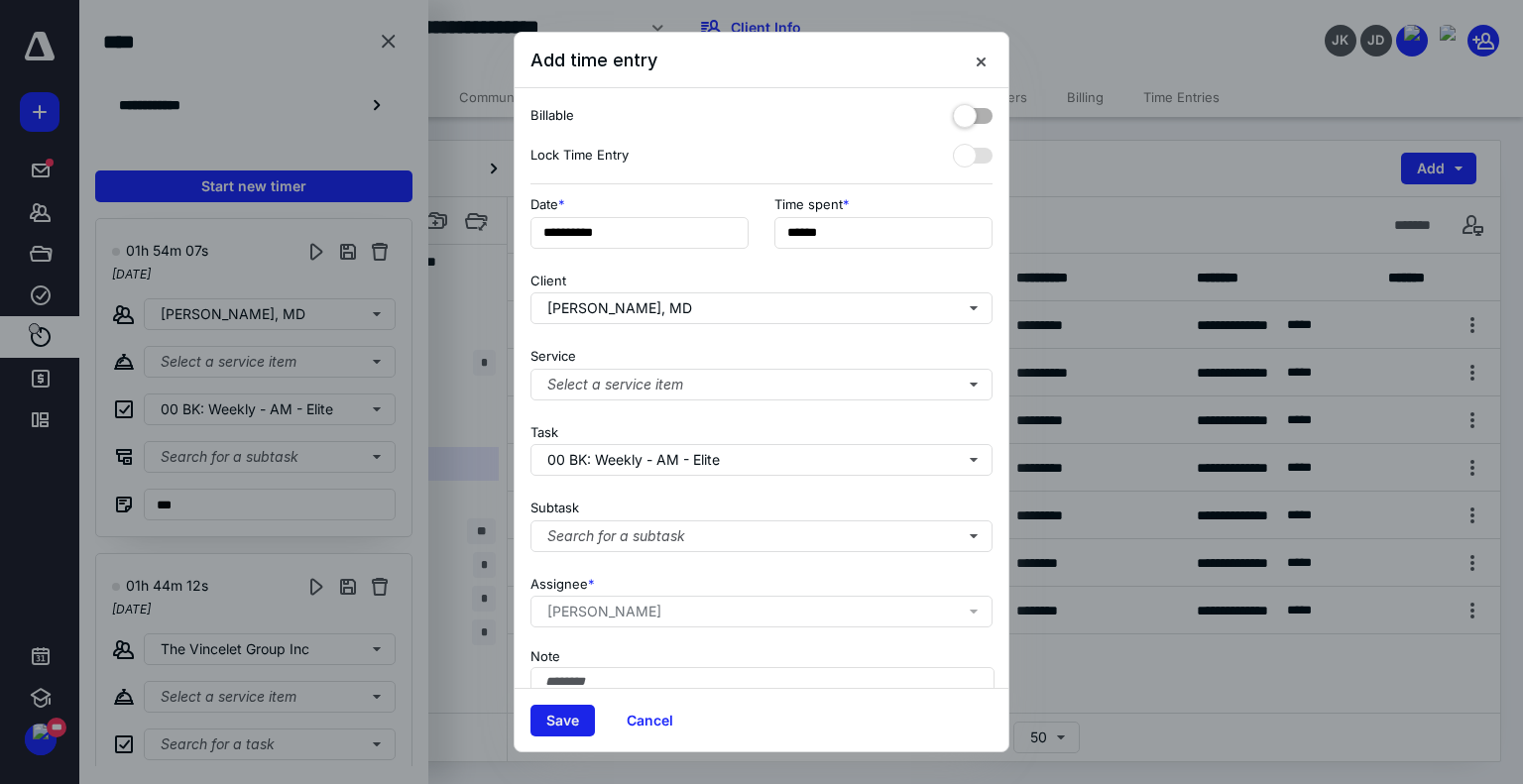 click on "Save" at bounding box center (562, 721) 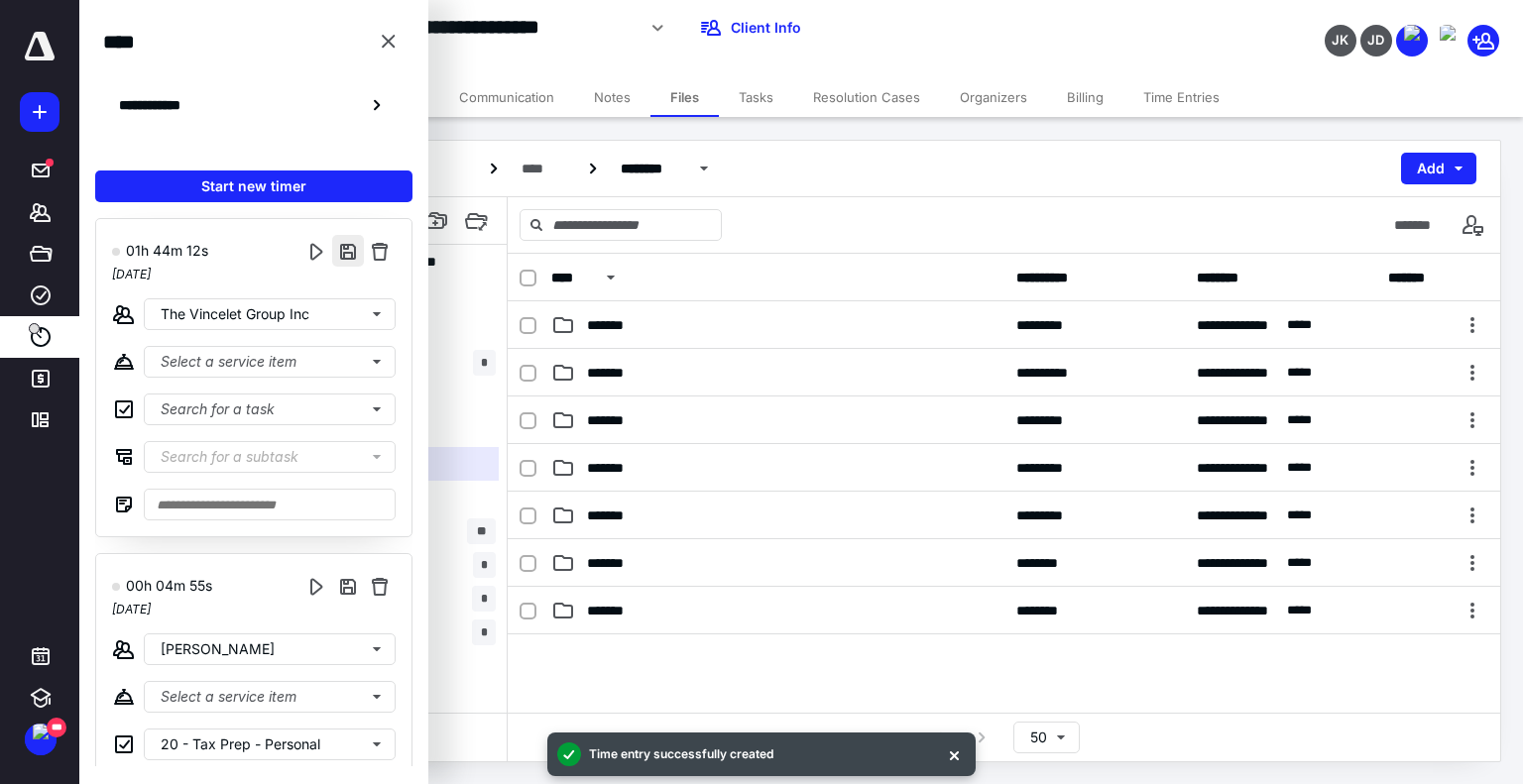 click at bounding box center [348, 251] 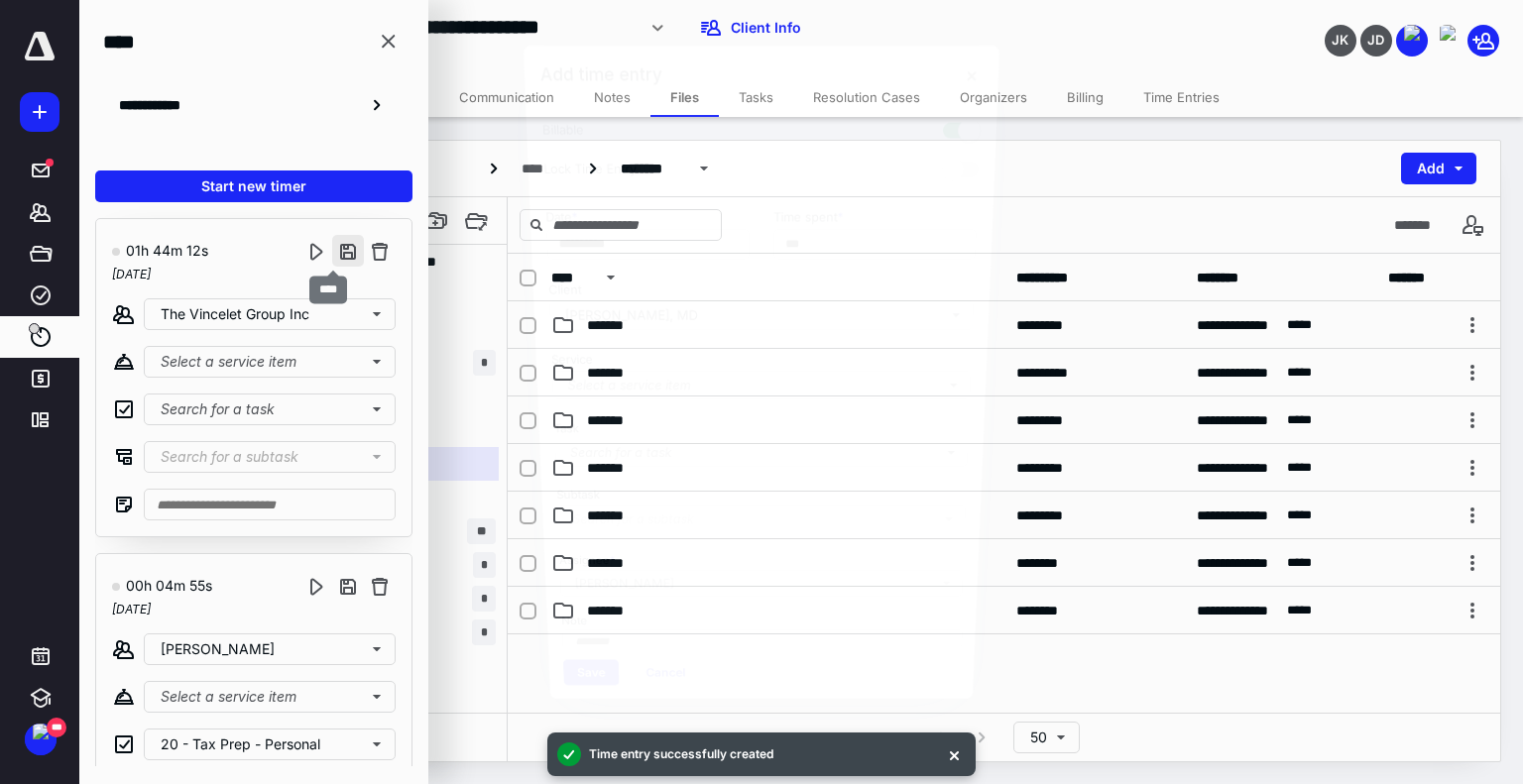 type on "******" 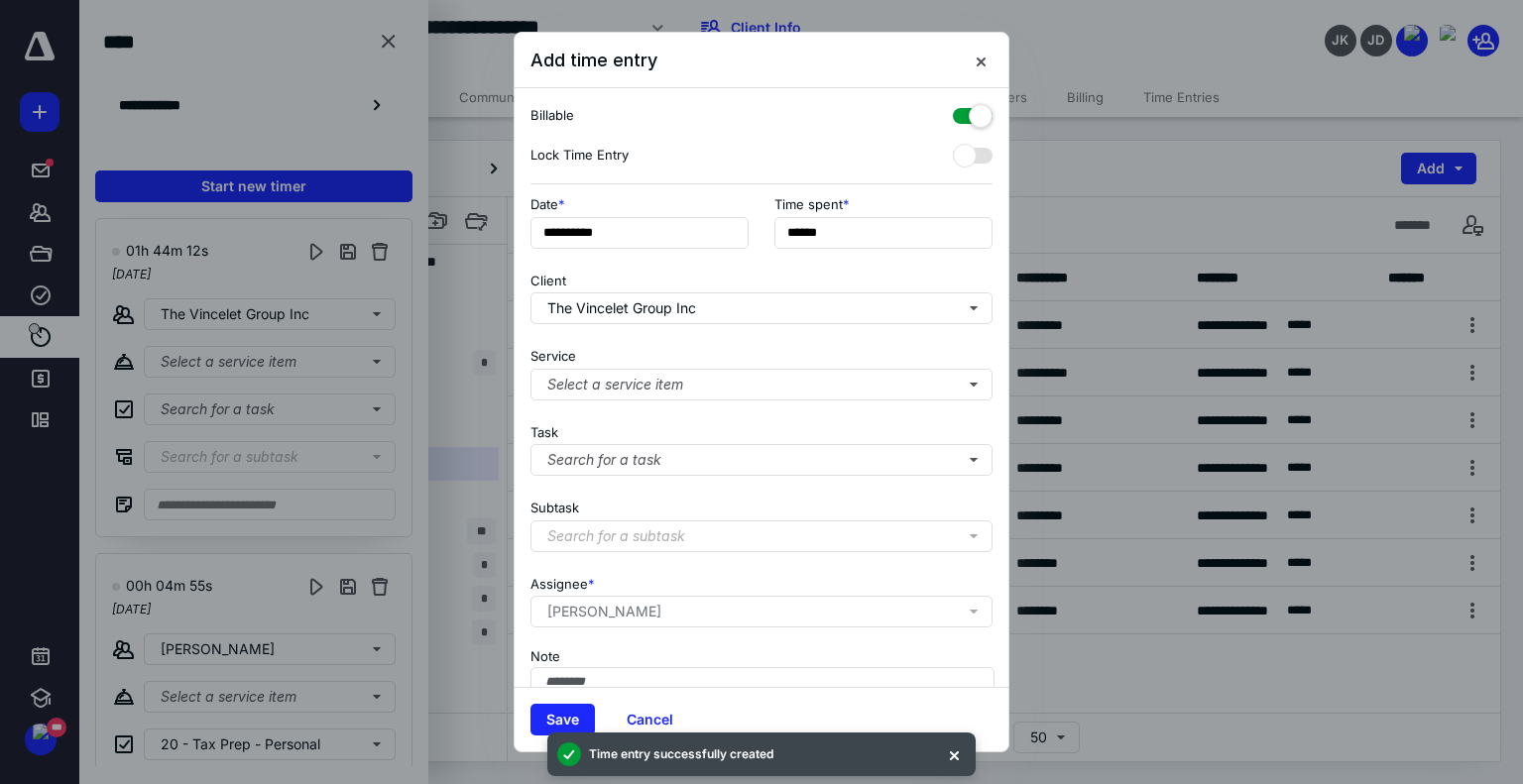 click at bounding box center (973, 112) 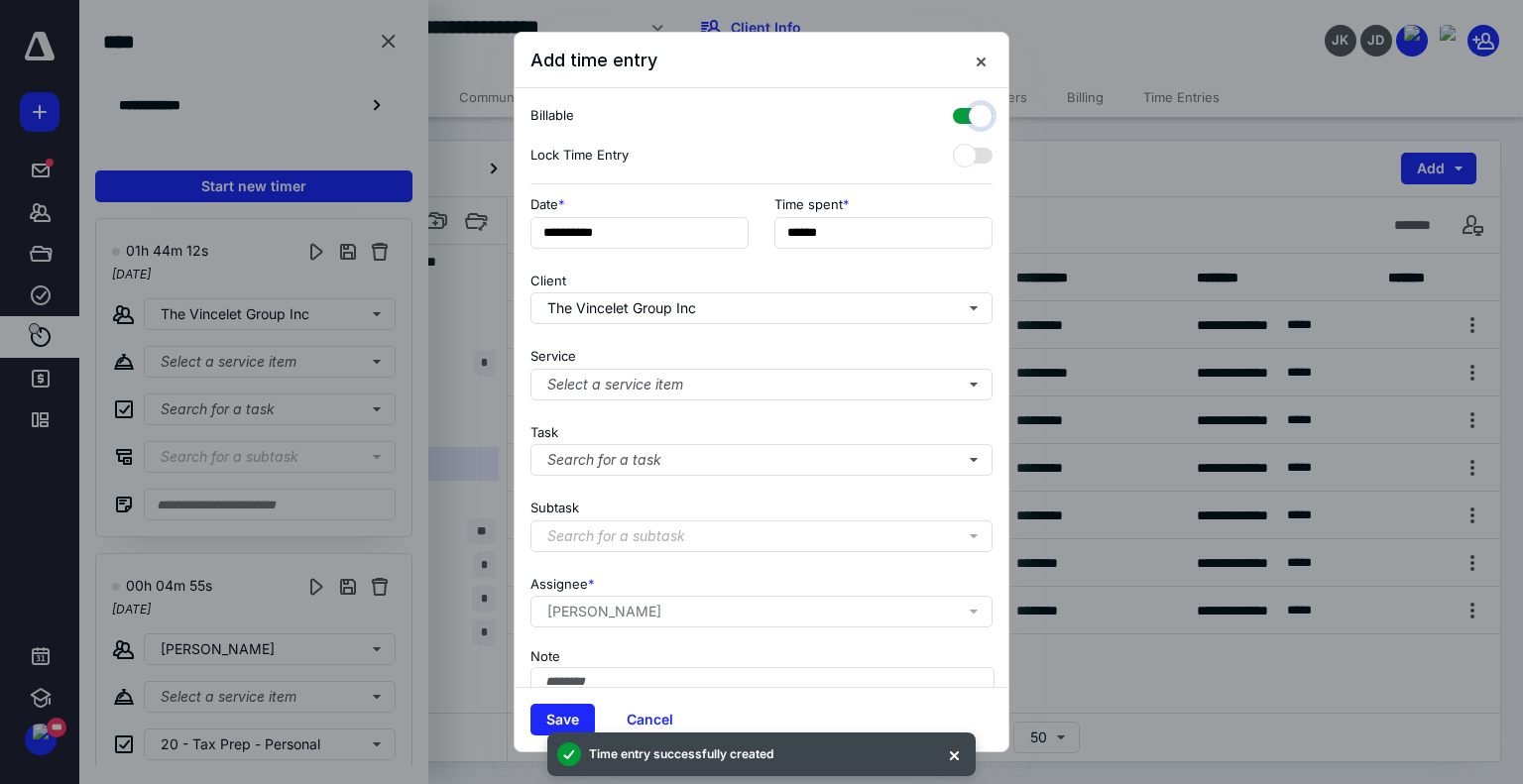 click at bounding box center [963, 113] 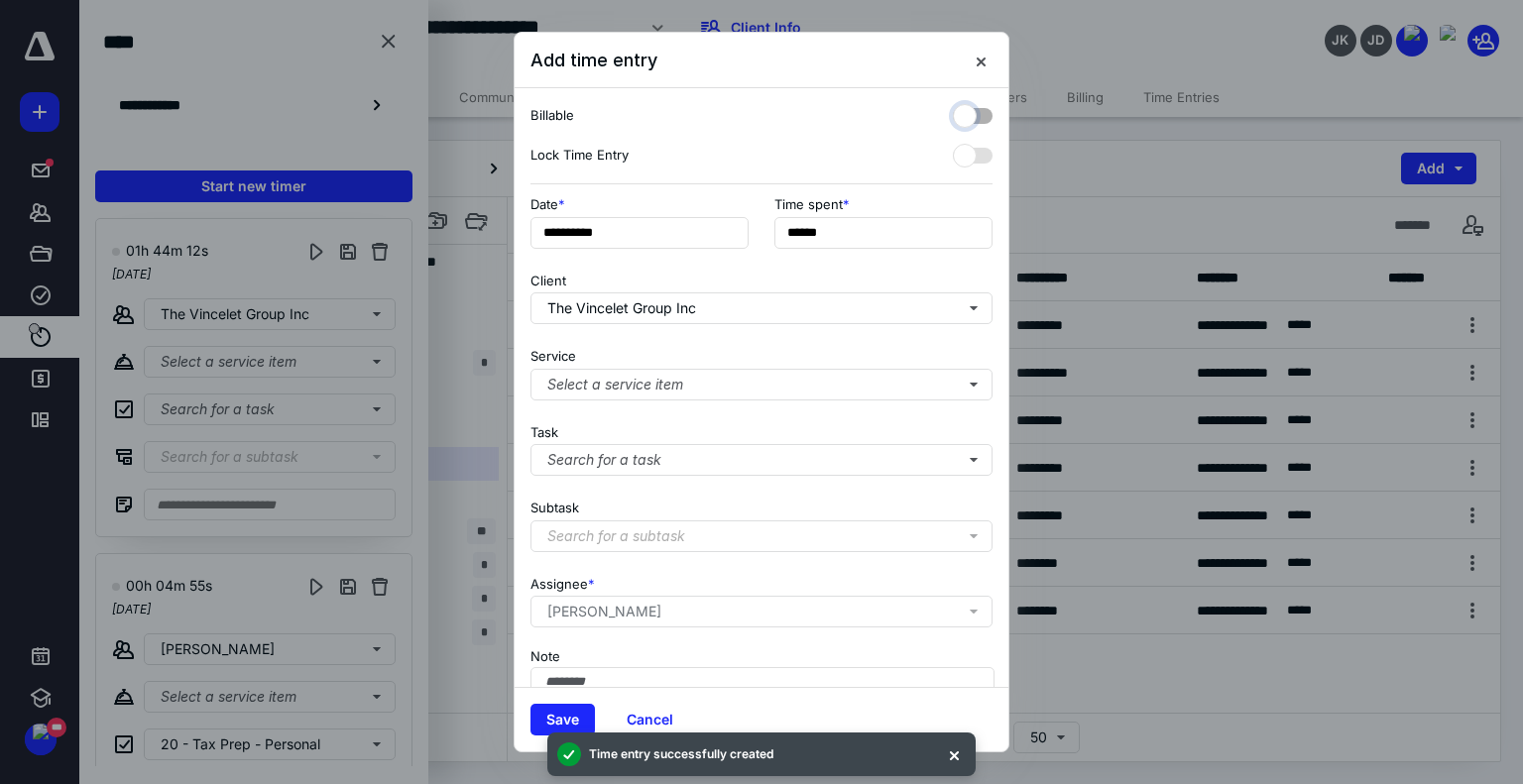 checkbox on "false" 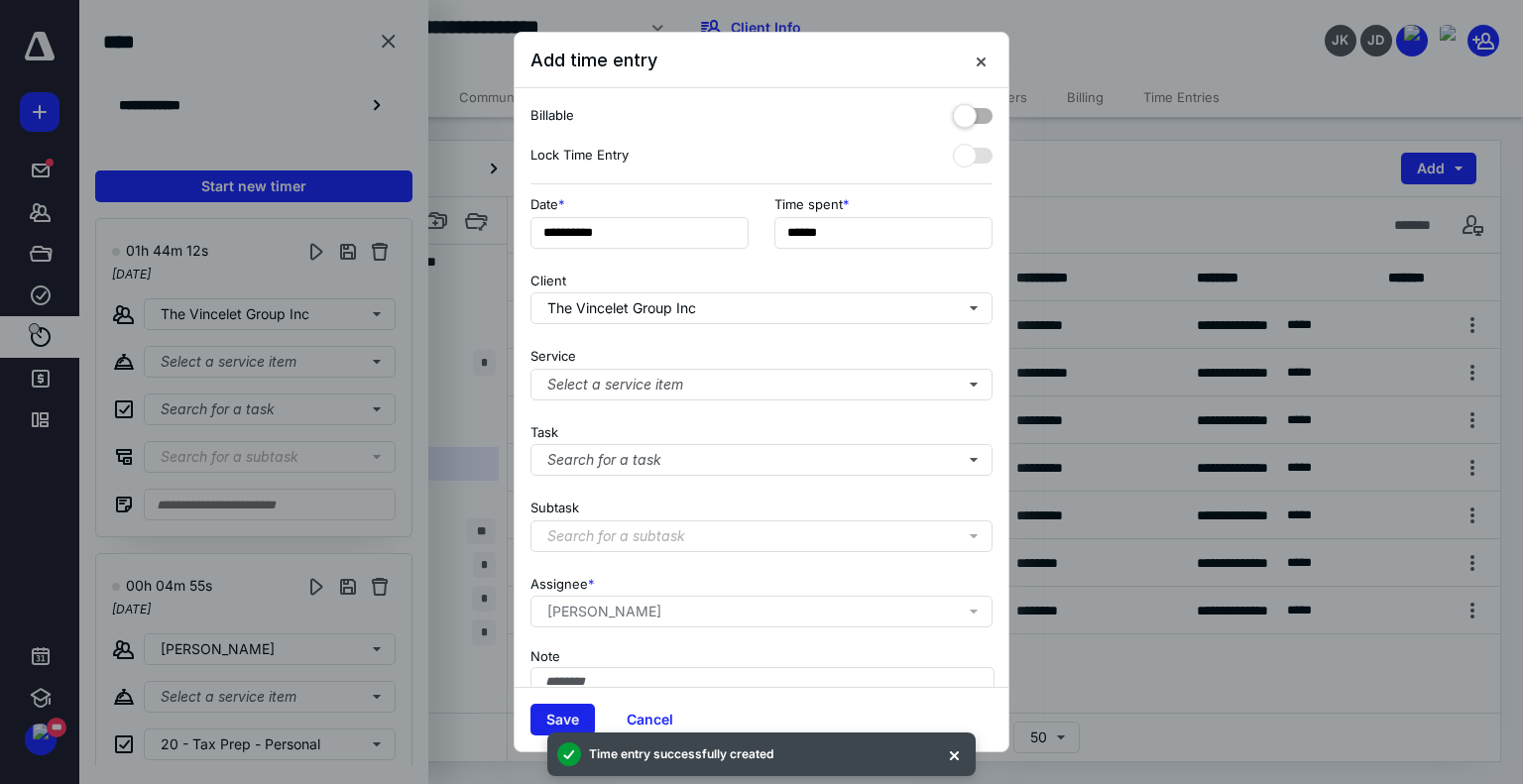click on "Save" at bounding box center [562, 720] 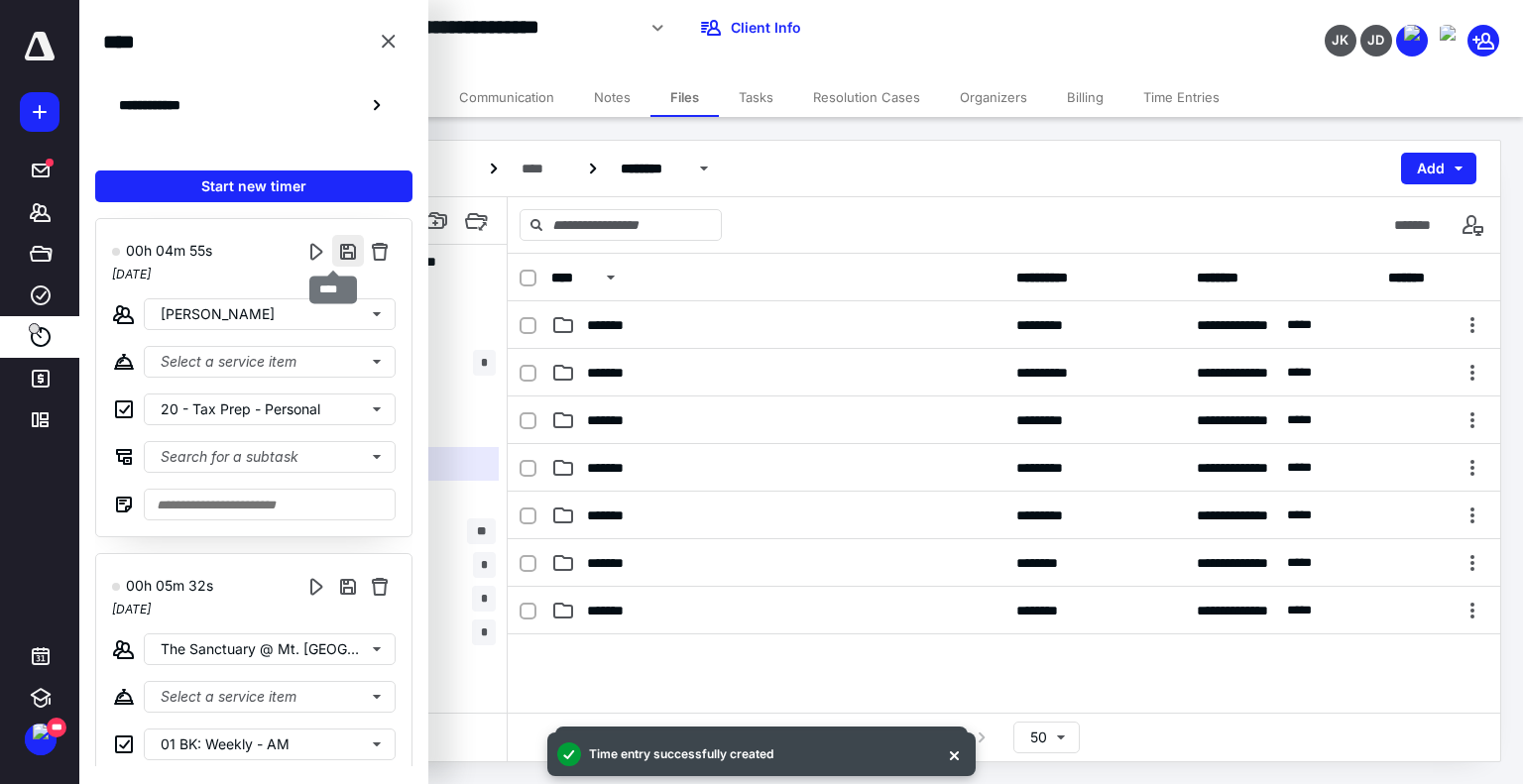 click at bounding box center (348, 251) 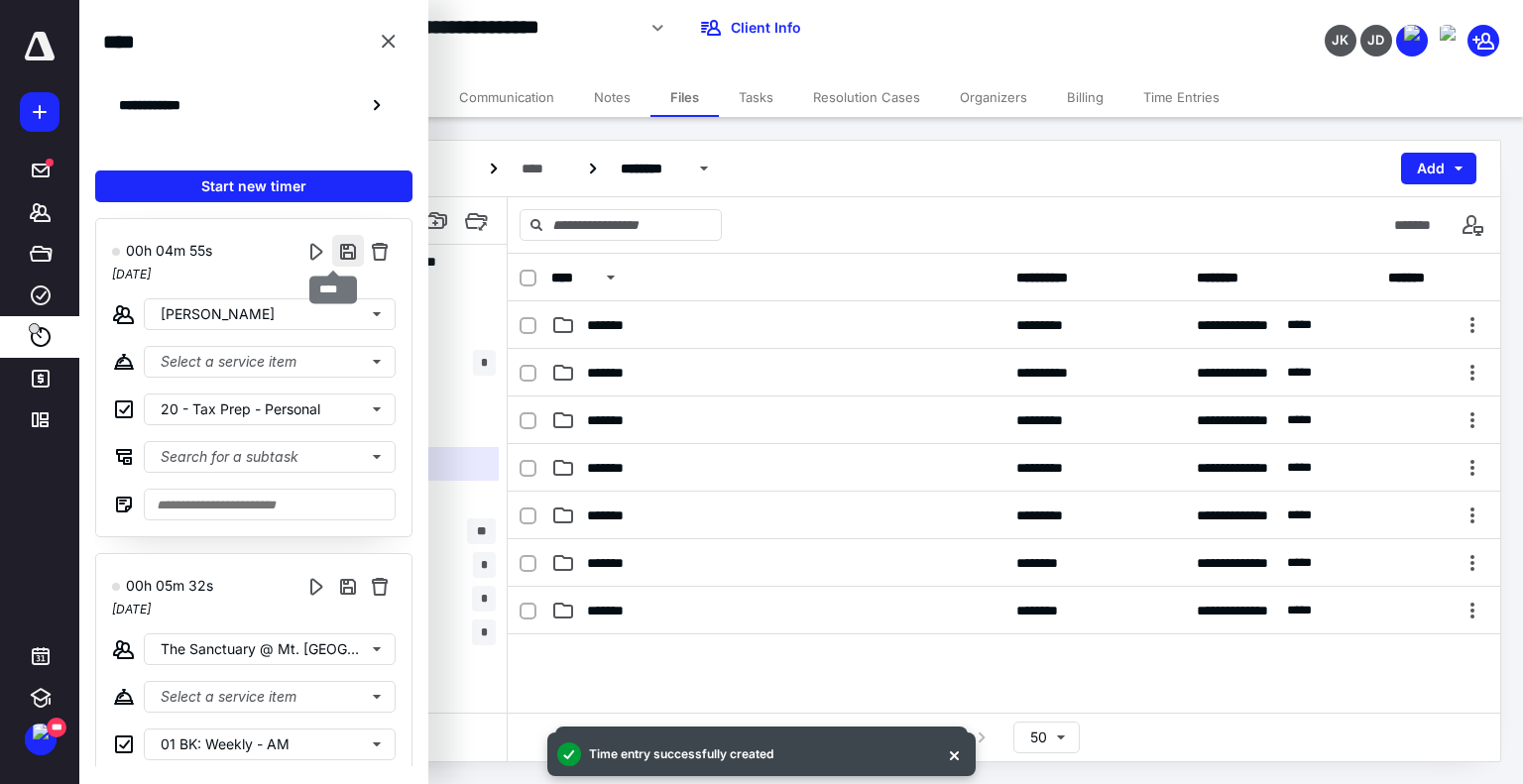type on "**" 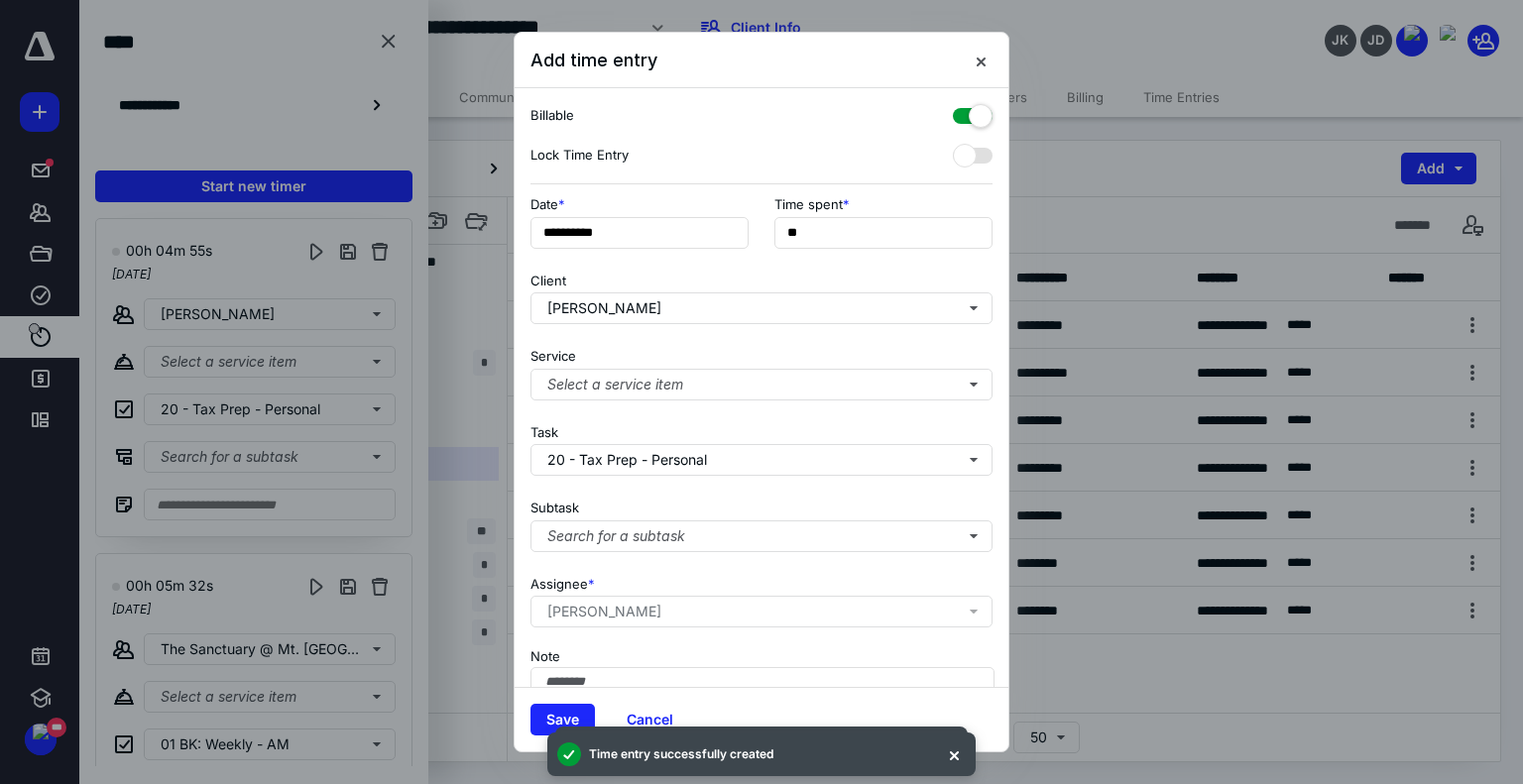 click at bounding box center (973, 112) 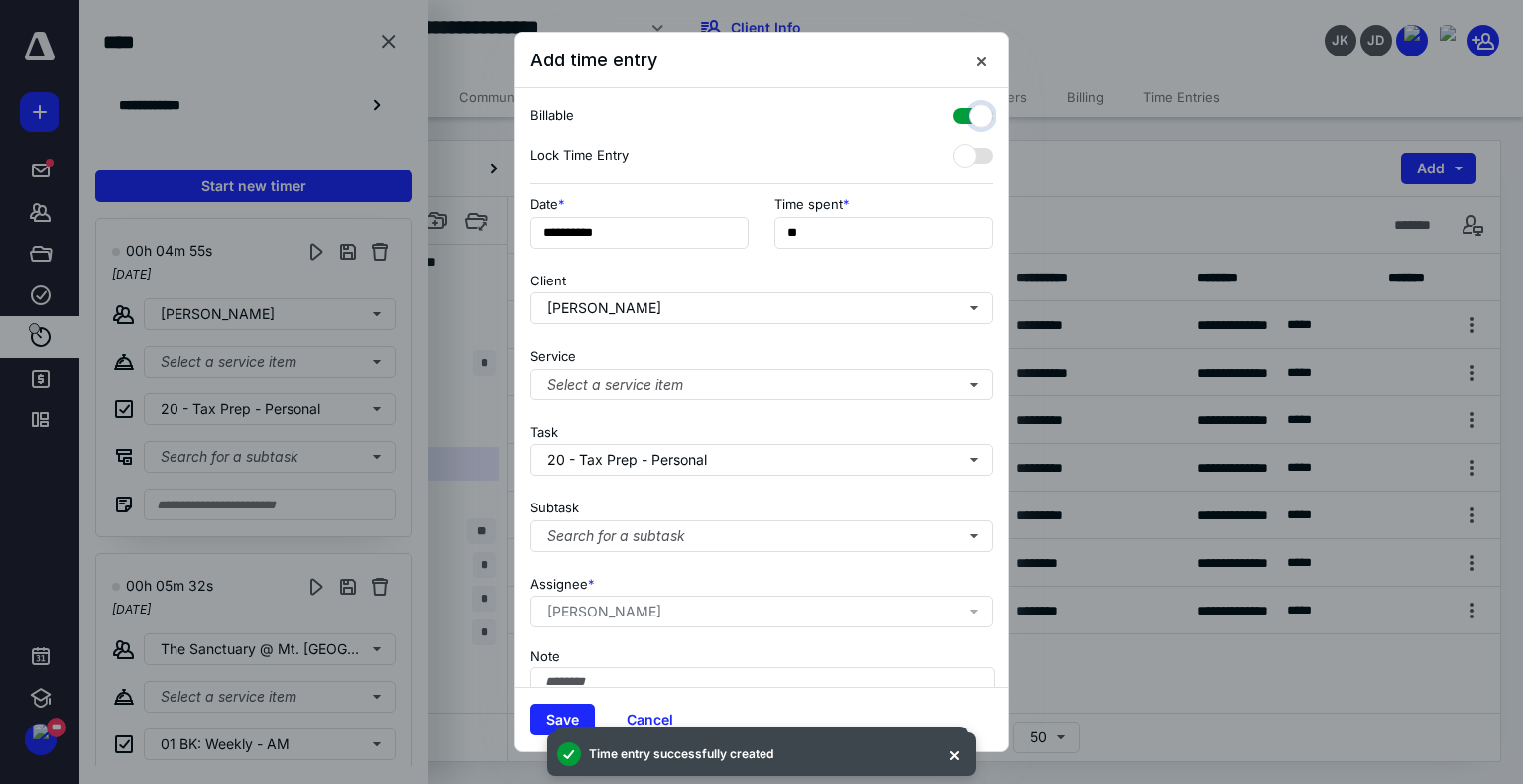 click at bounding box center (963, 113) 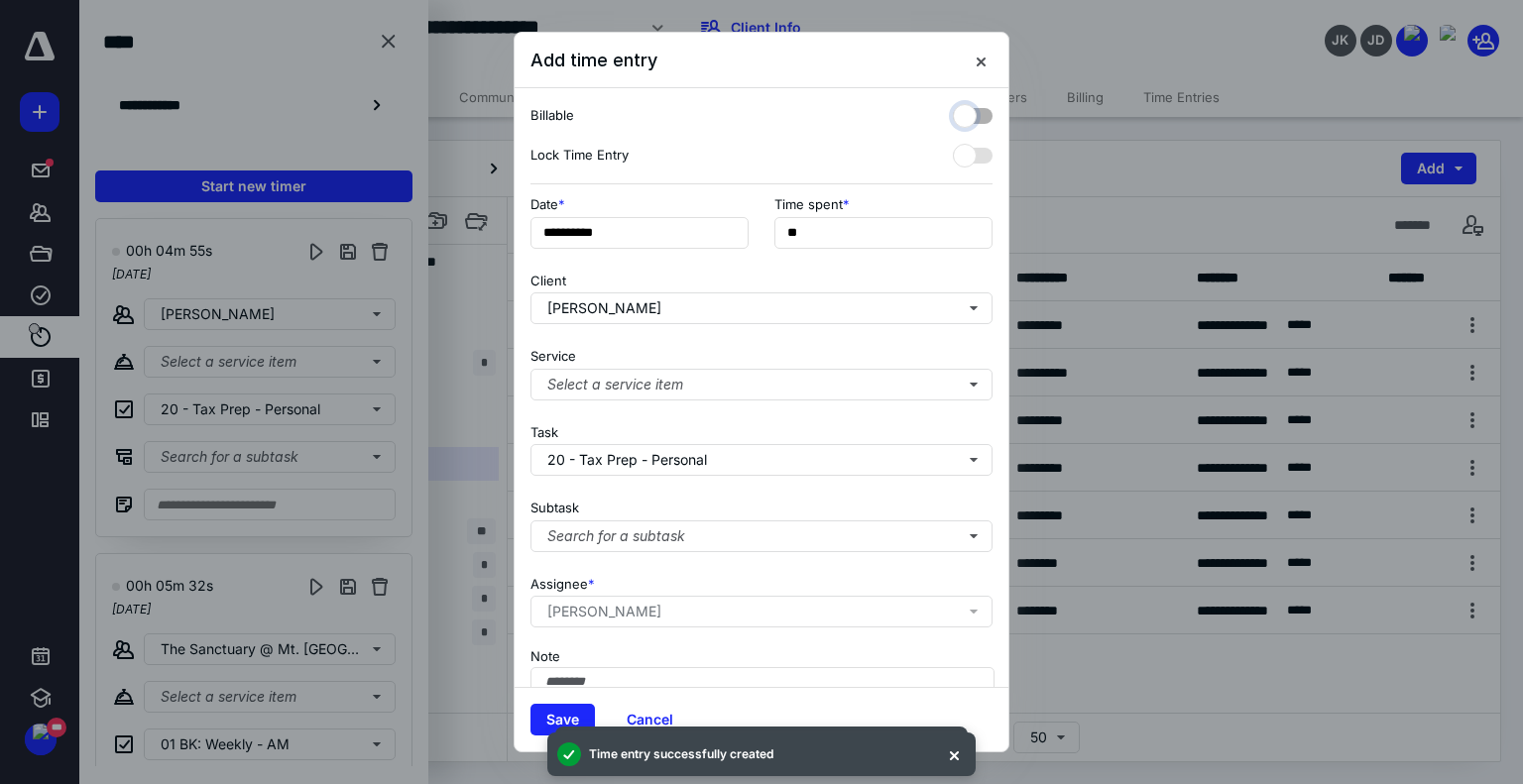 checkbox on "false" 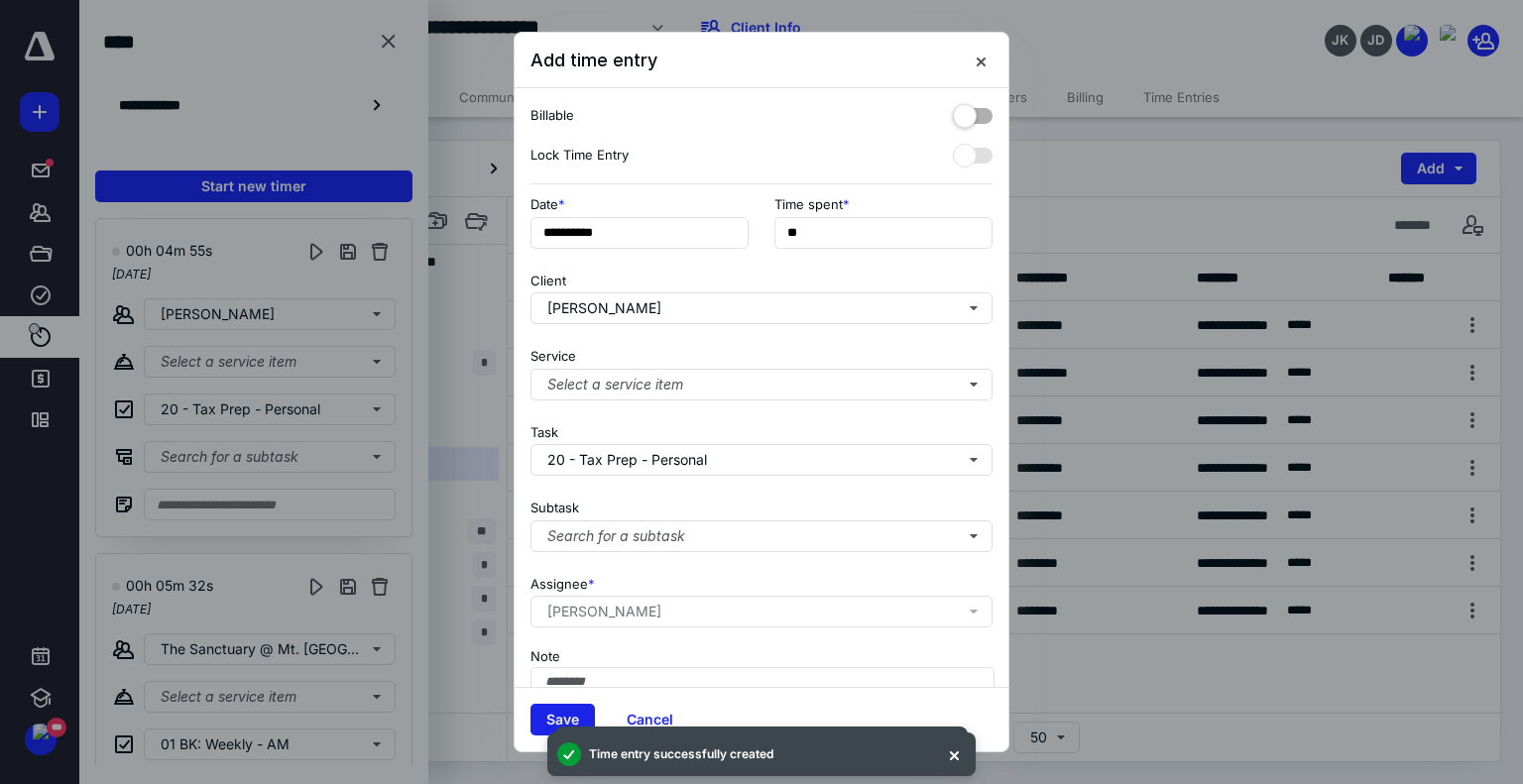 click on "Save" at bounding box center (562, 720) 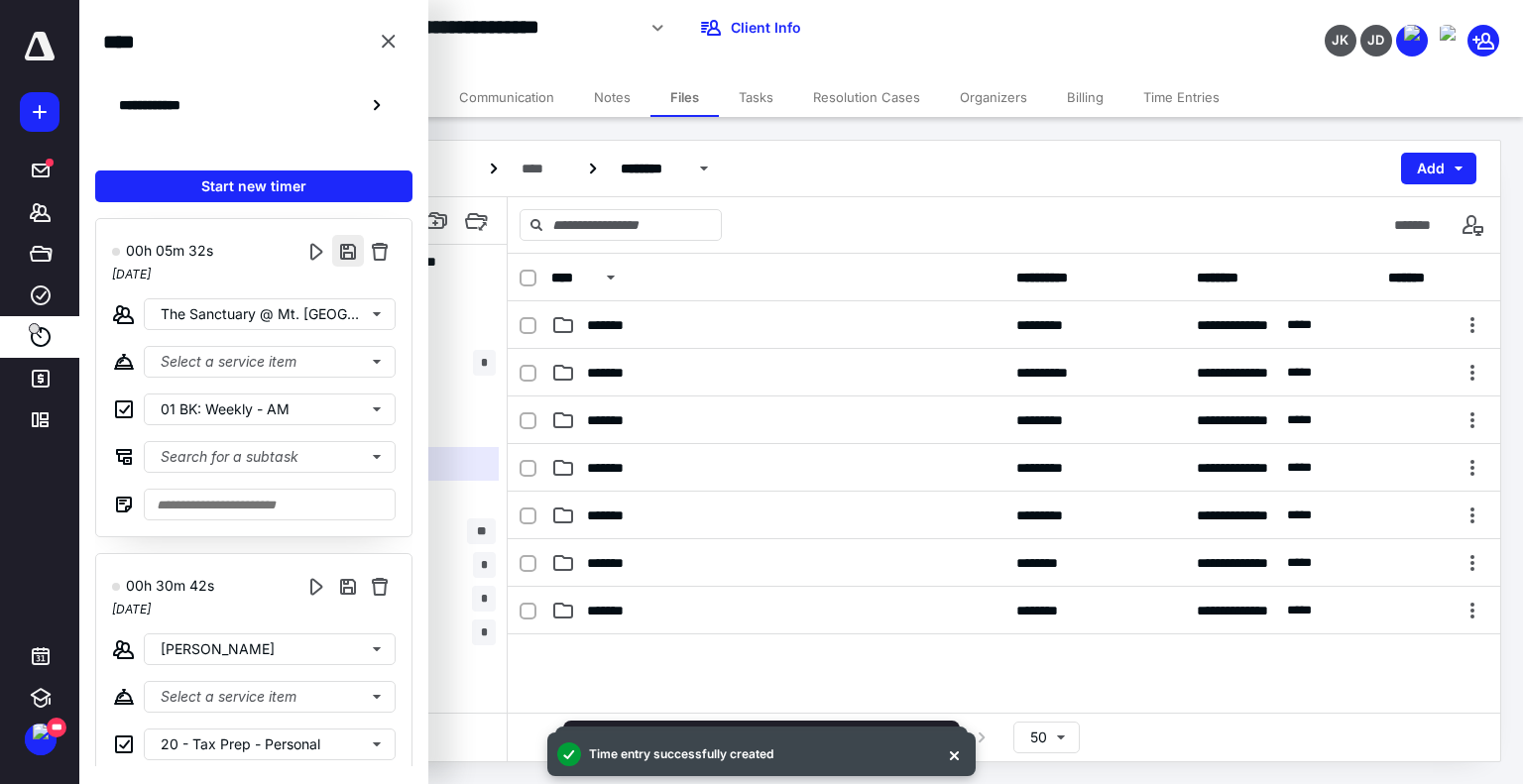click at bounding box center [348, 251] 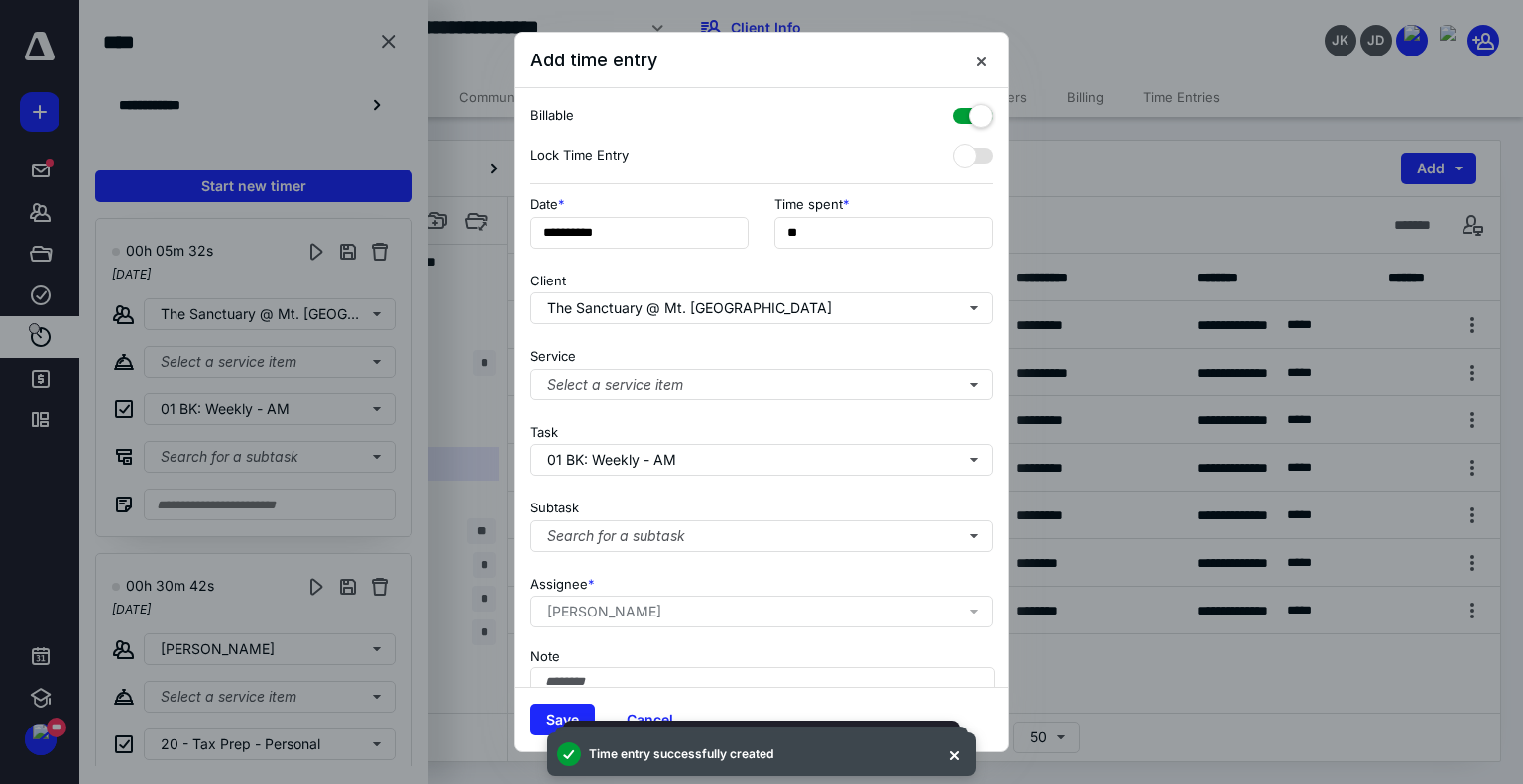 click at bounding box center [973, 112] 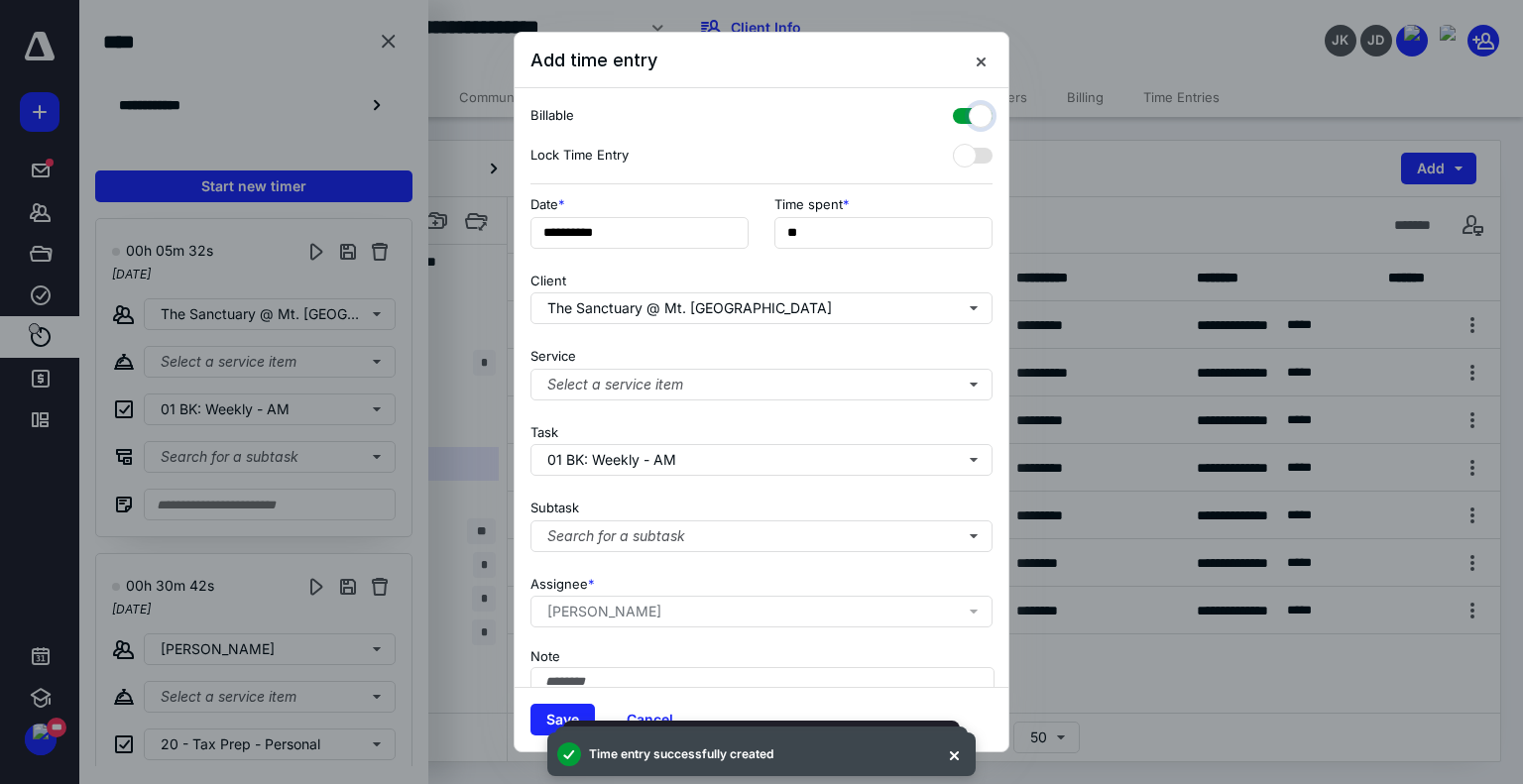 click at bounding box center (963, 113) 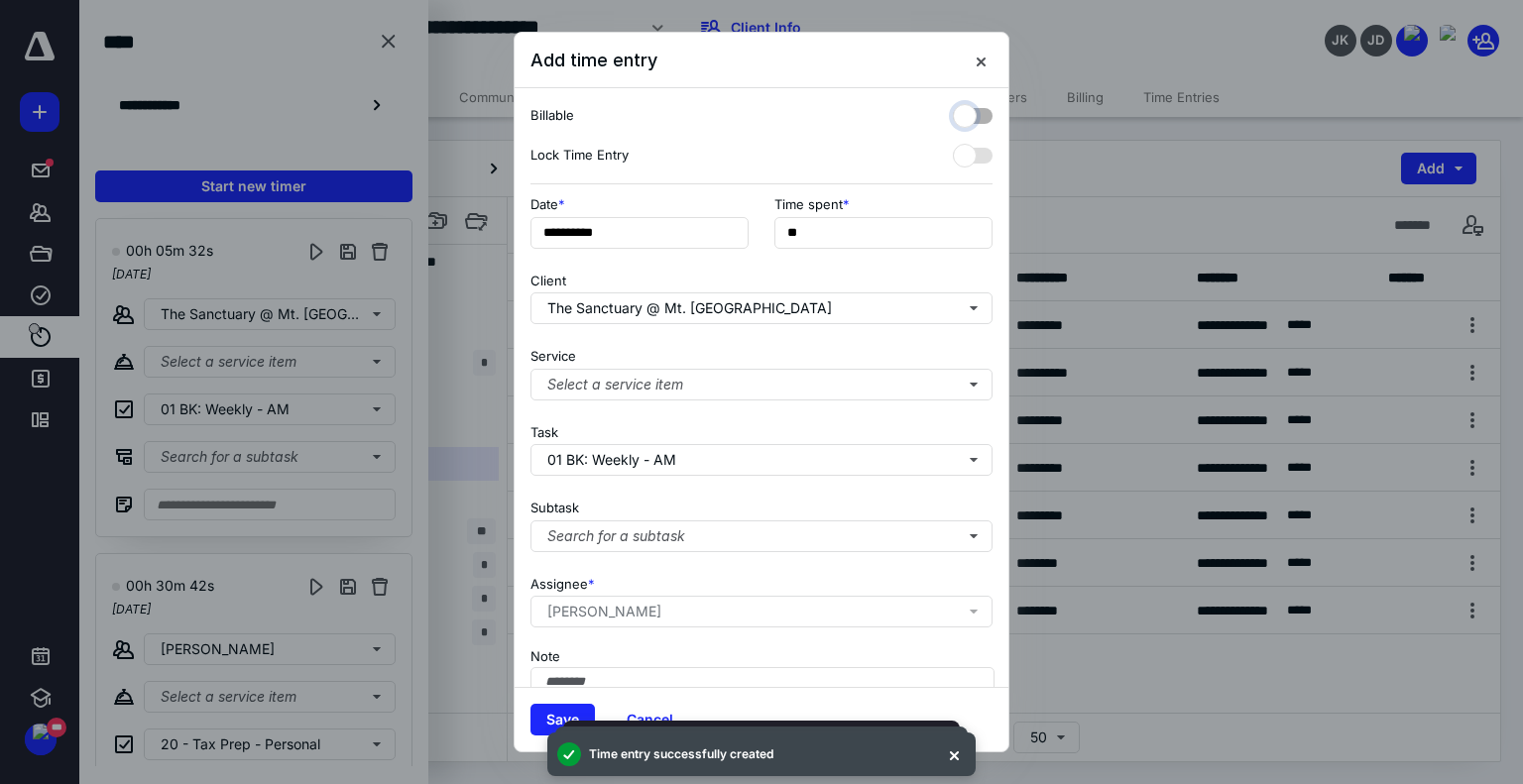 checkbox on "false" 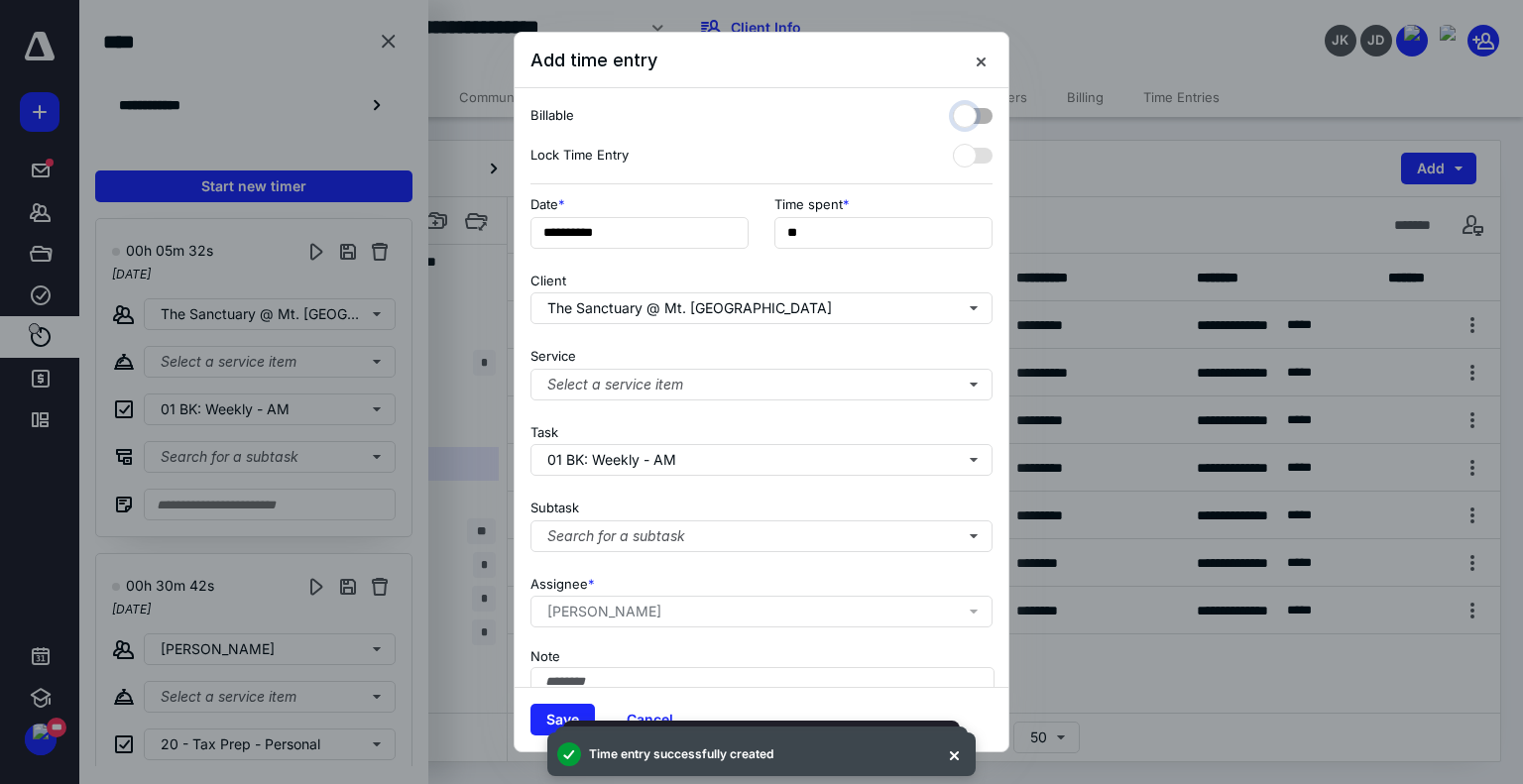 scroll, scrollTop: 65, scrollLeft: 0, axis: vertical 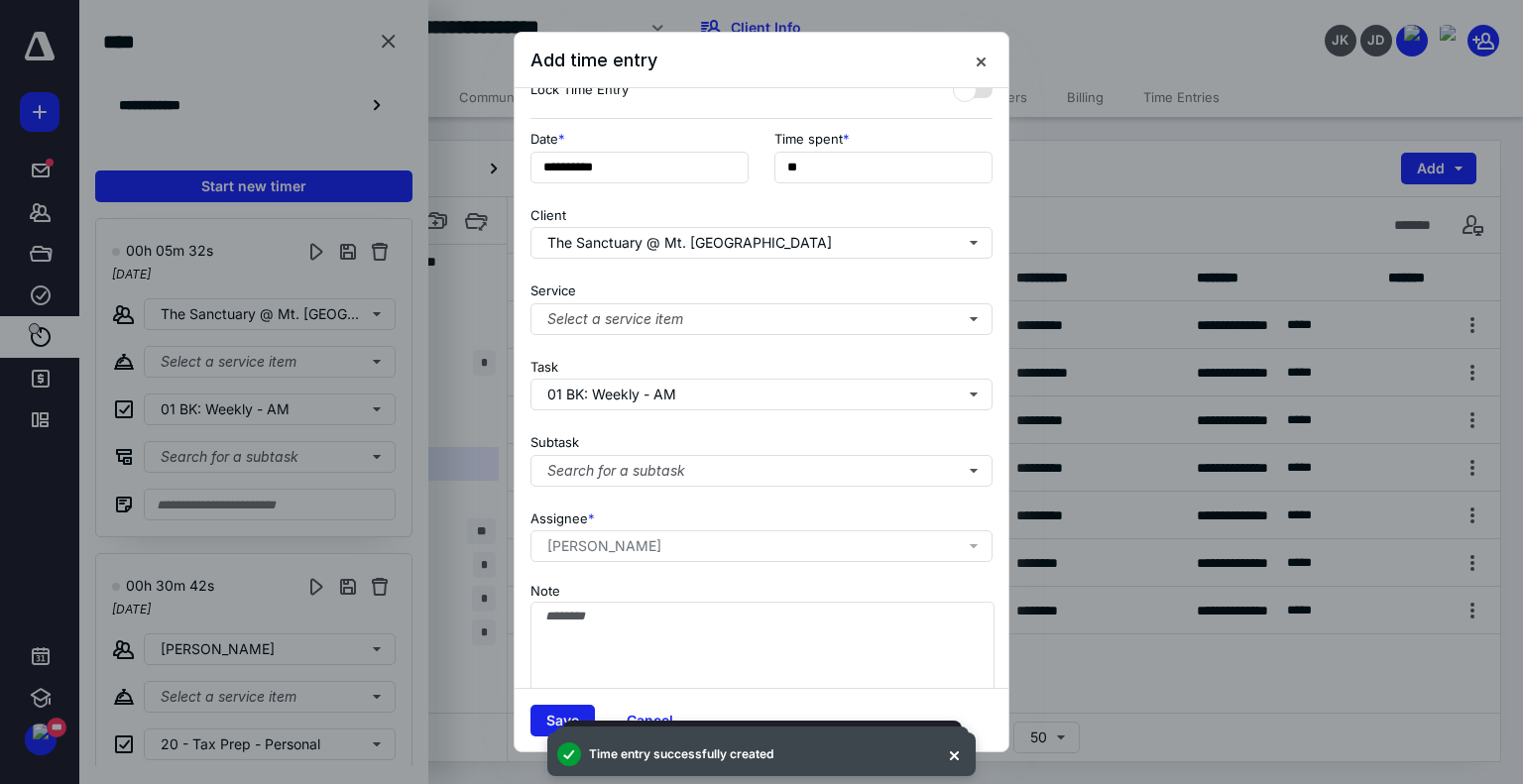 click on "Save" at bounding box center [562, 721] 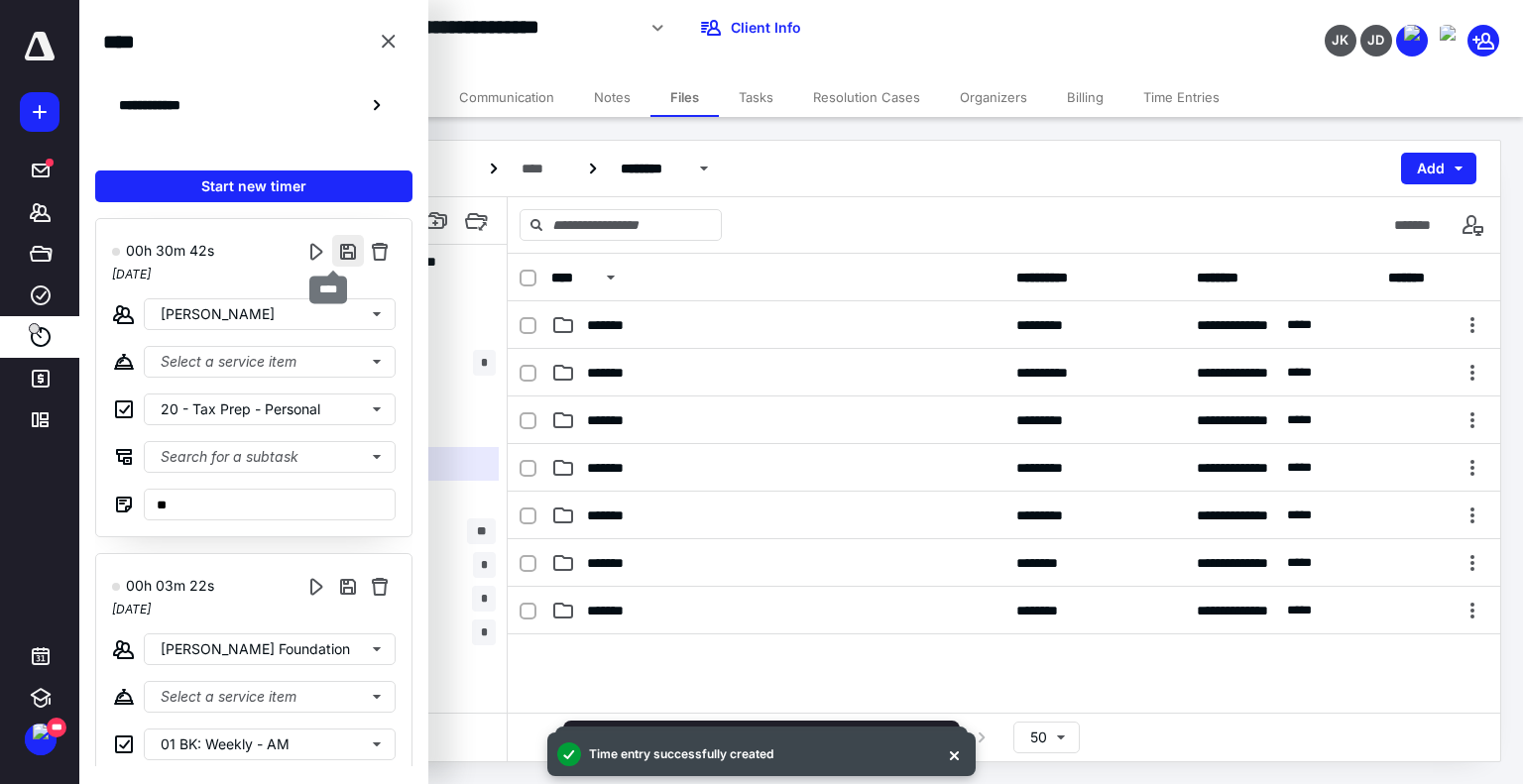click at bounding box center [348, 251] 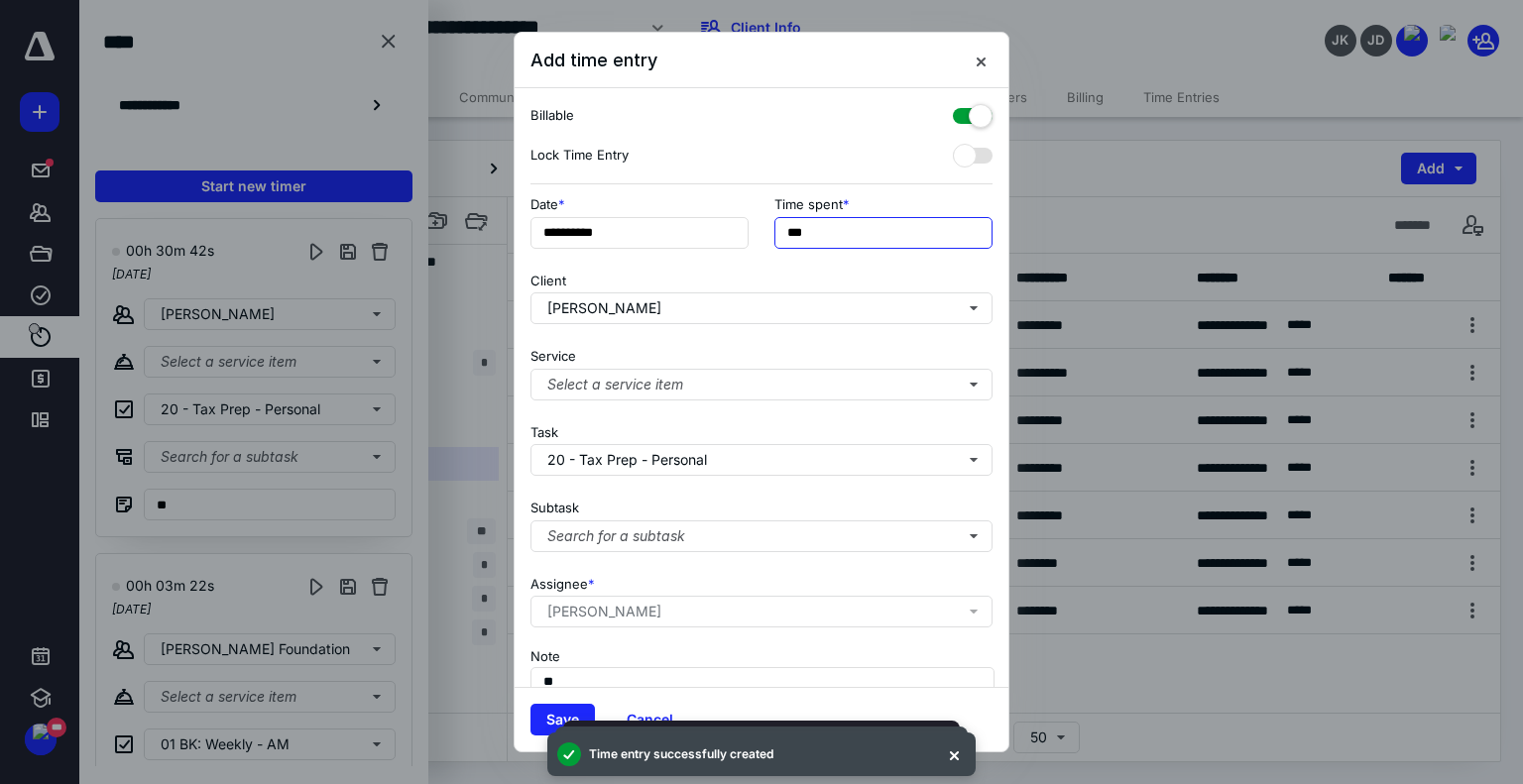 click on "***" at bounding box center (883, 233) 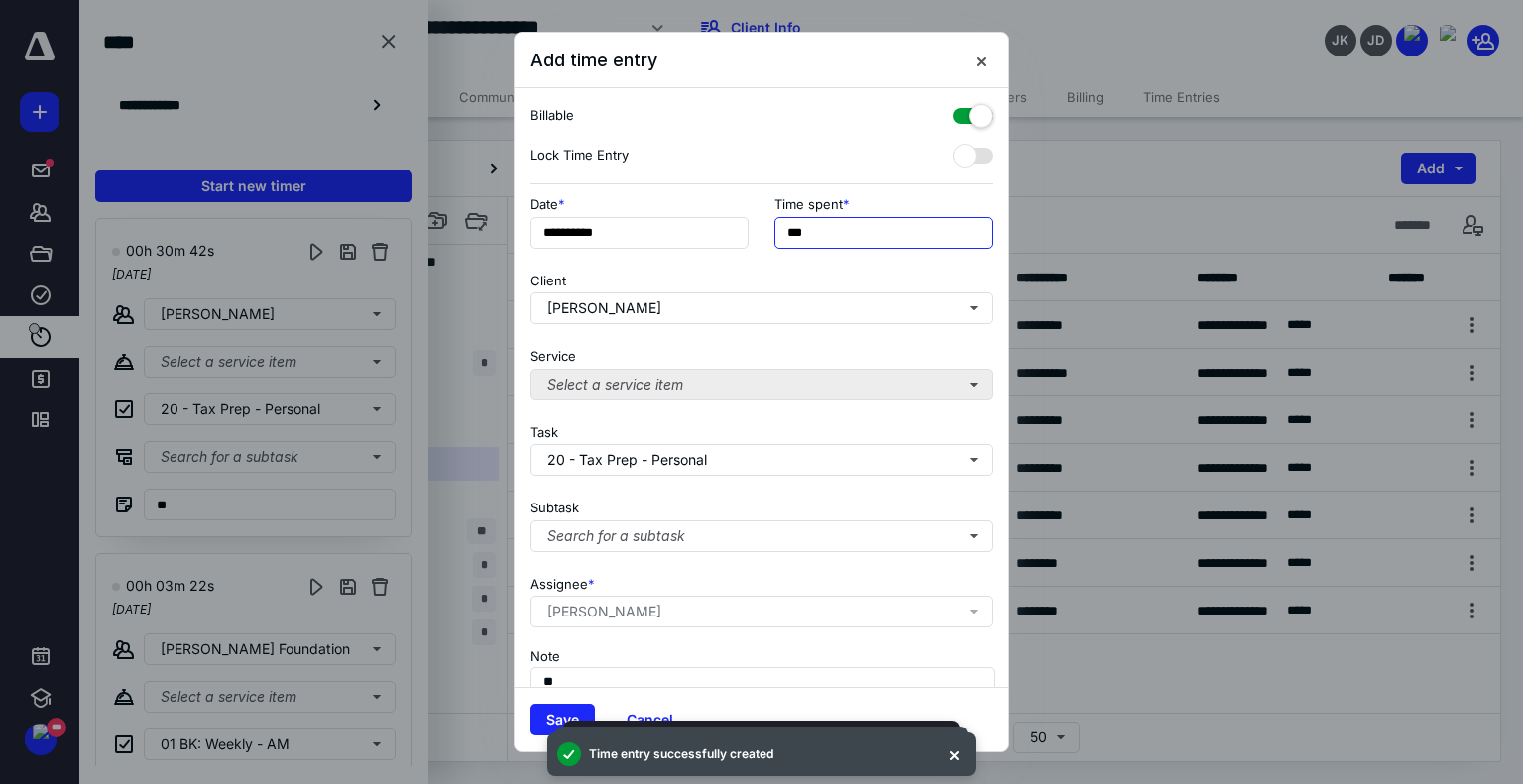 scroll, scrollTop: 108, scrollLeft: 0, axis: vertical 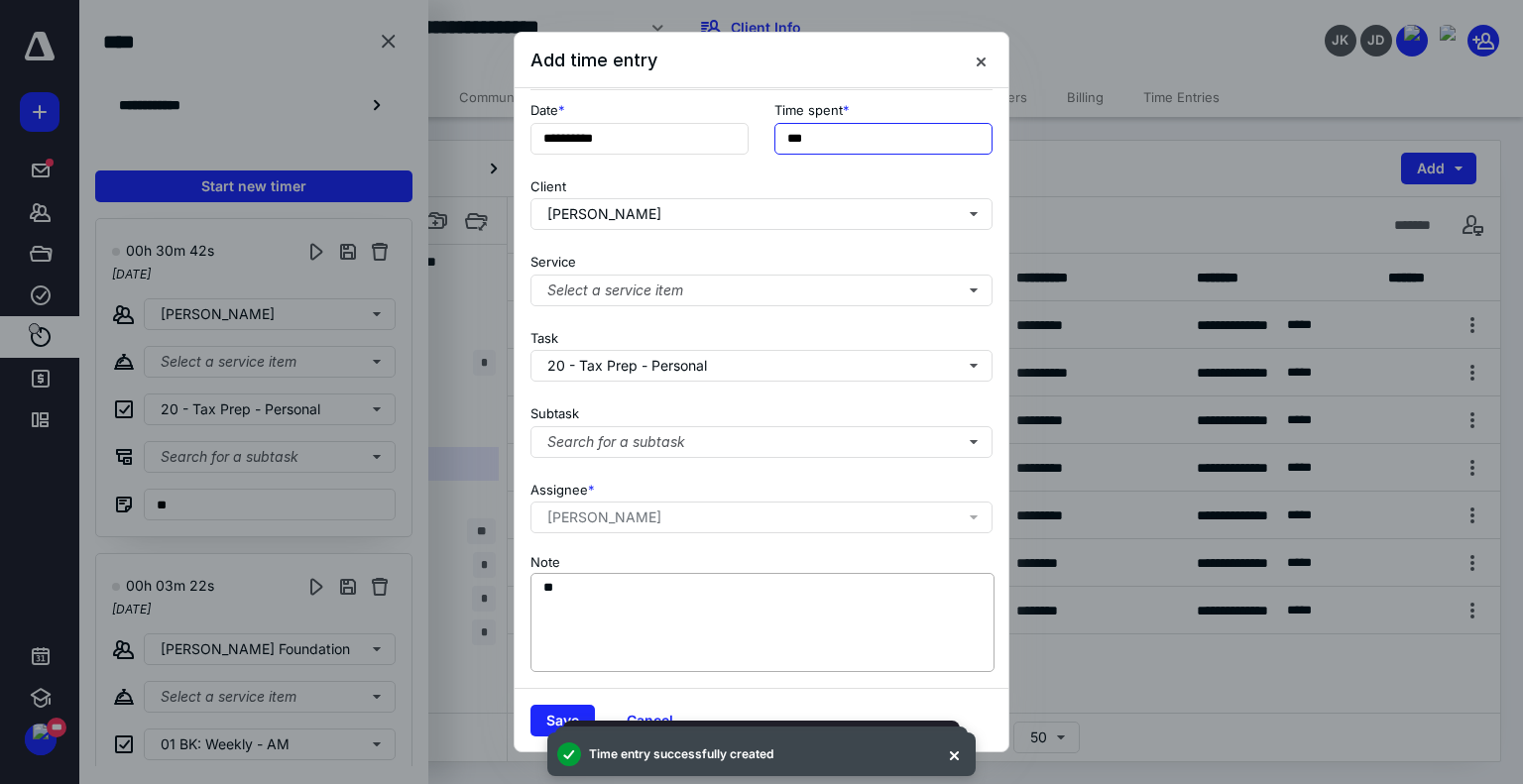 type on "***" 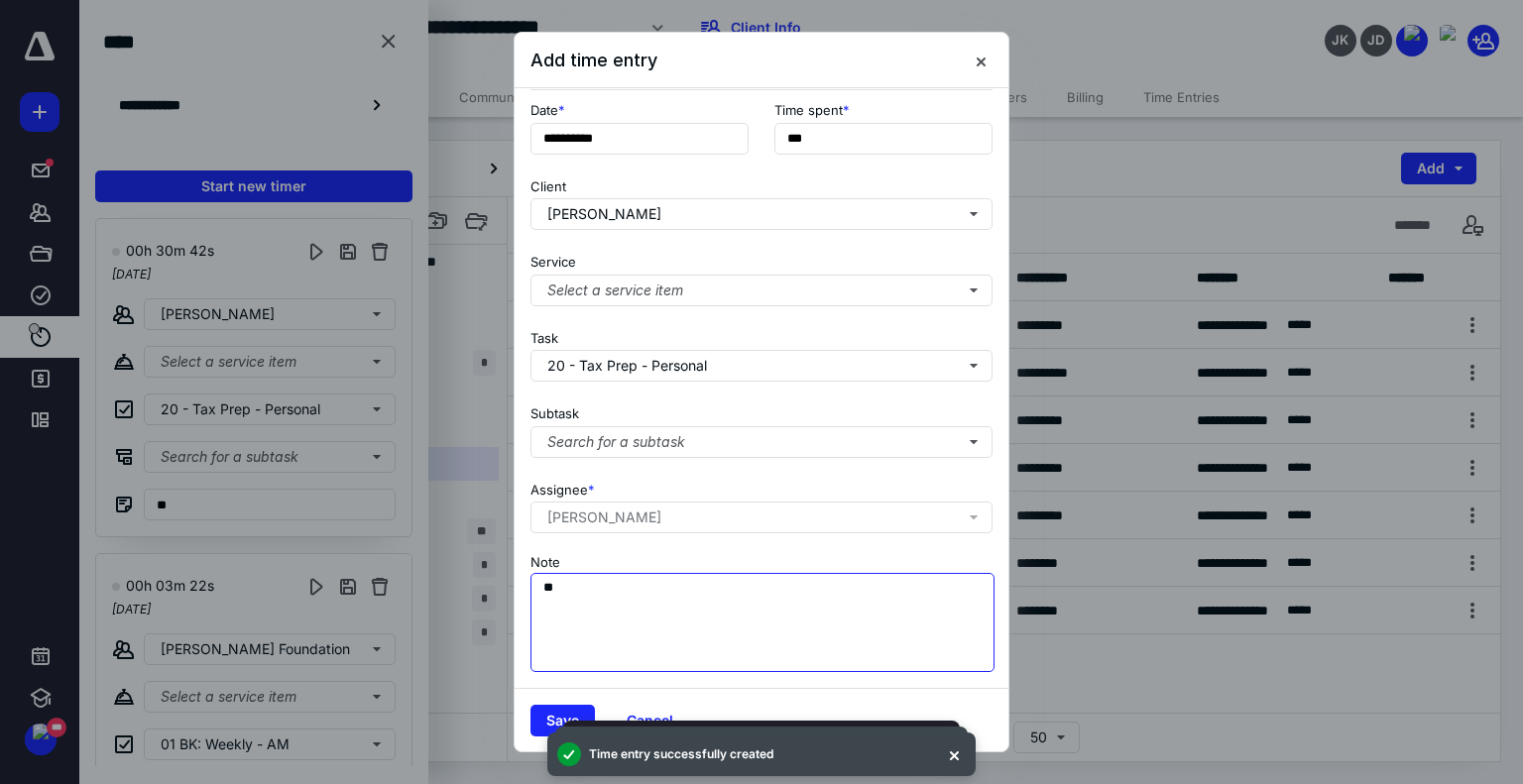 drag, startPoint x: 686, startPoint y: 616, endPoint x: 504, endPoint y: 594, distance: 183.32485 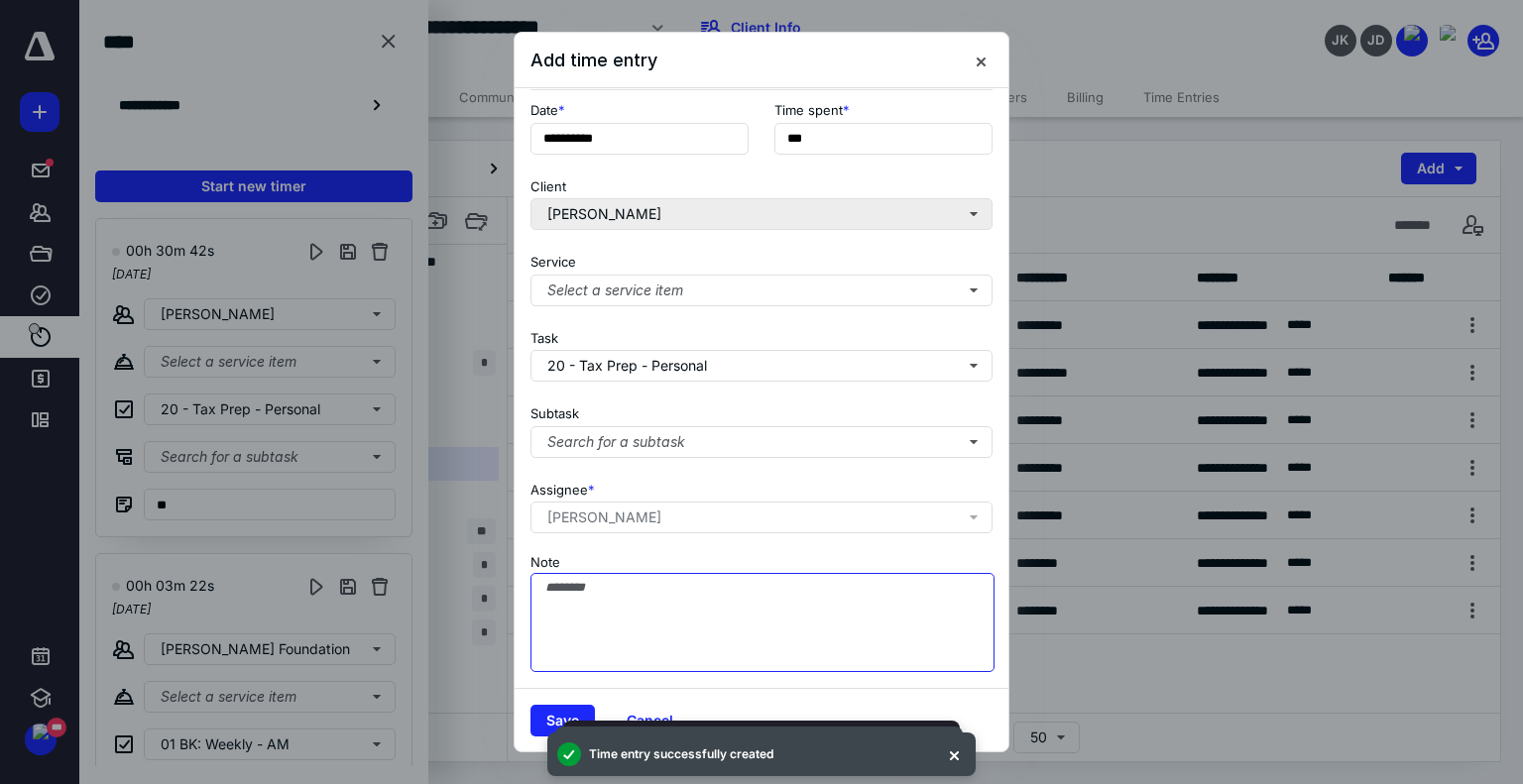 scroll, scrollTop: 0, scrollLeft: 0, axis: both 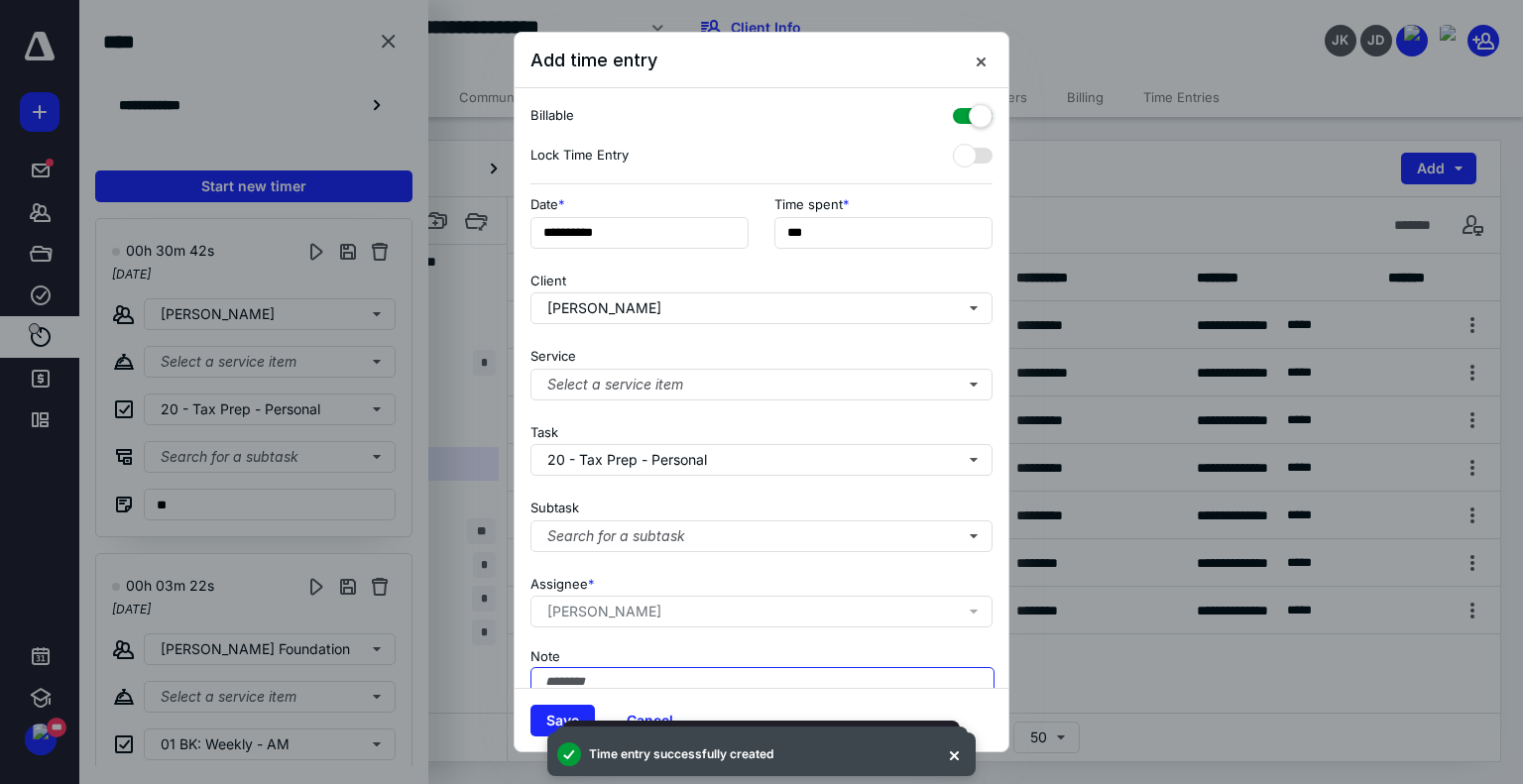 type 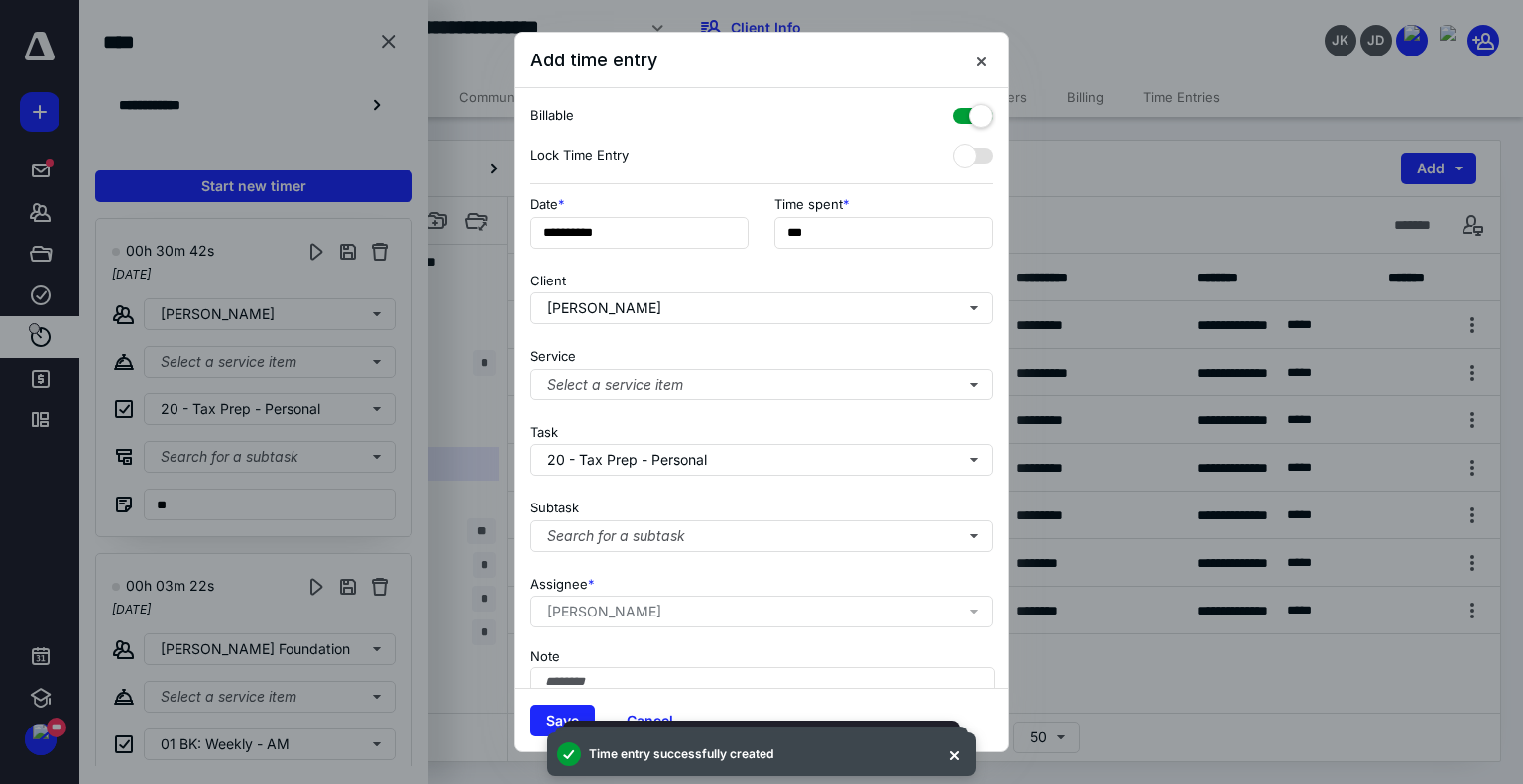 click at bounding box center [973, 112] 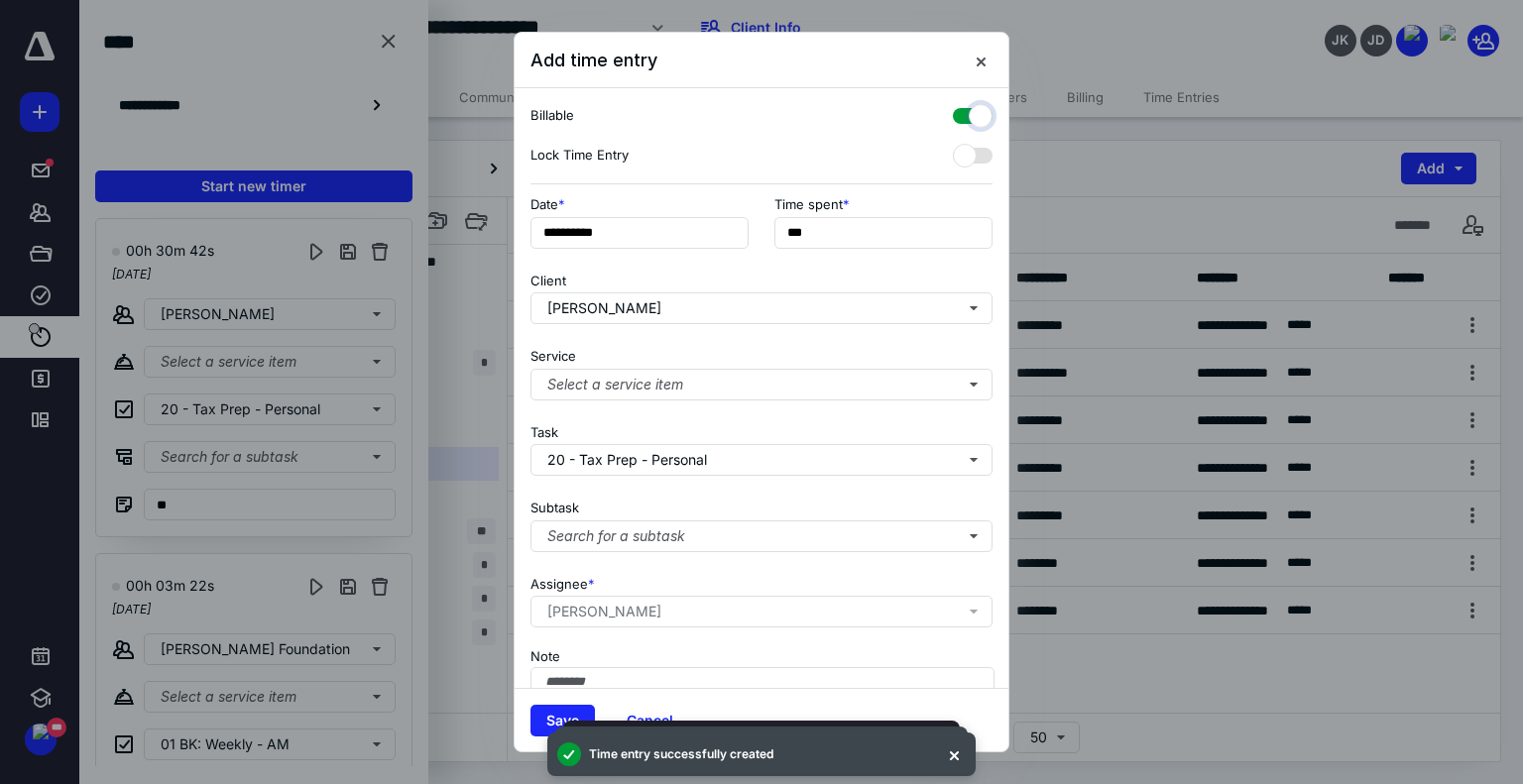 click at bounding box center (963, 113) 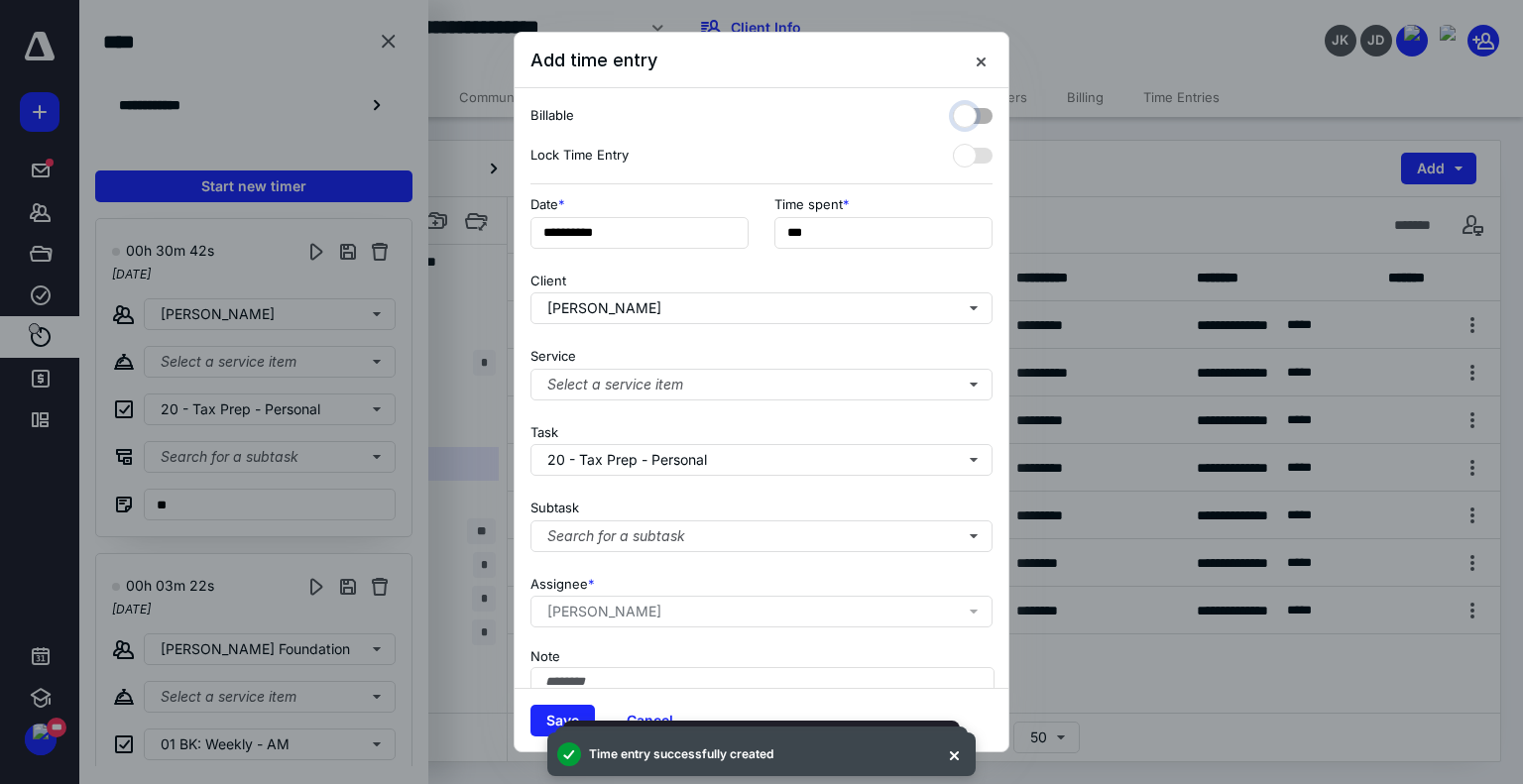 checkbox on "false" 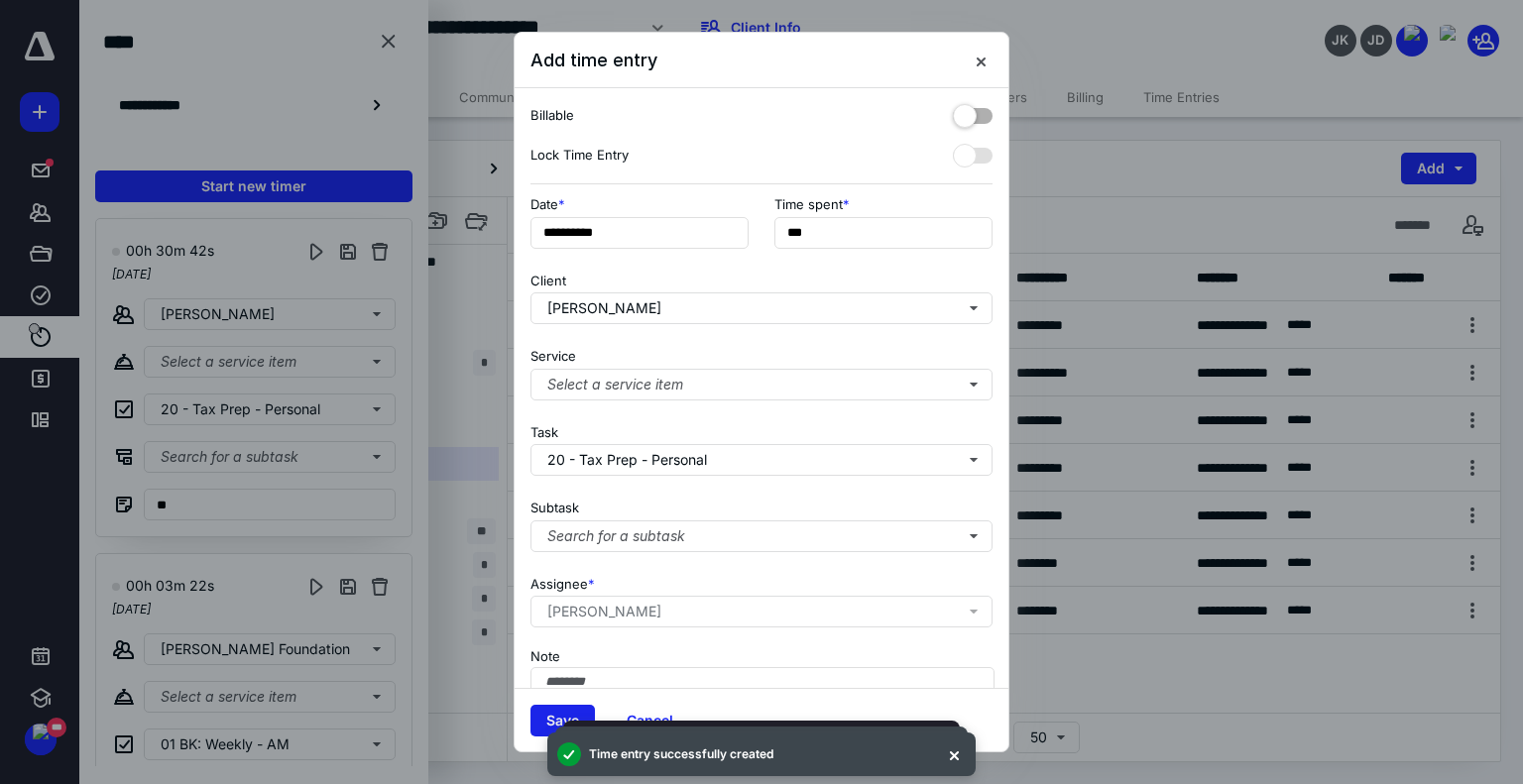 click on "Save" at bounding box center (562, 721) 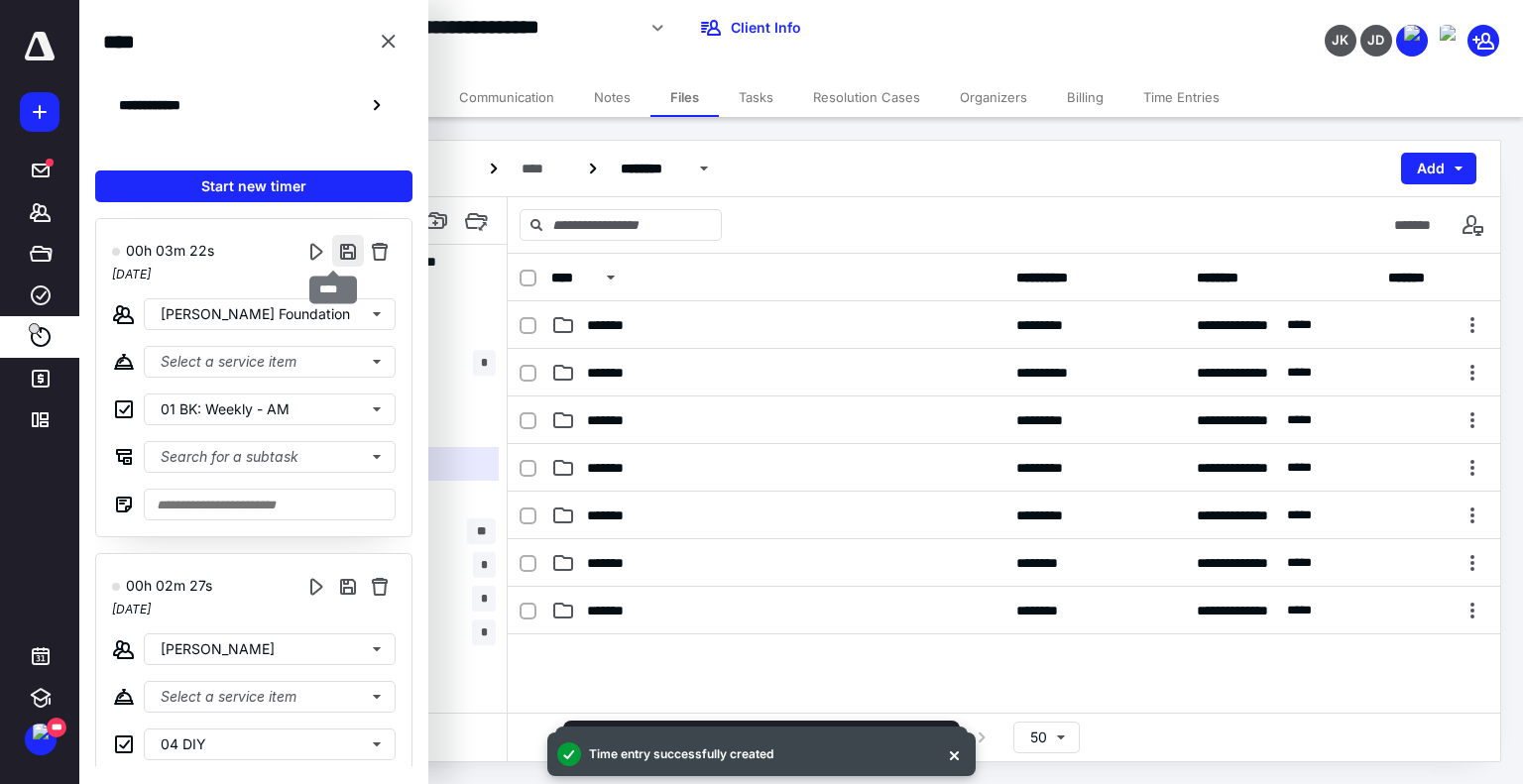 click at bounding box center [348, 251] 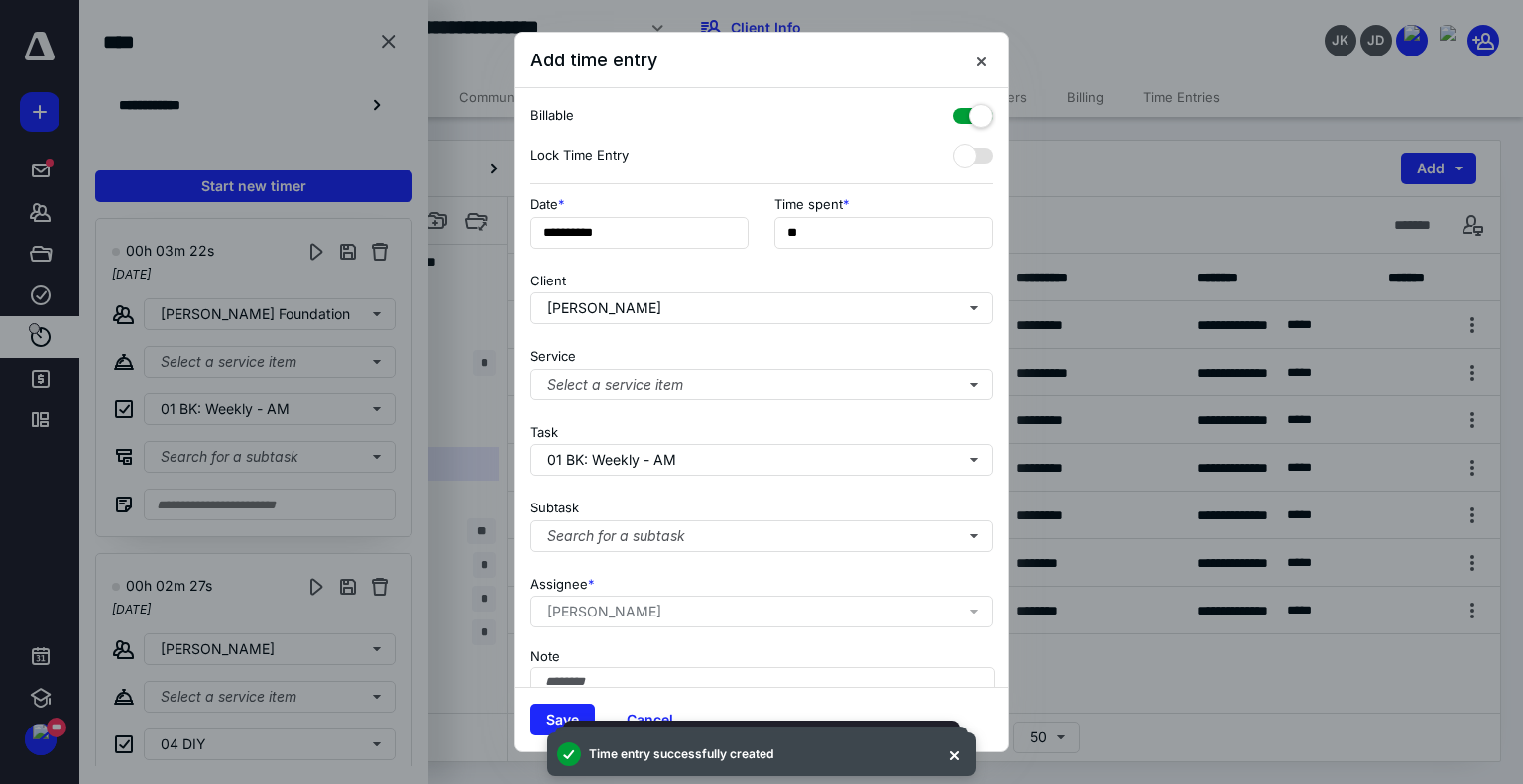 click at bounding box center (973, 112) 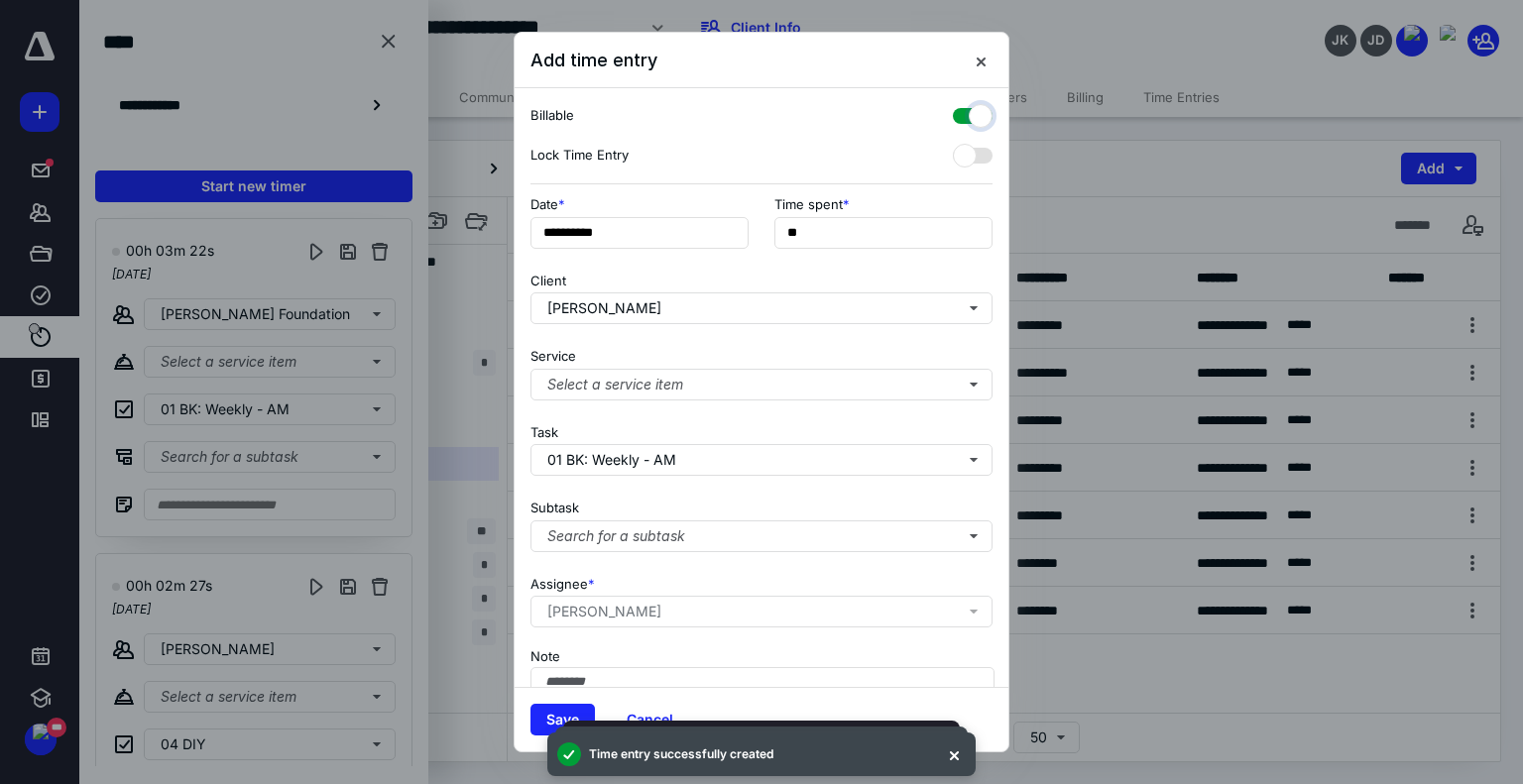 click at bounding box center [963, 113] 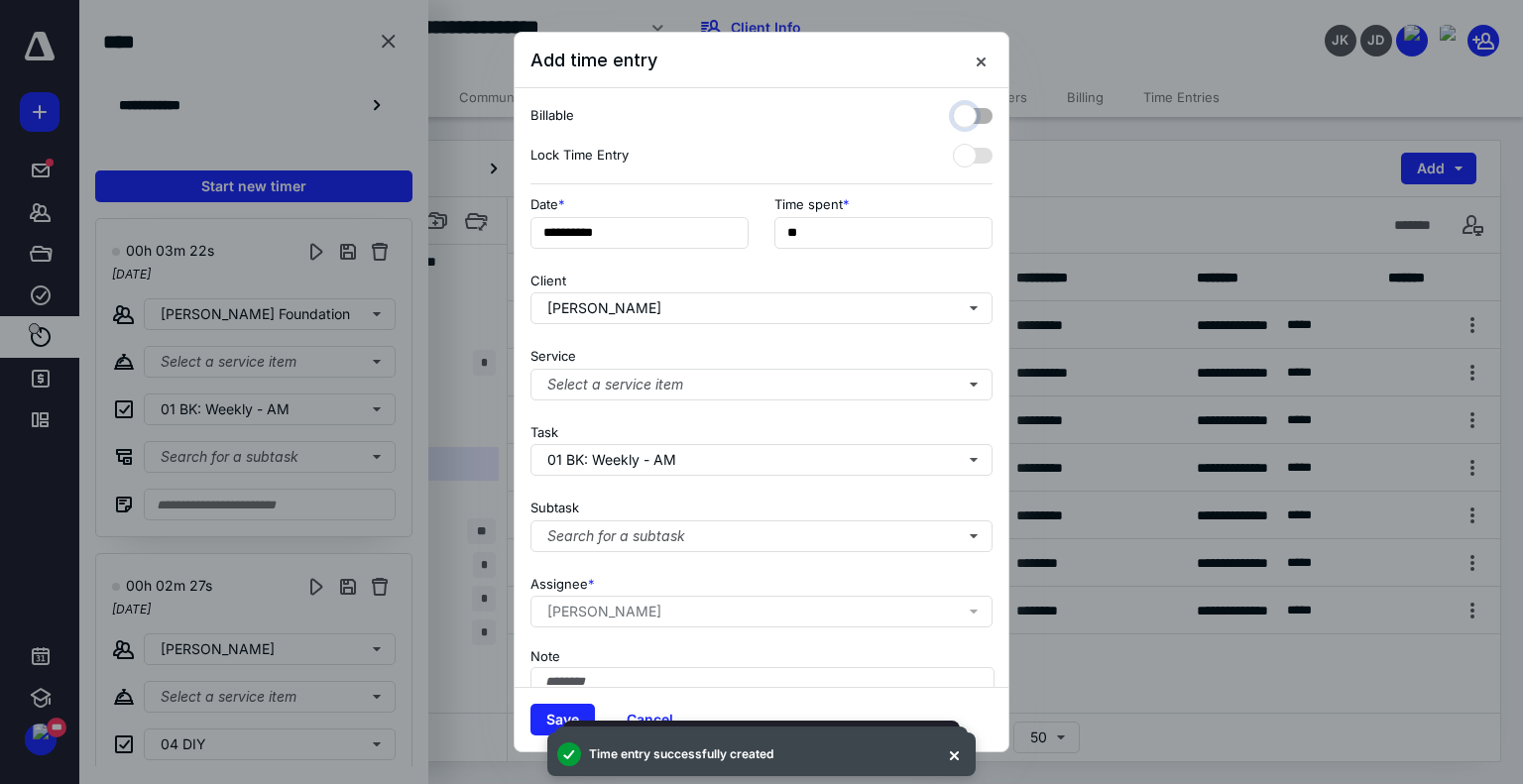 checkbox on "false" 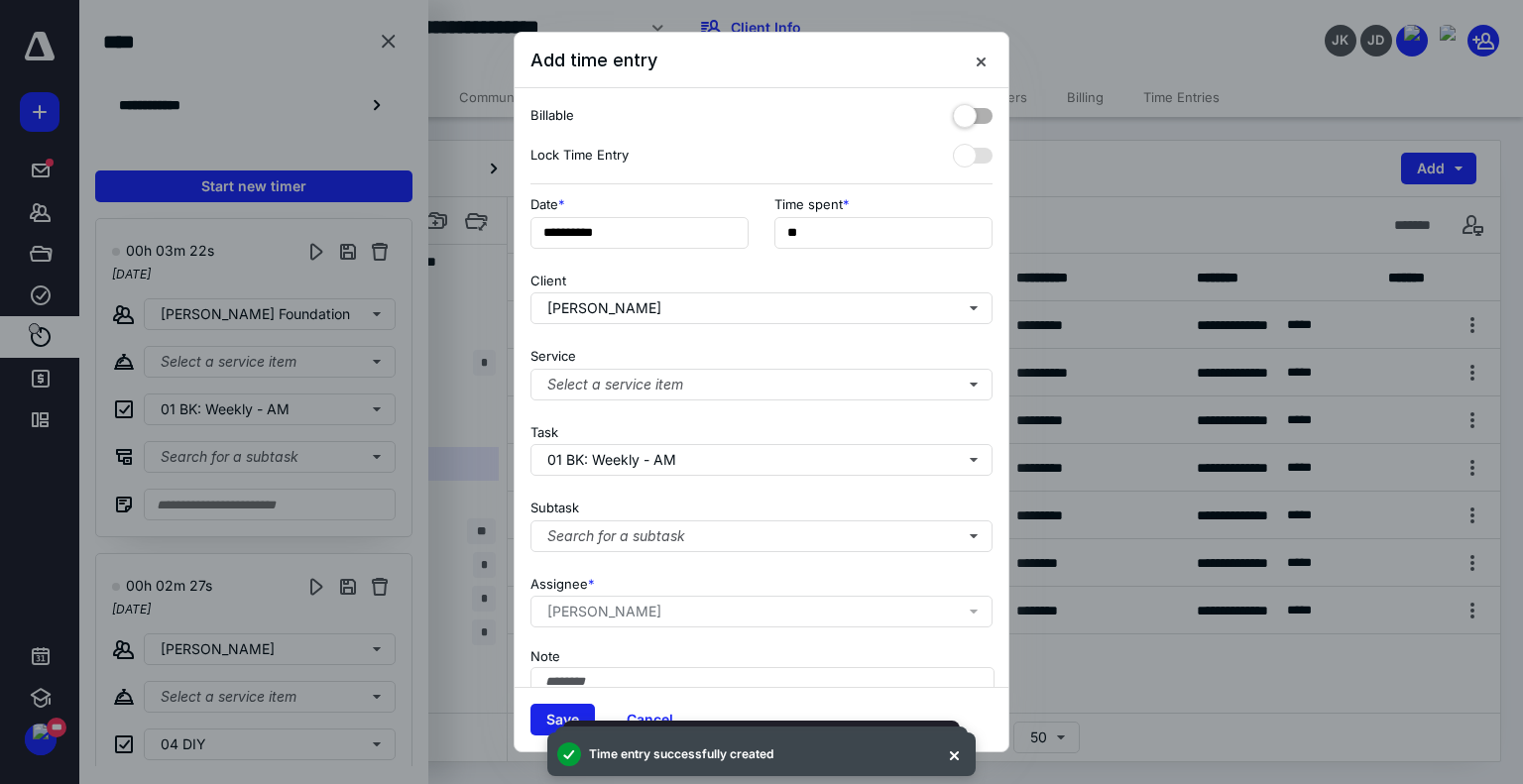 click on "Save" at bounding box center [562, 720] 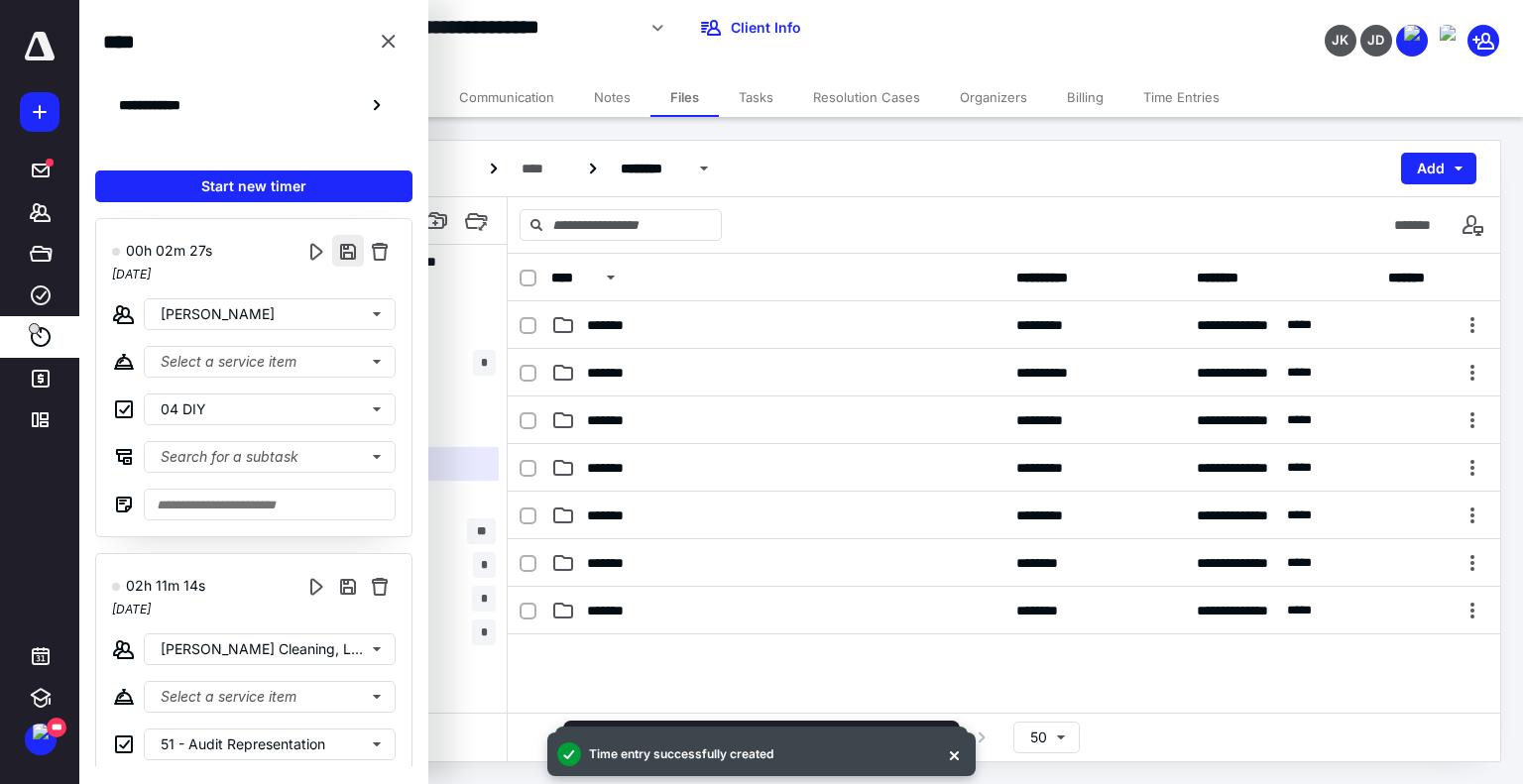 click at bounding box center (348, 251) 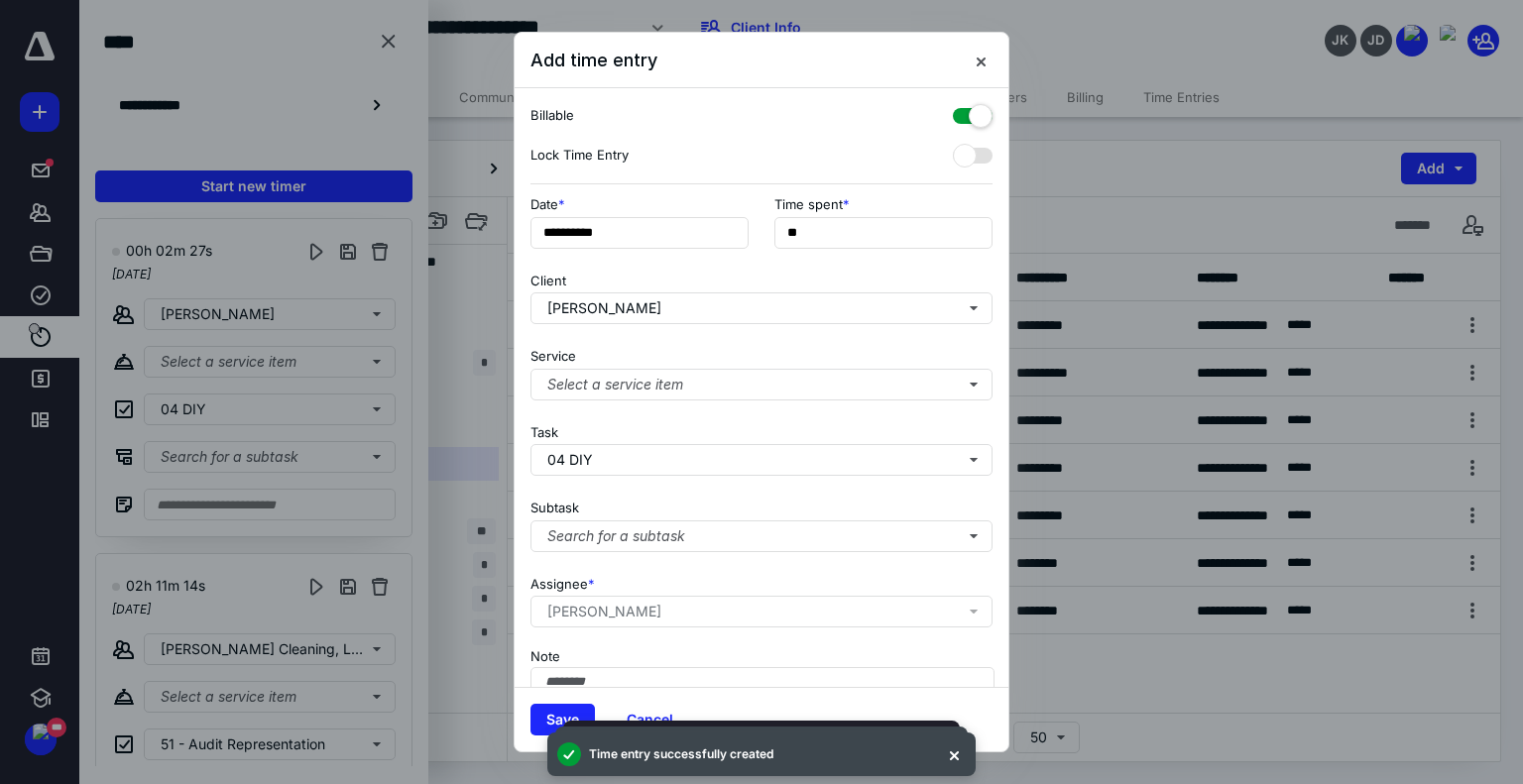 click at bounding box center [973, 112] 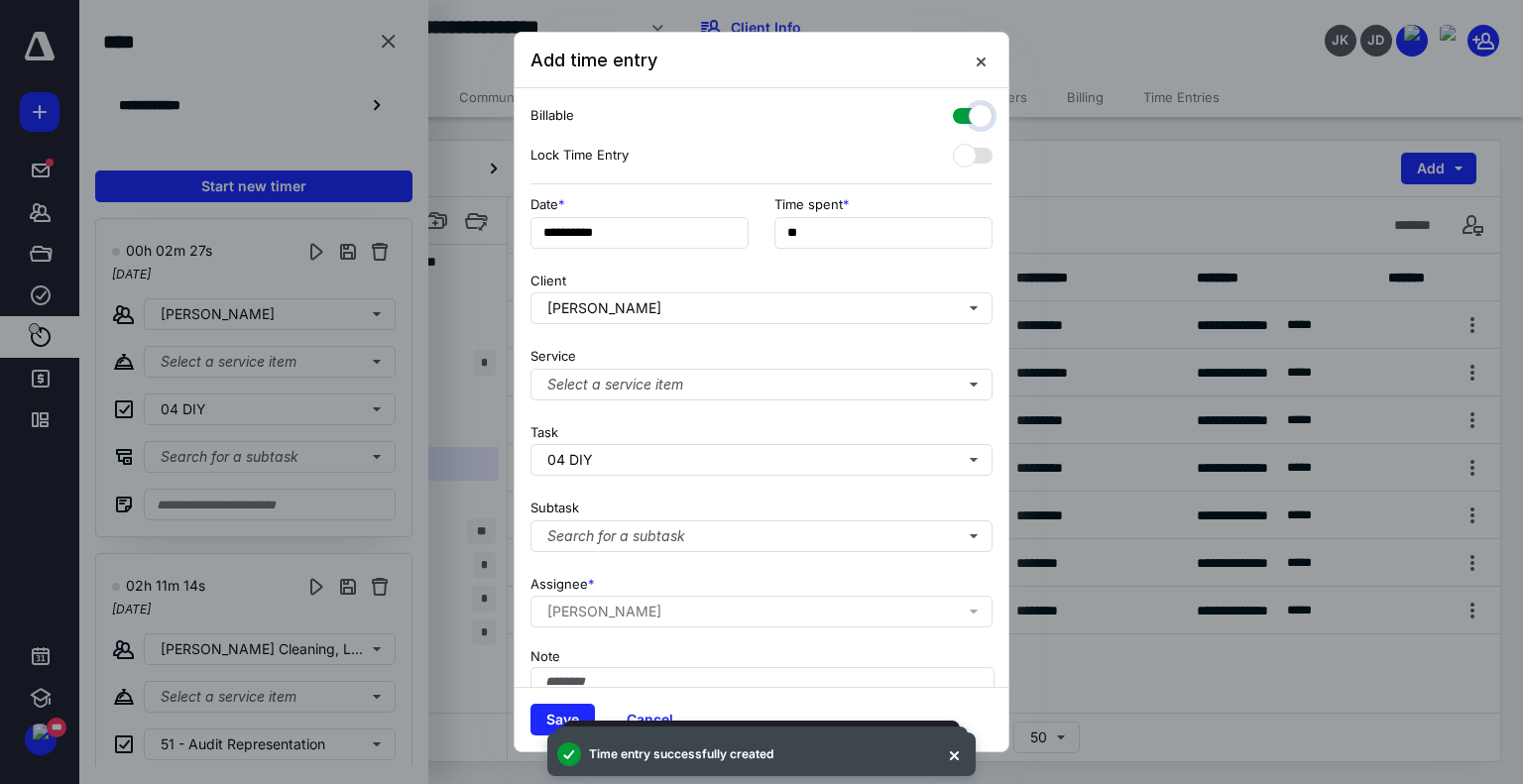 click at bounding box center (963, 113) 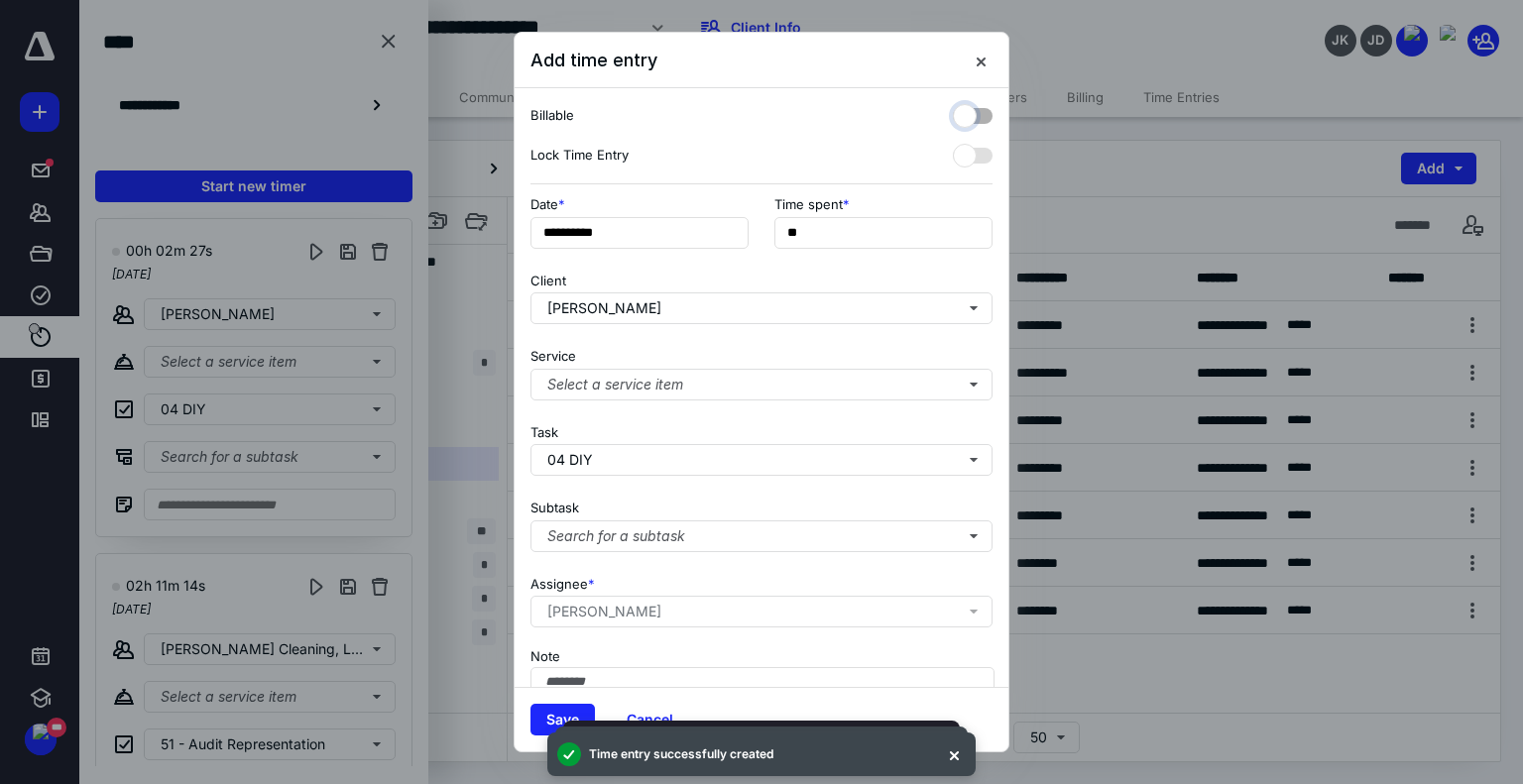 checkbox on "false" 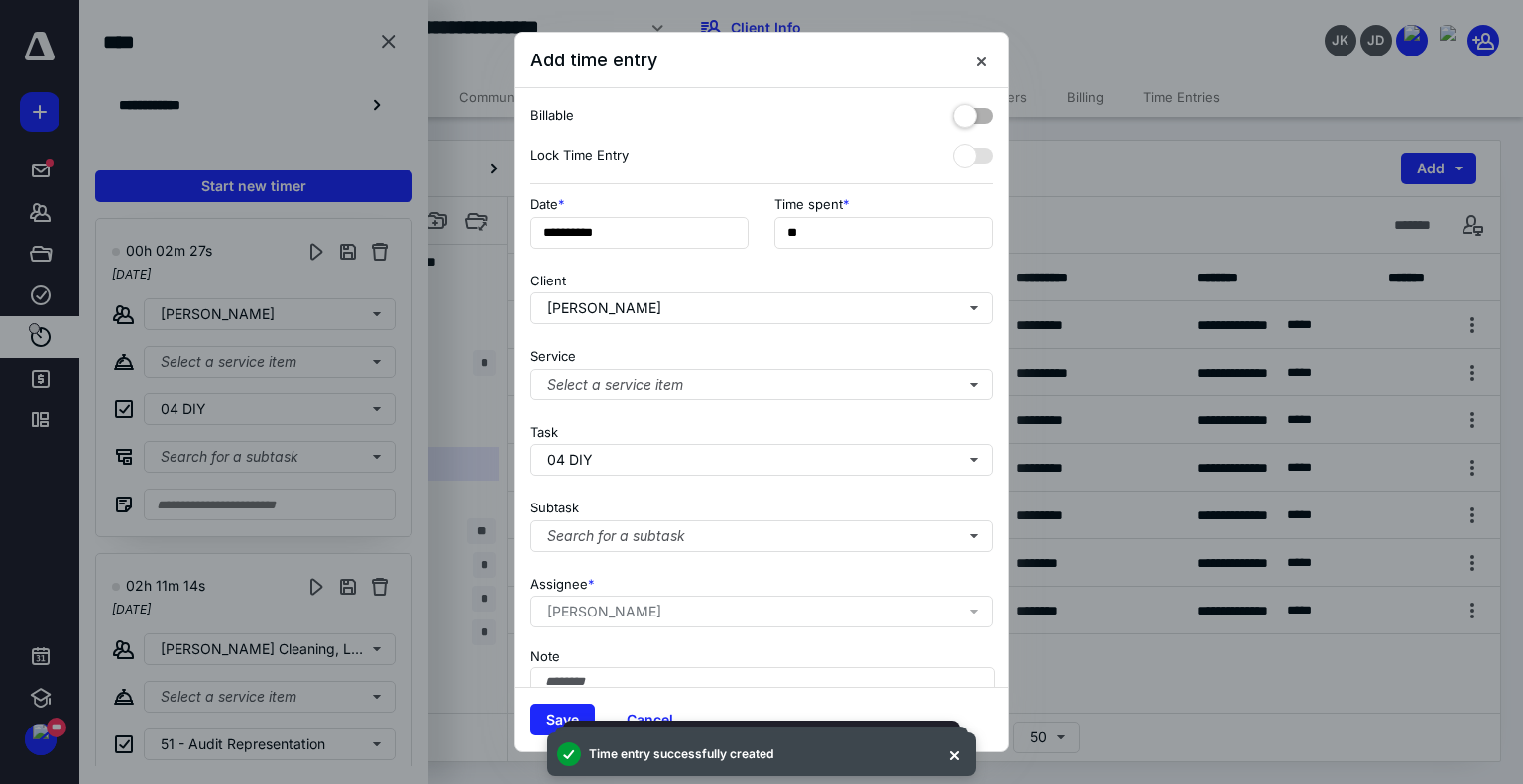 click on "Save Cancel" at bounding box center [762, 719] 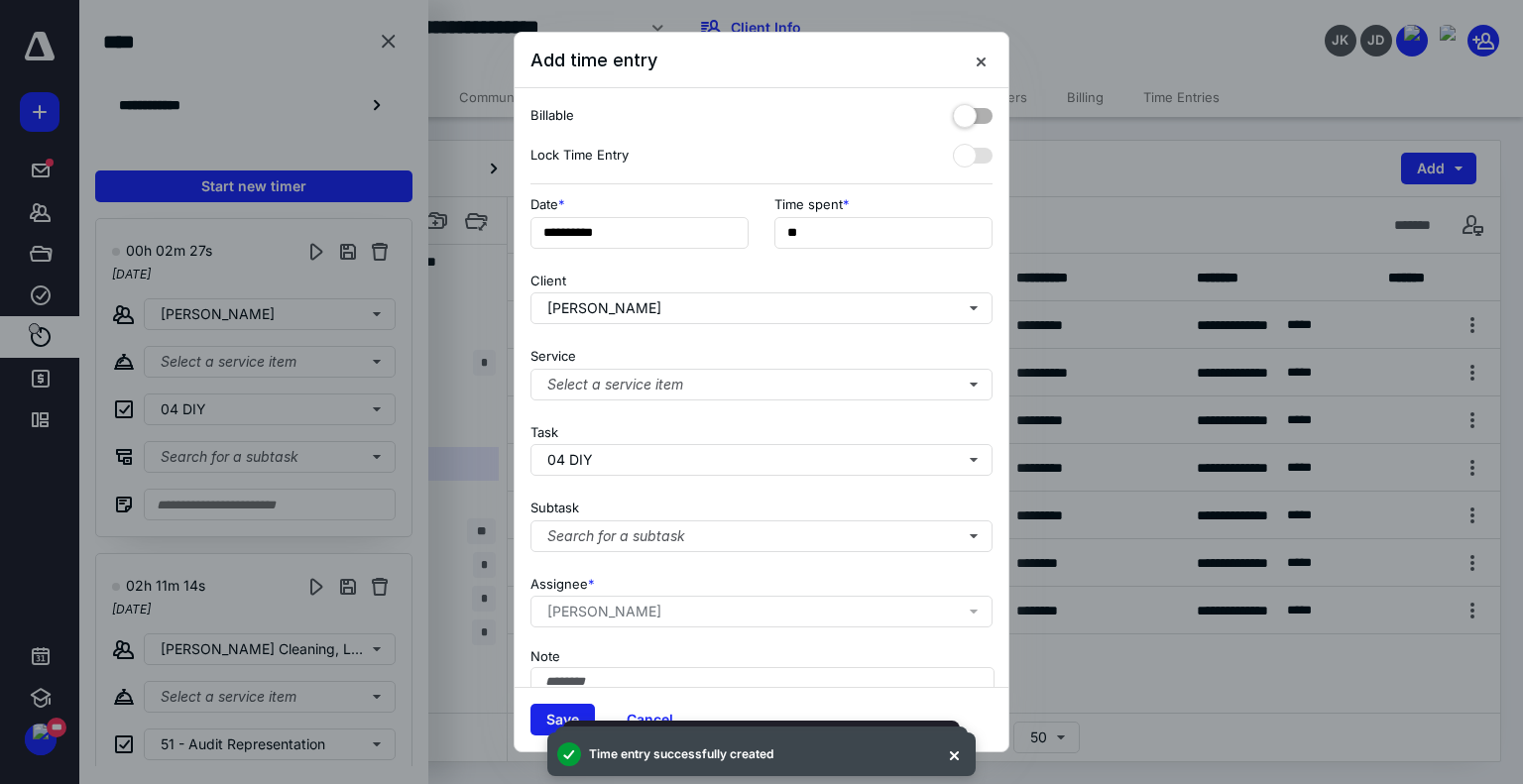 click on "Save" at bounding box center (562, 720) 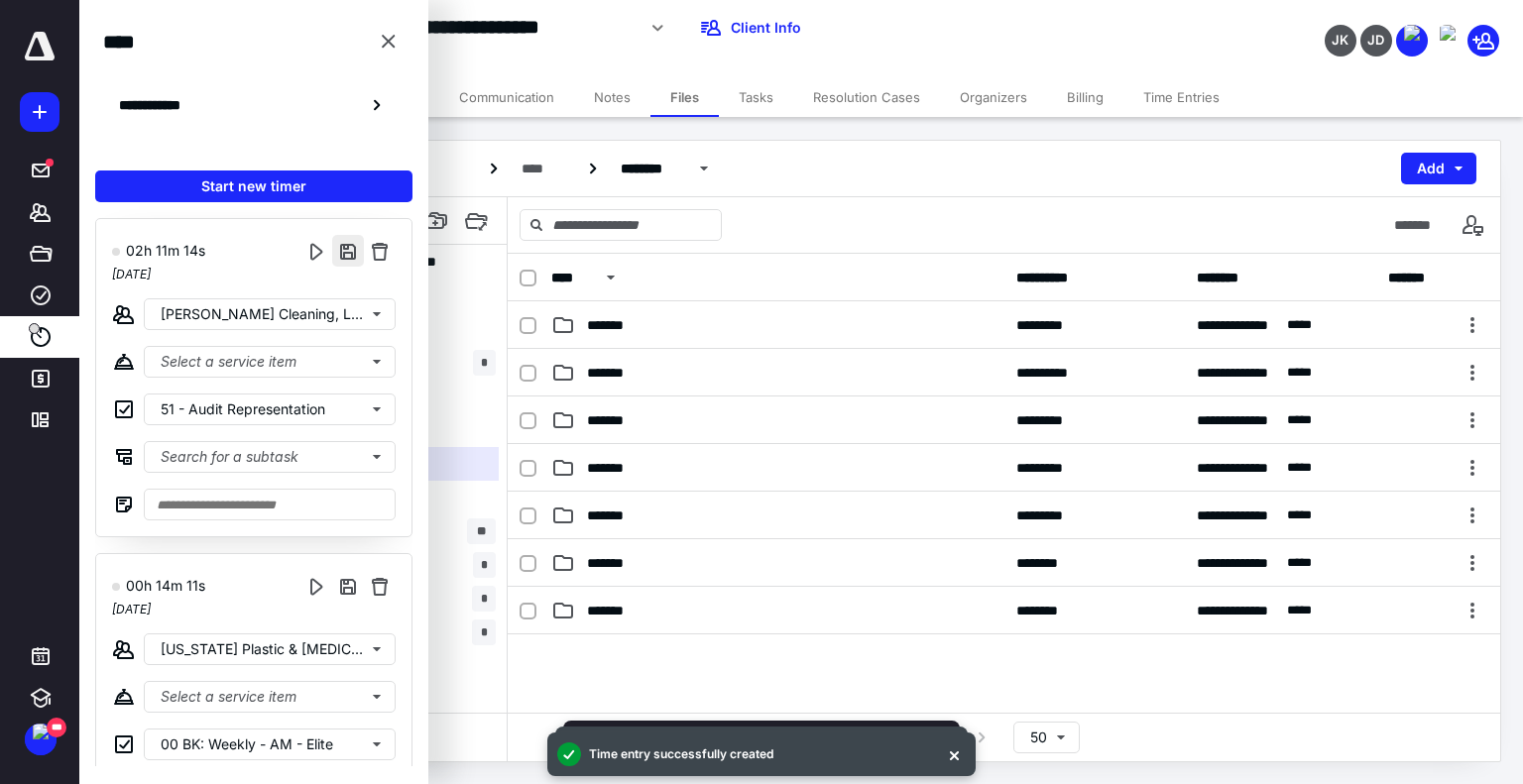 click at bounding box center [348, 251] 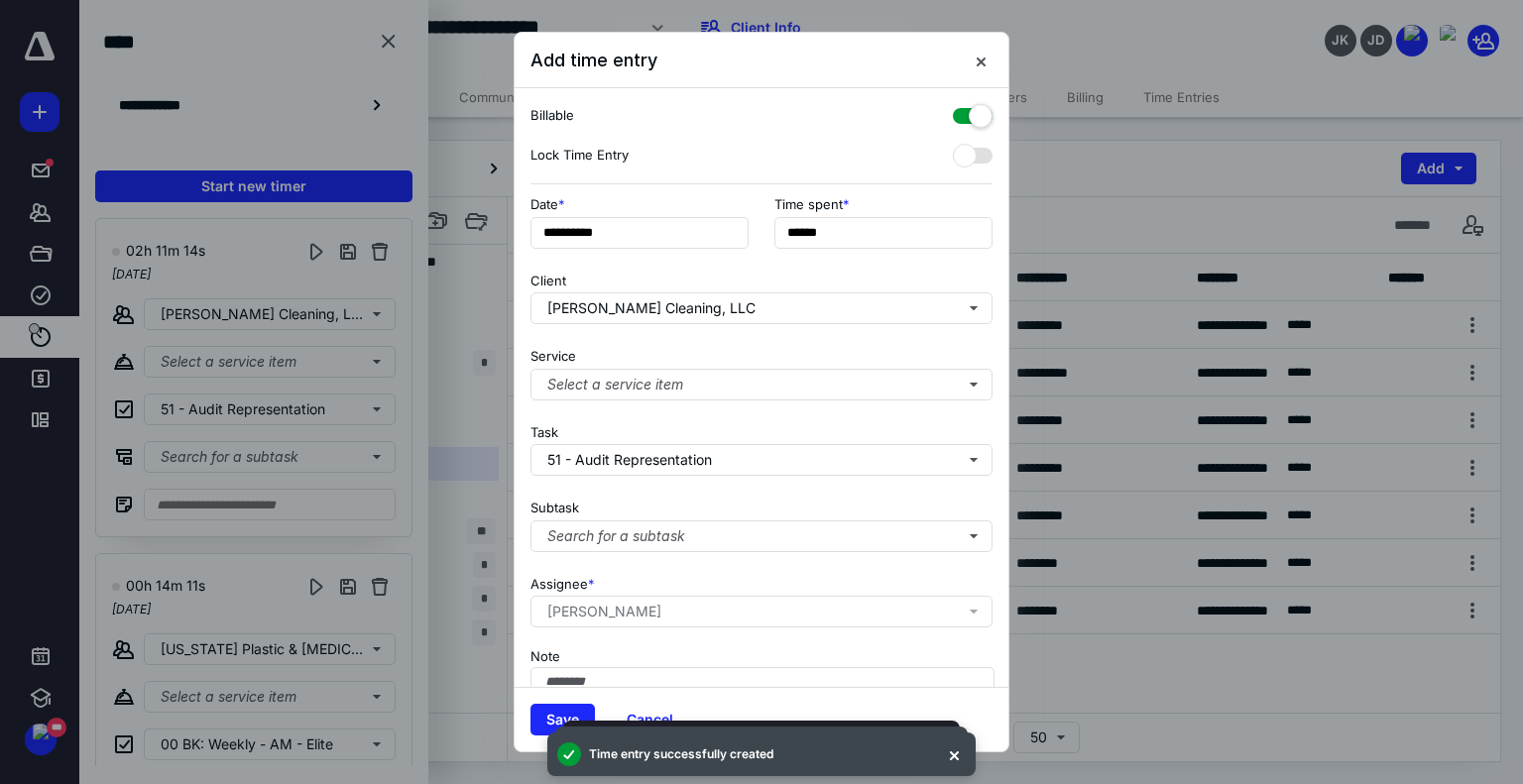 click at bounding box center [973, 112] 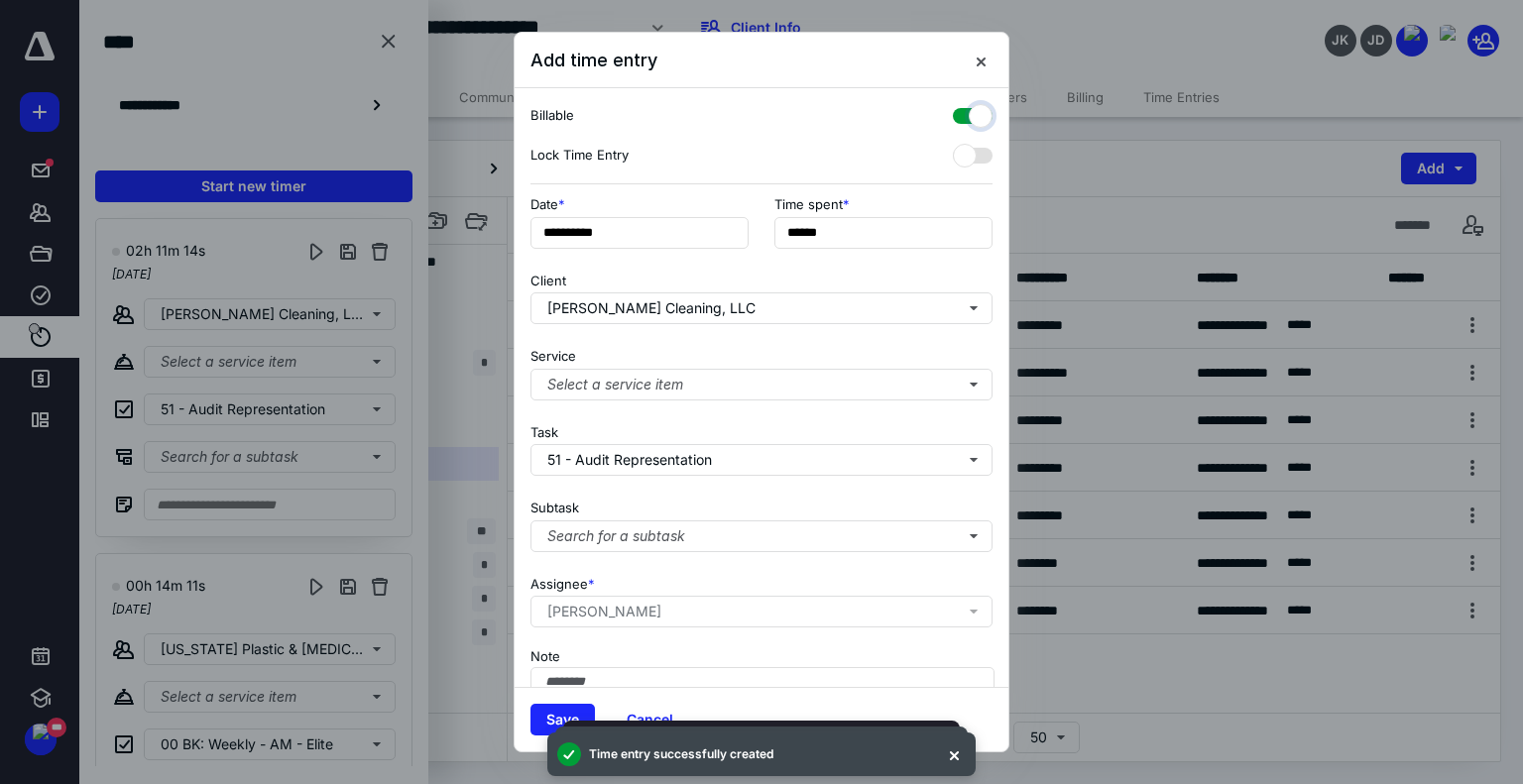 click at bounding box center [963, 113] 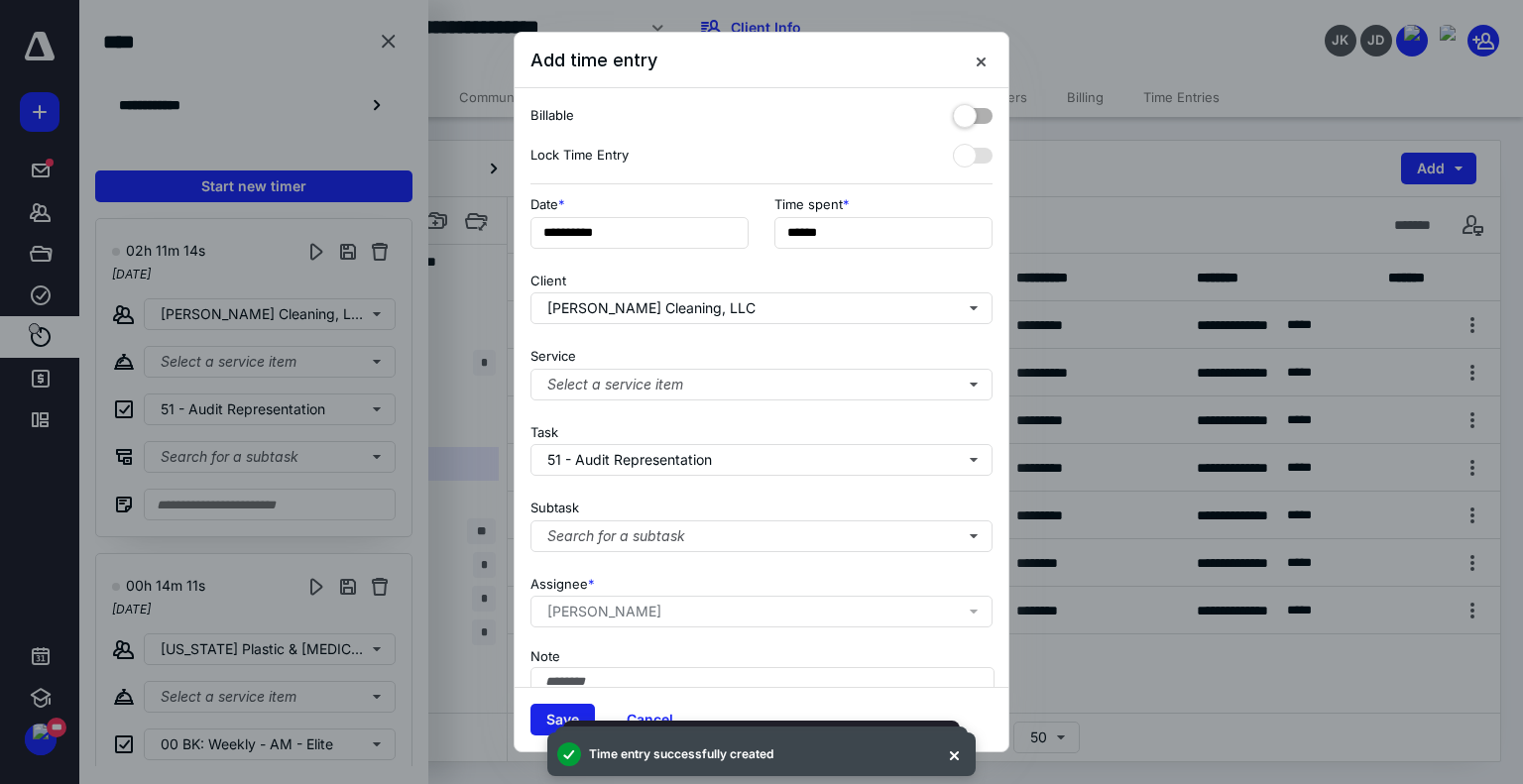 click on "Save" at bounding box center [562, 720] 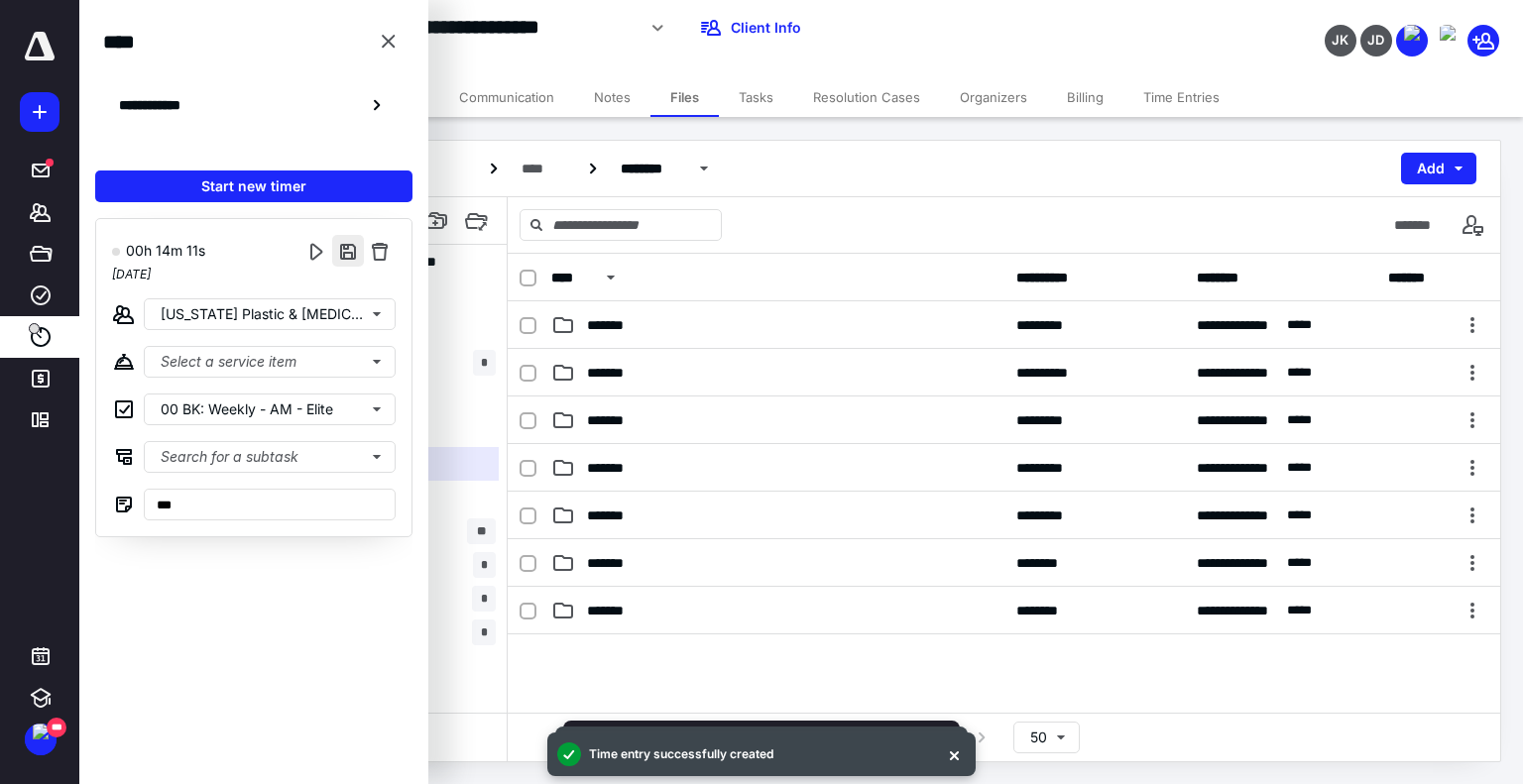 click at bounding box center [348, 251] 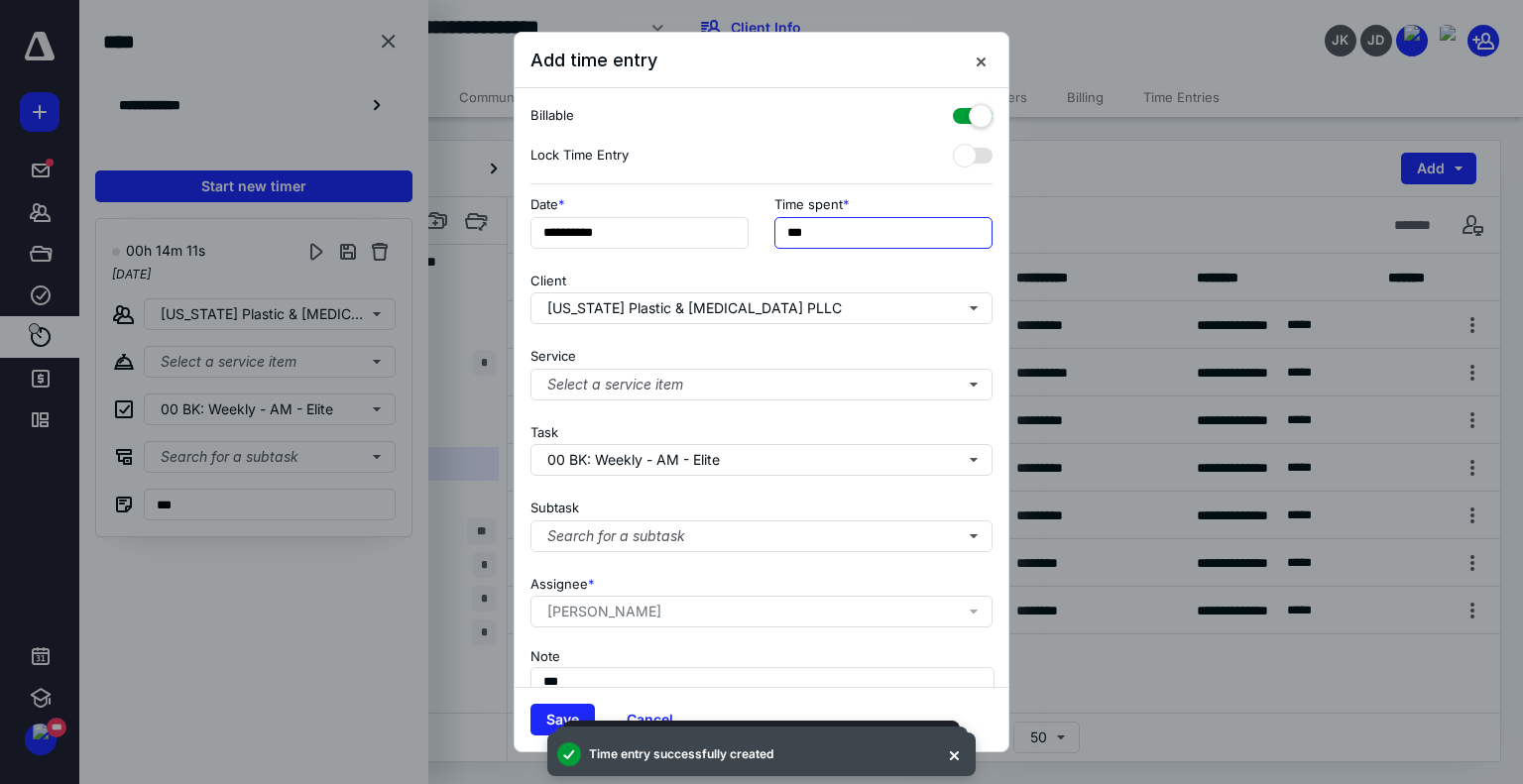 drag, startPoint x: 795, startPoint y: 236, endPoint x: 753, endPoint y: 231, distance: 42.296572 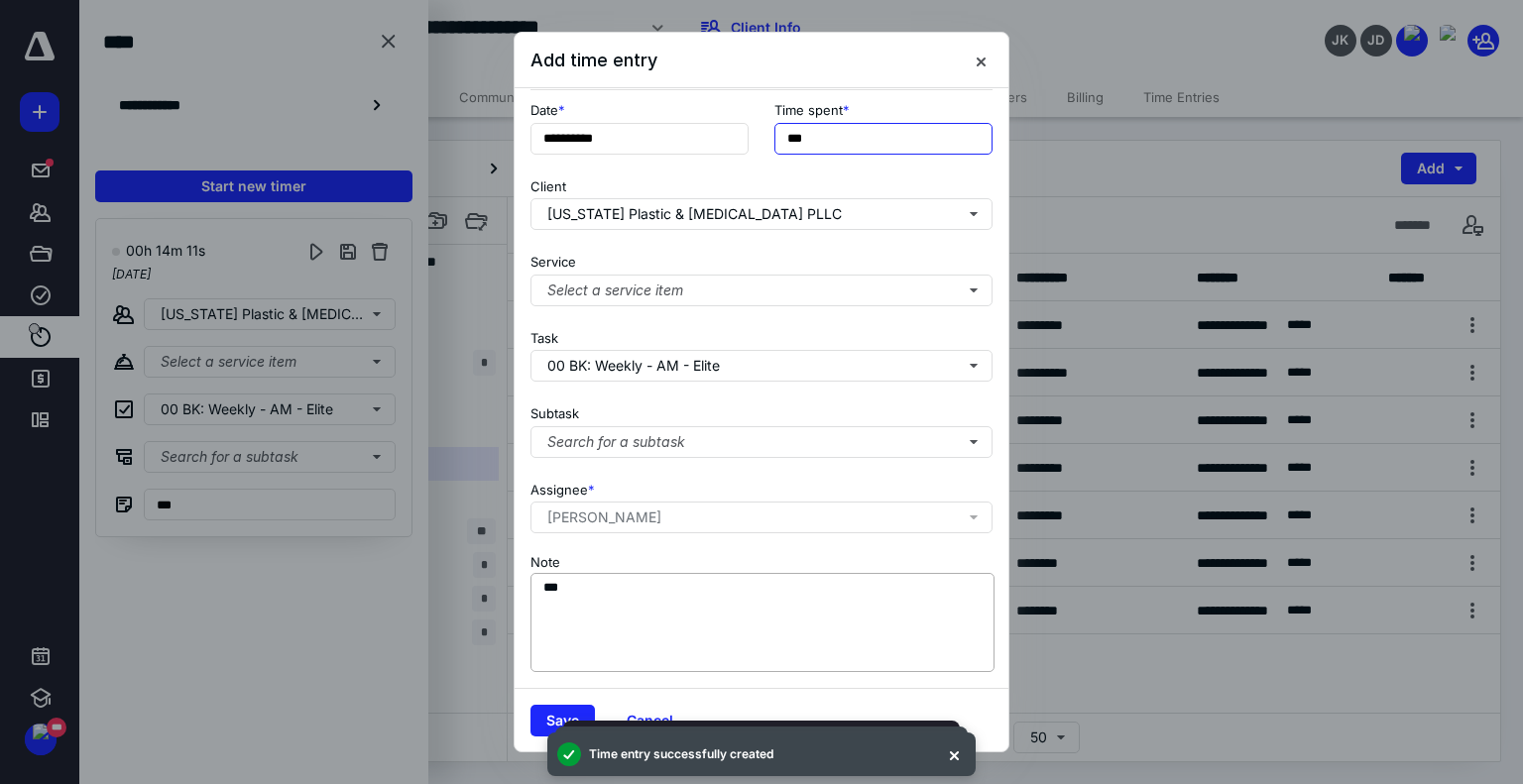 type on "***" 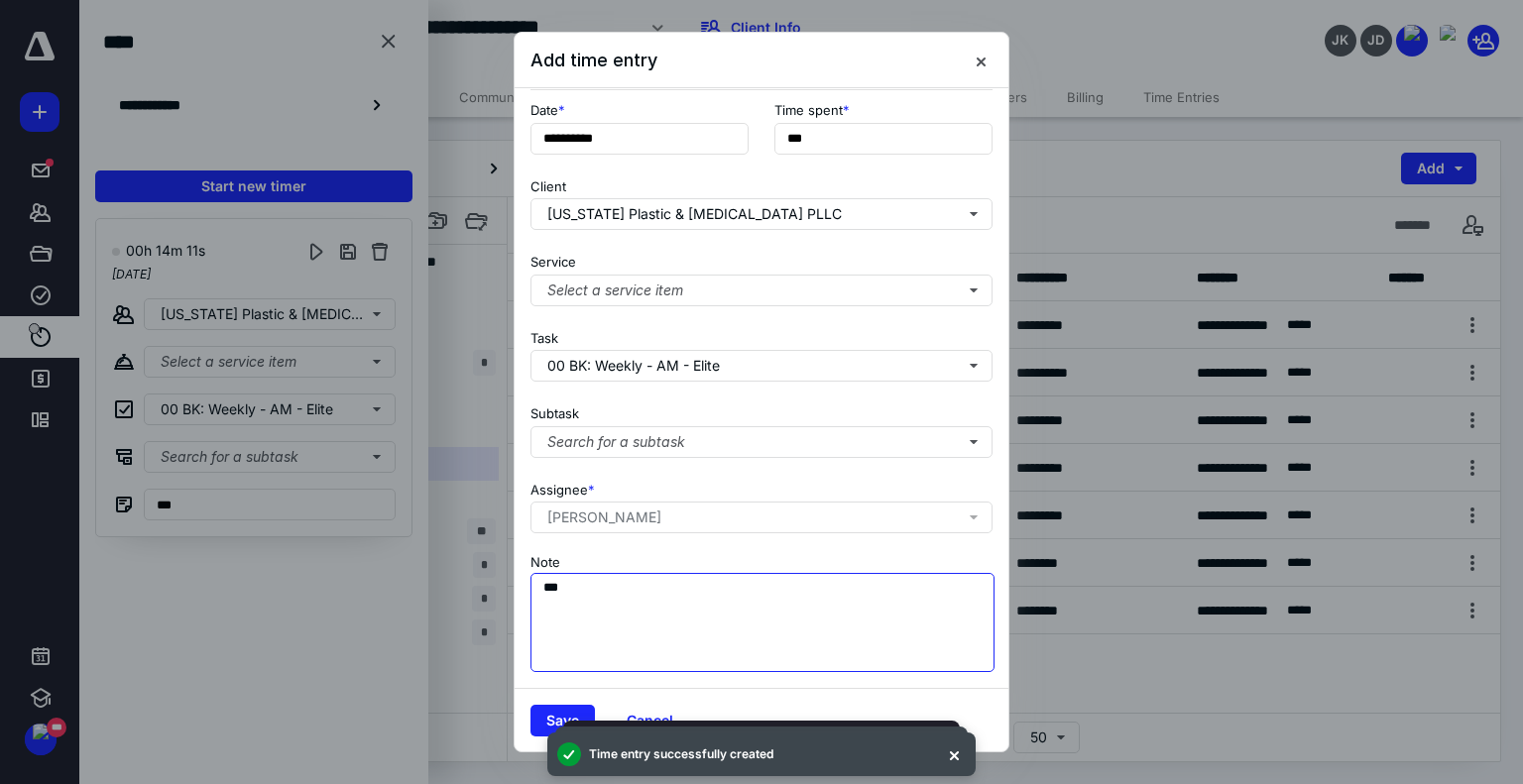 drag, startPoint x: 645, startPoint y: 597, endPoint x: 484, endPoint y: 593, distance: 161.04968 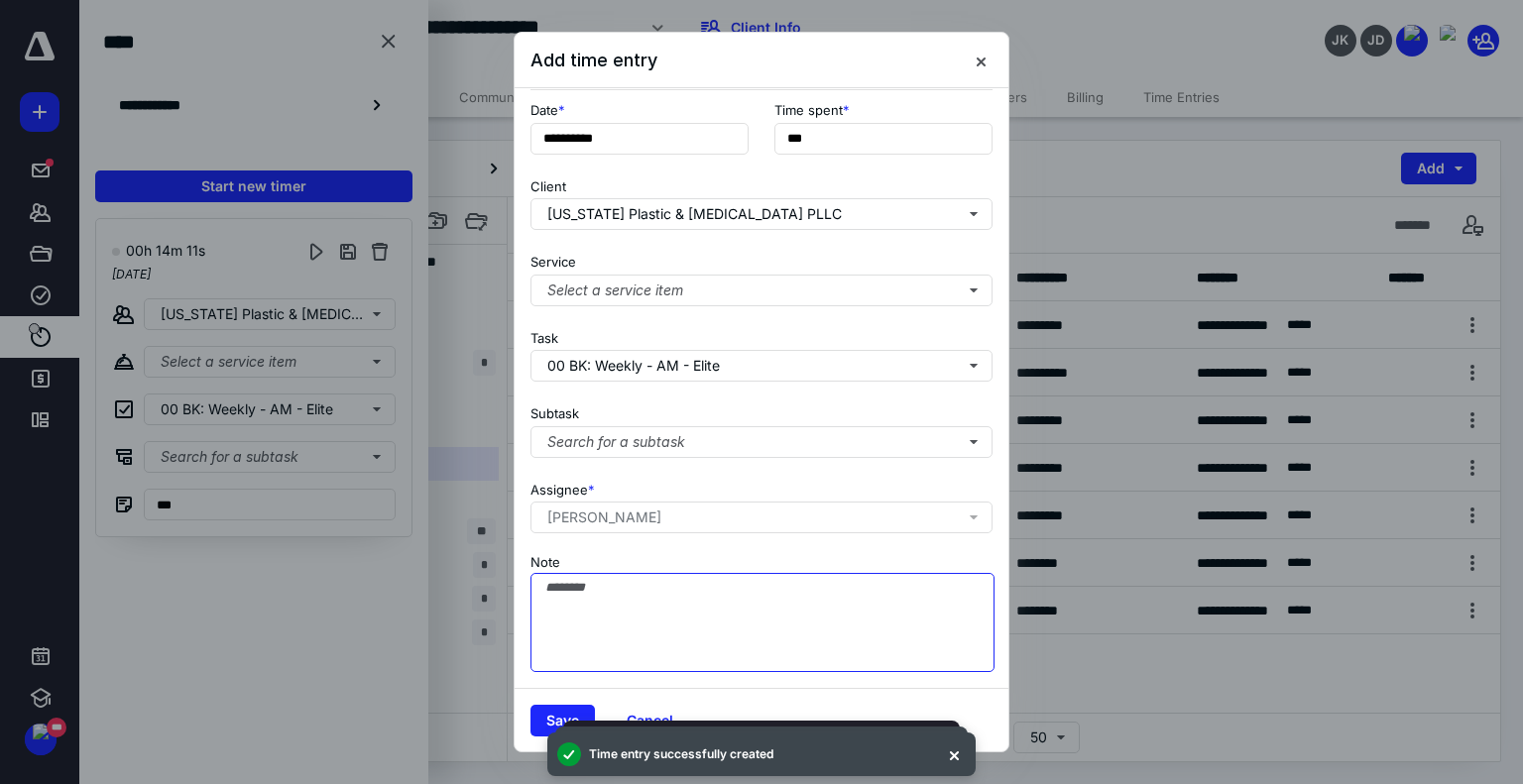 scroll, scrollTop: 0, scrollLeft: 0, axis: both 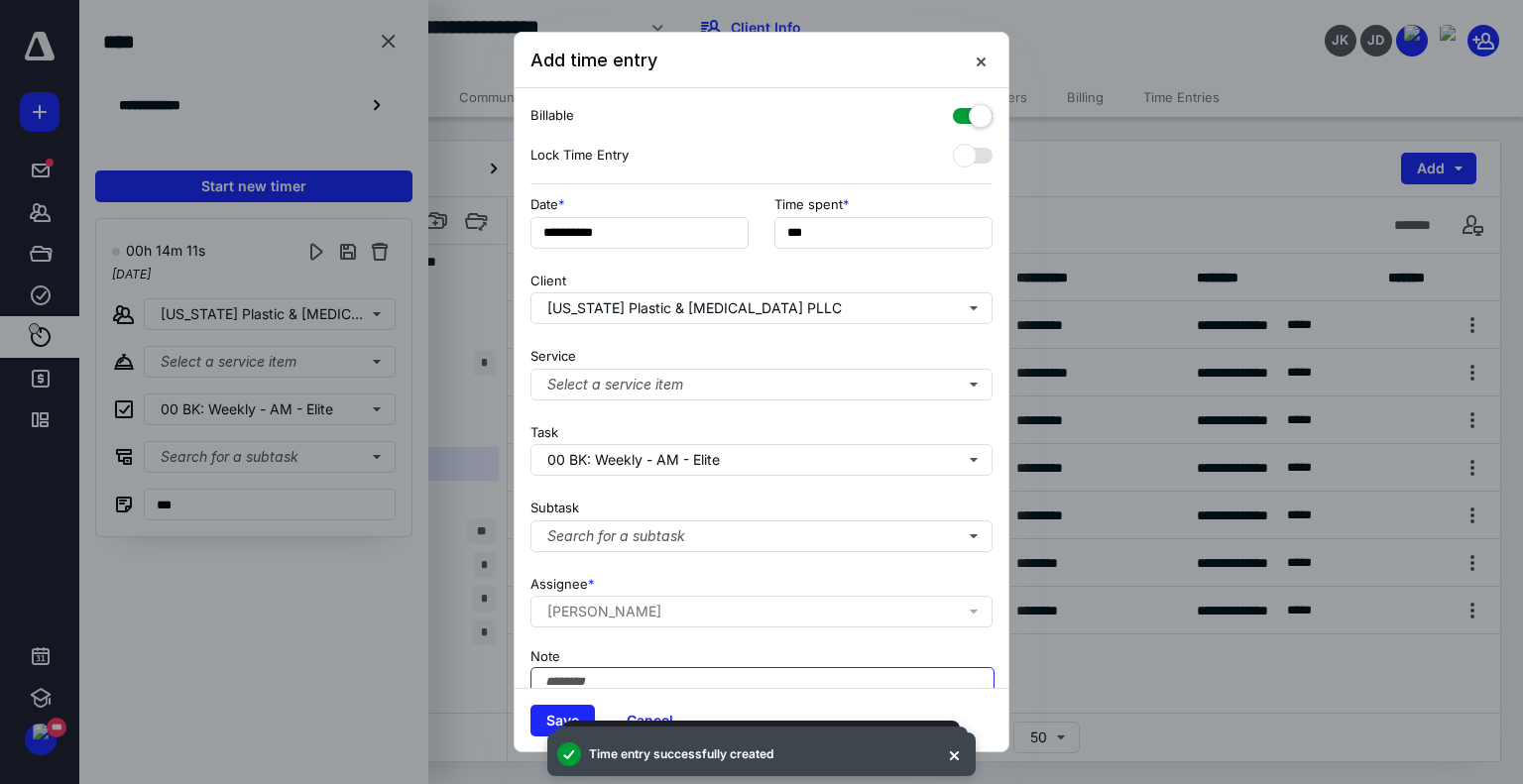 type 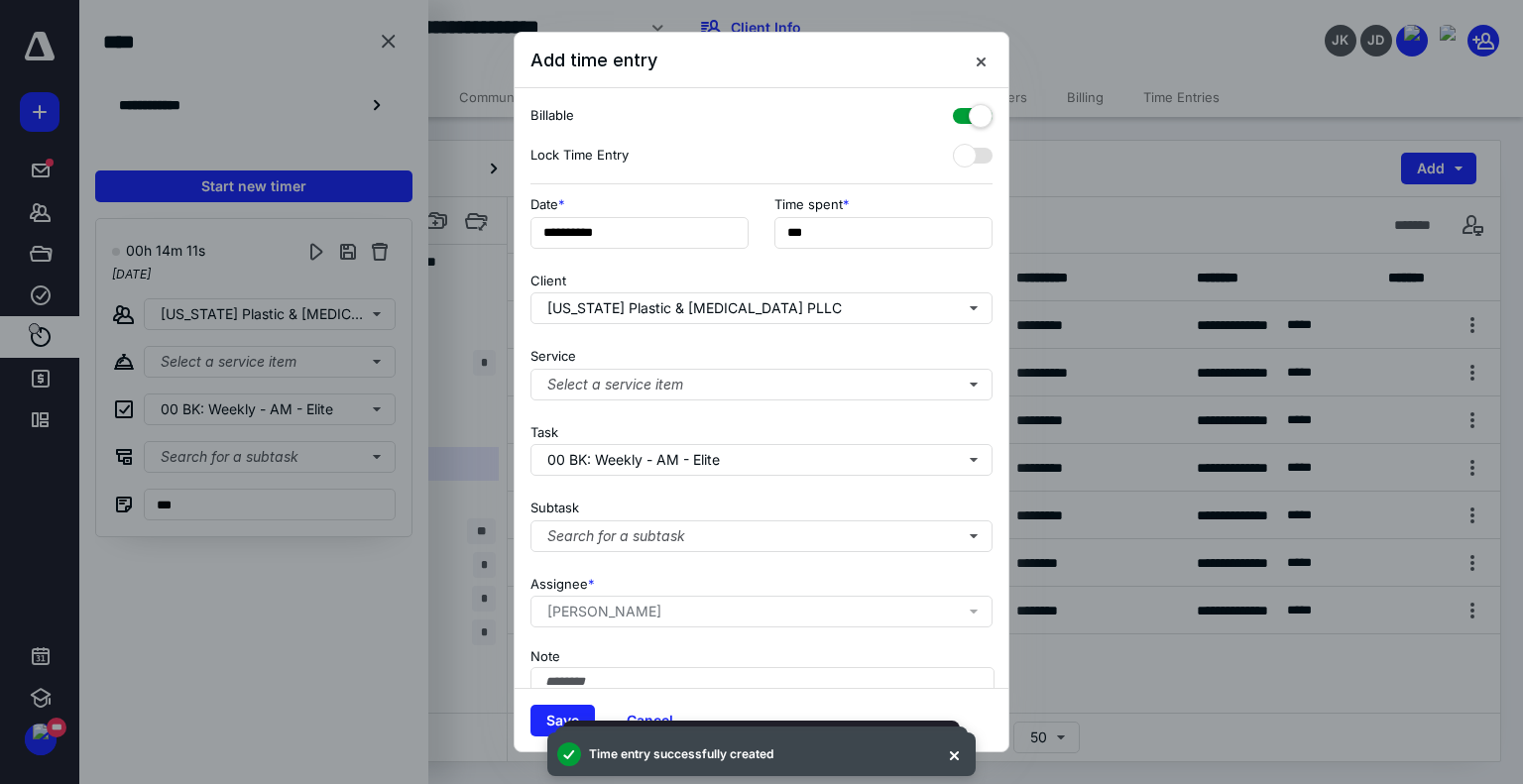 click at bounding box center (973, 112) 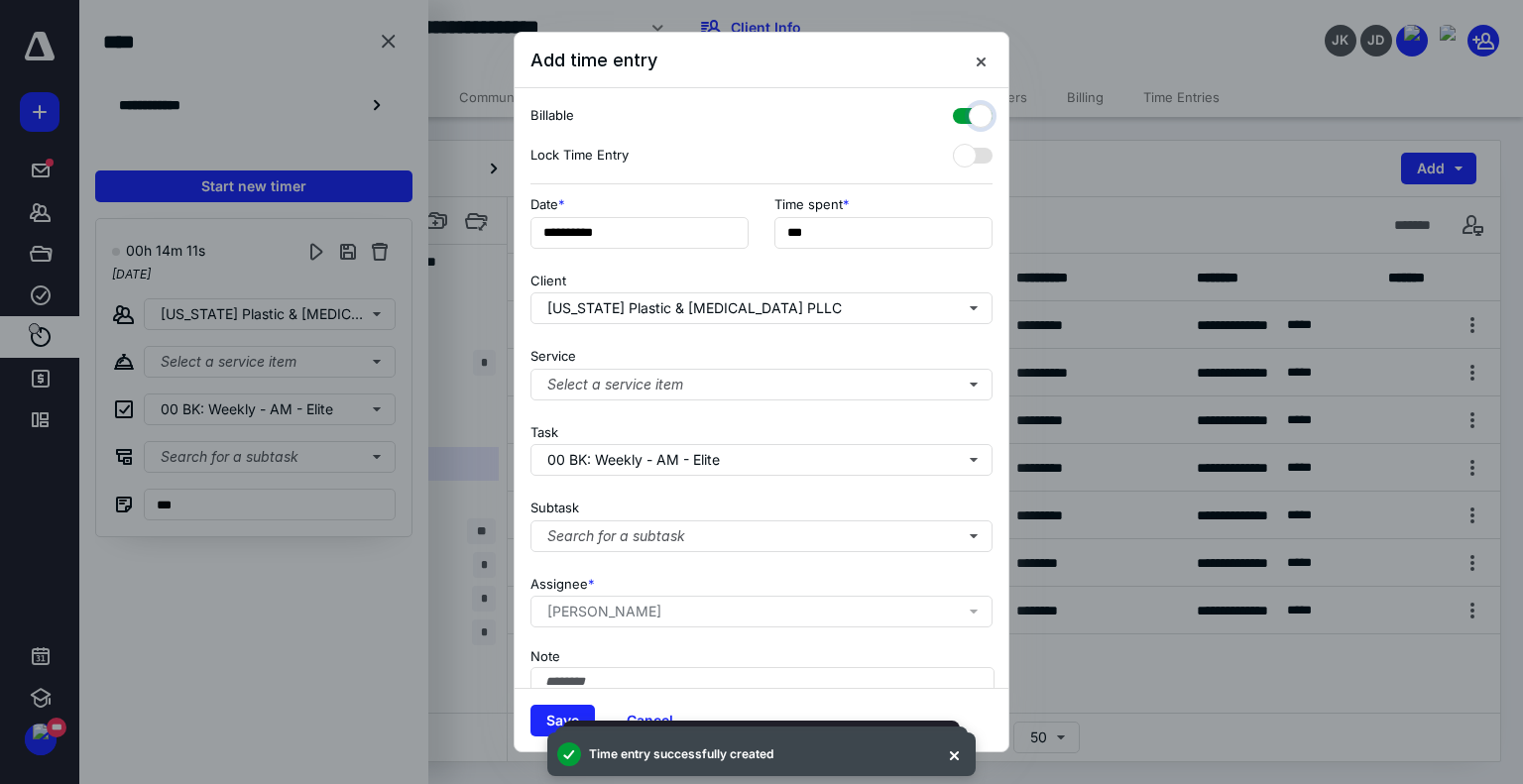 click at bounding box center (963, 113) 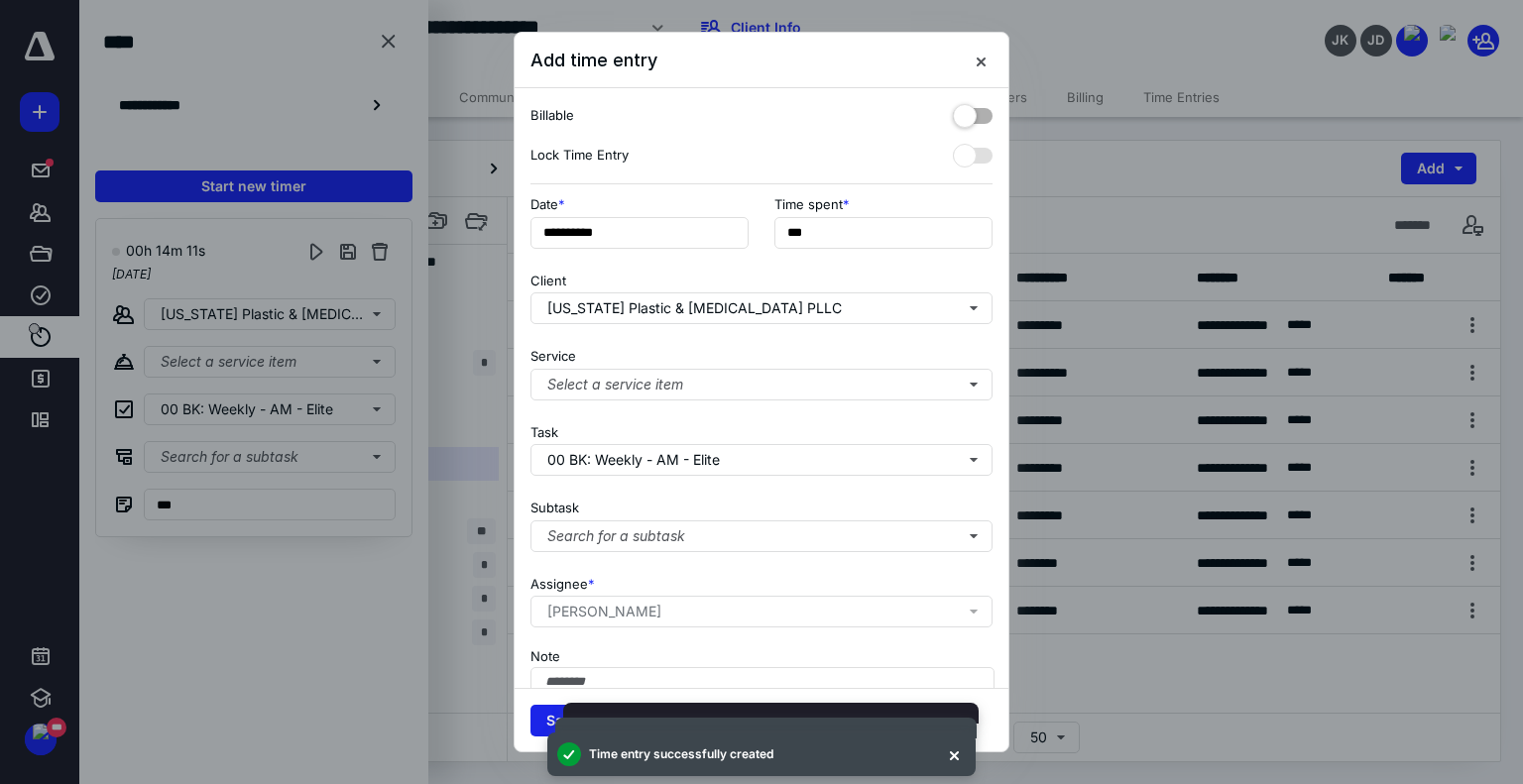 click on "Save" at bounding box center (562, 721) 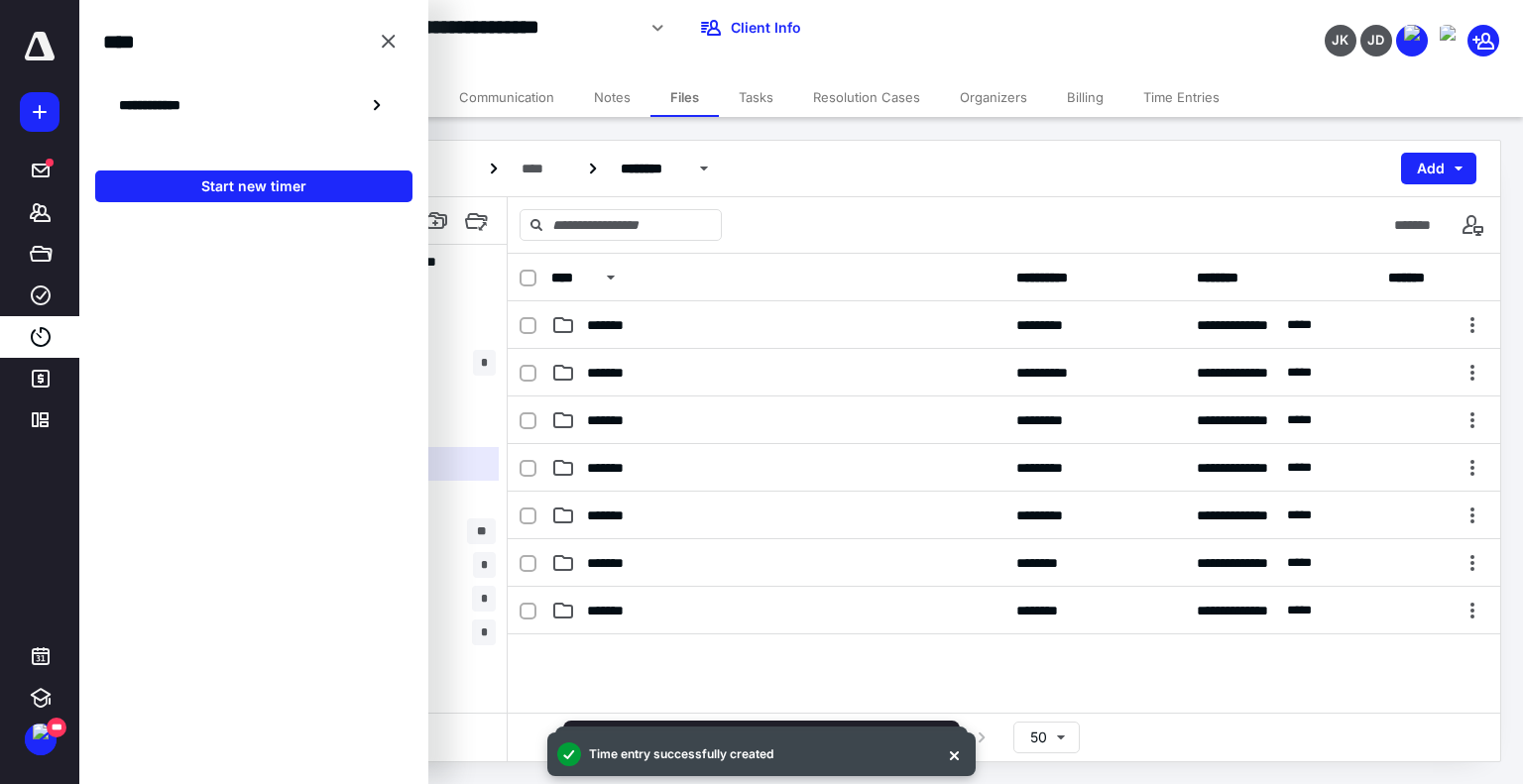 click at bounding box center (254, 484) 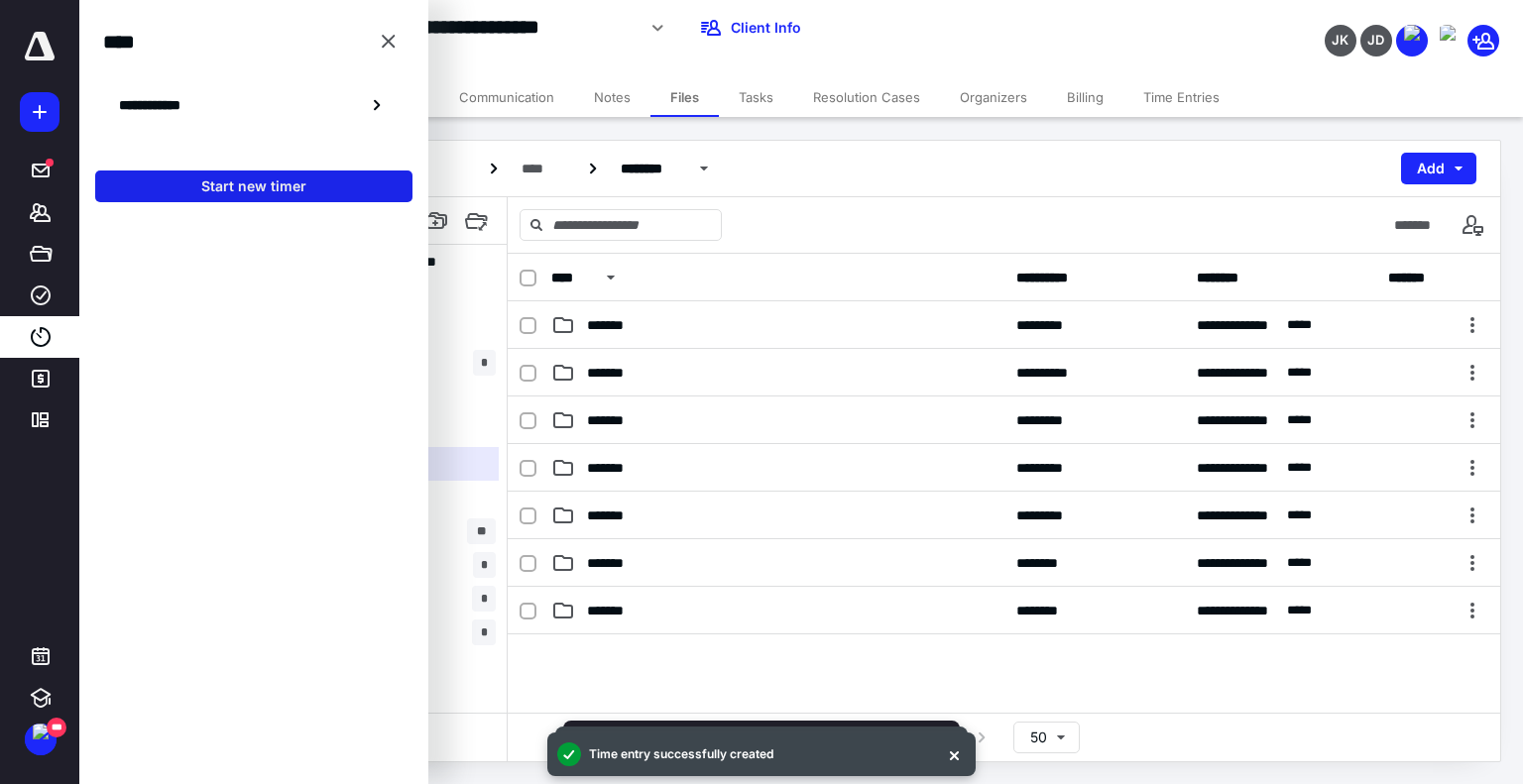 click on "Start new timer" at bounding box center (254, 186) 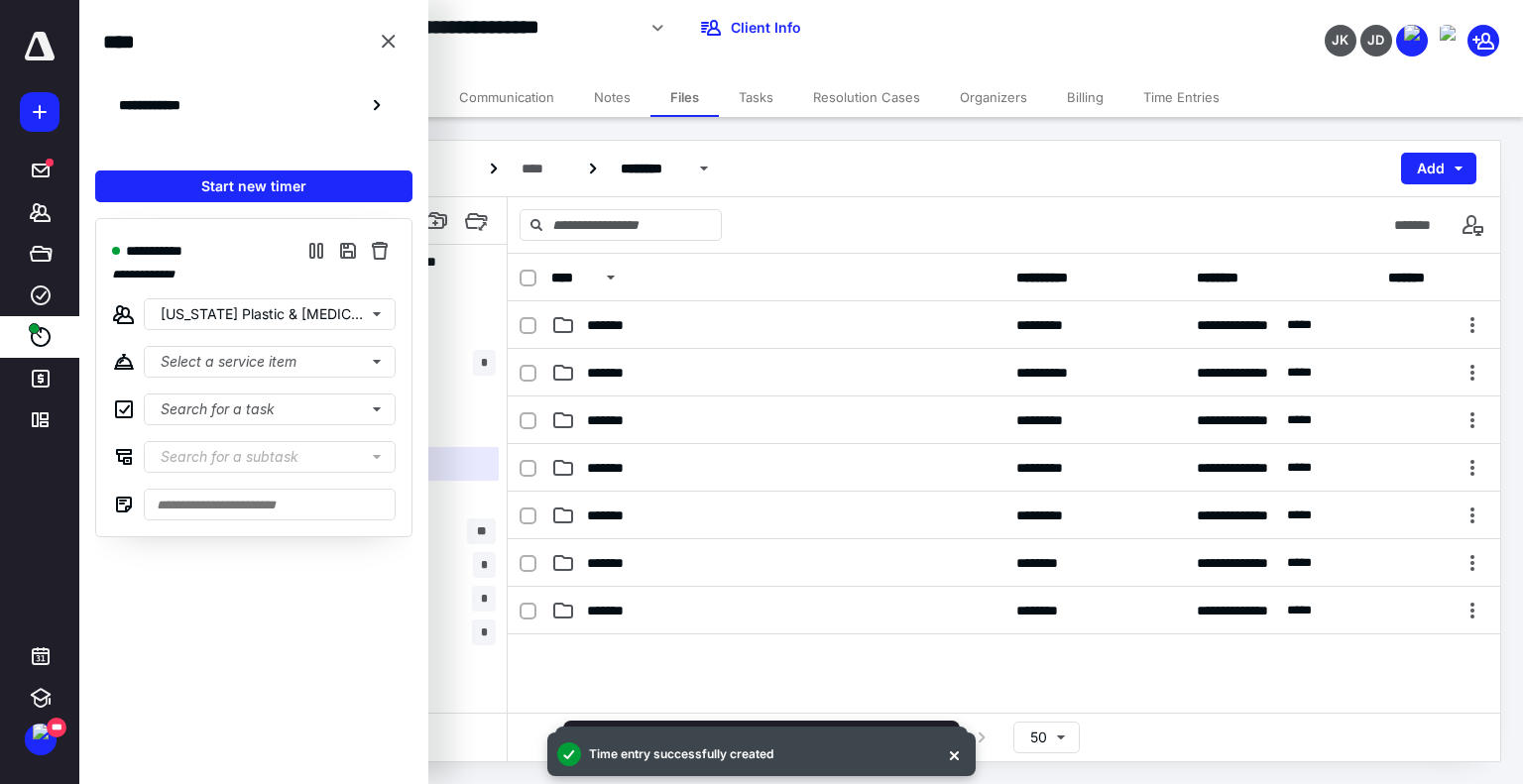 click on "**********" at bounding box center [254, 378] 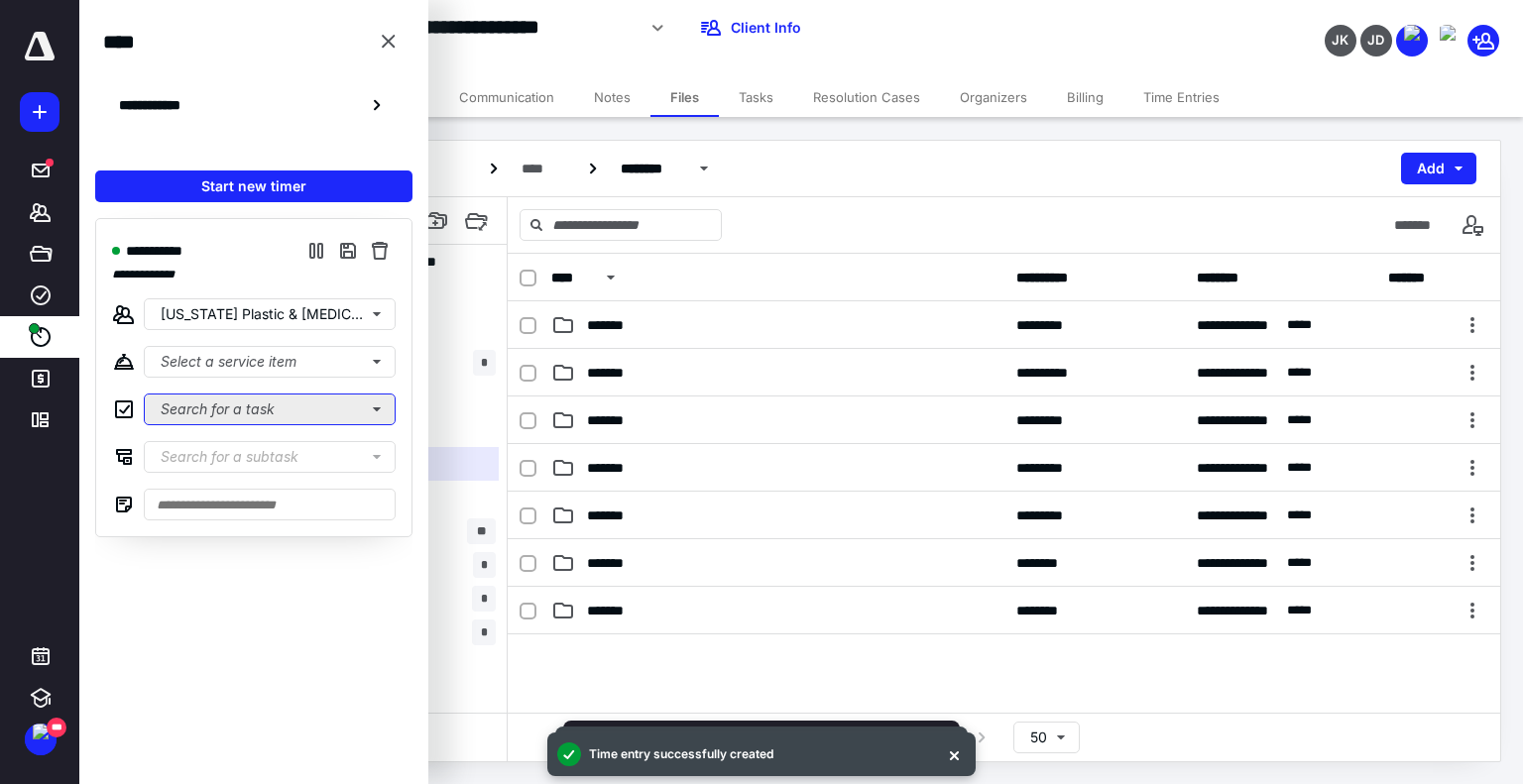 click on "Search for a task" at bounding box center [270, 409] 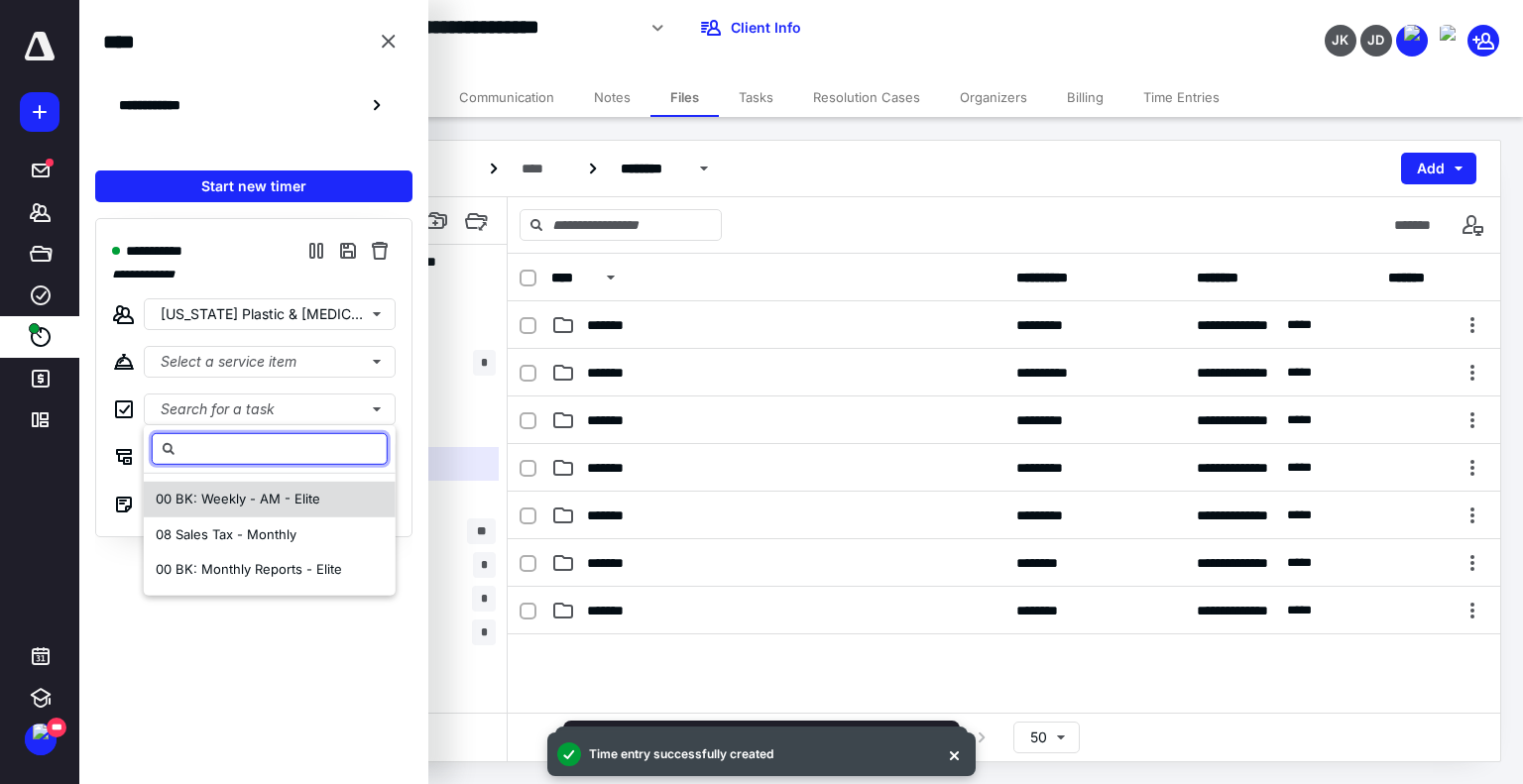 click on "00 BK: Weekly - AM - Elite" at bounding box center [238, 499] 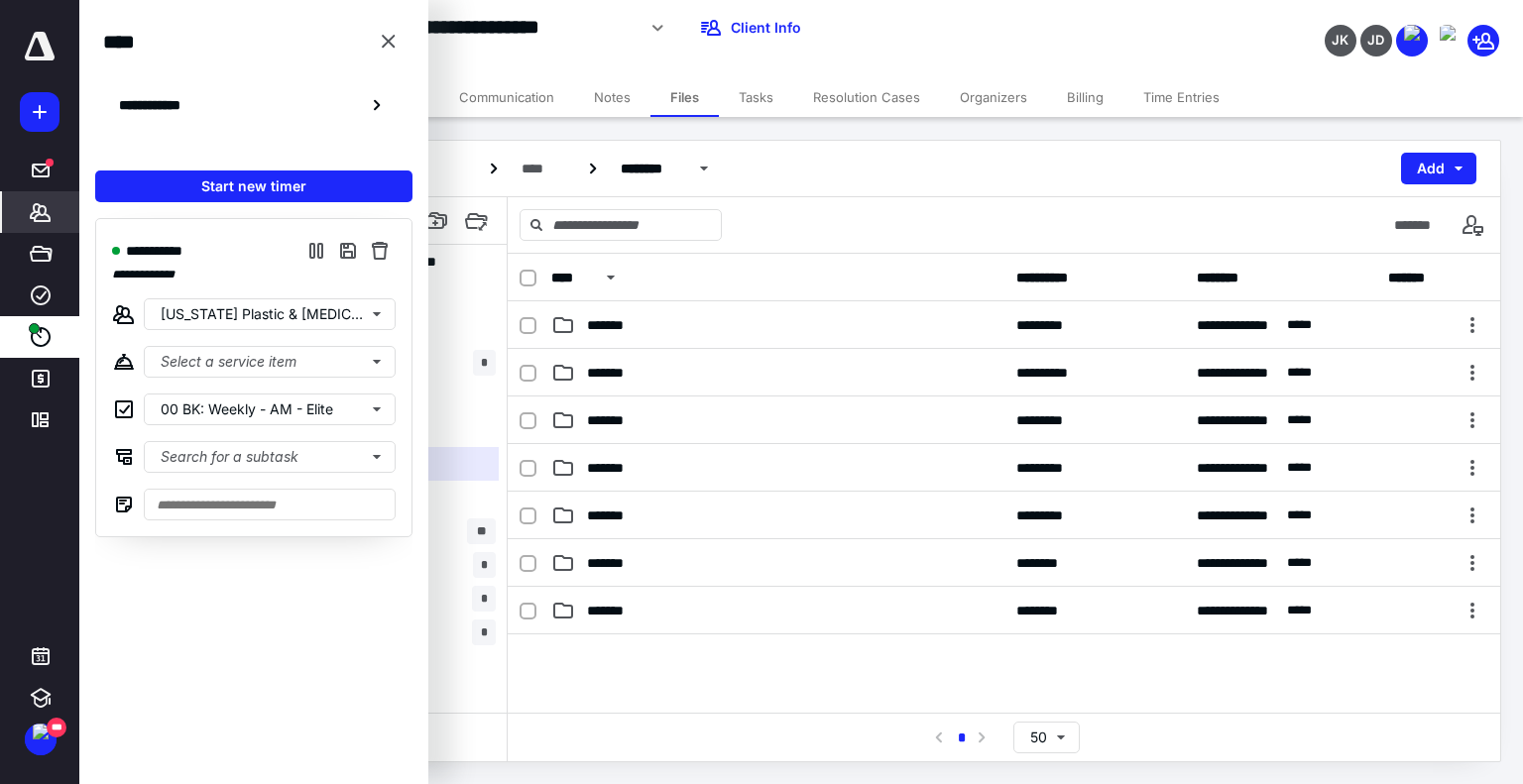 click on "*******" at bounding box center (41, 212) 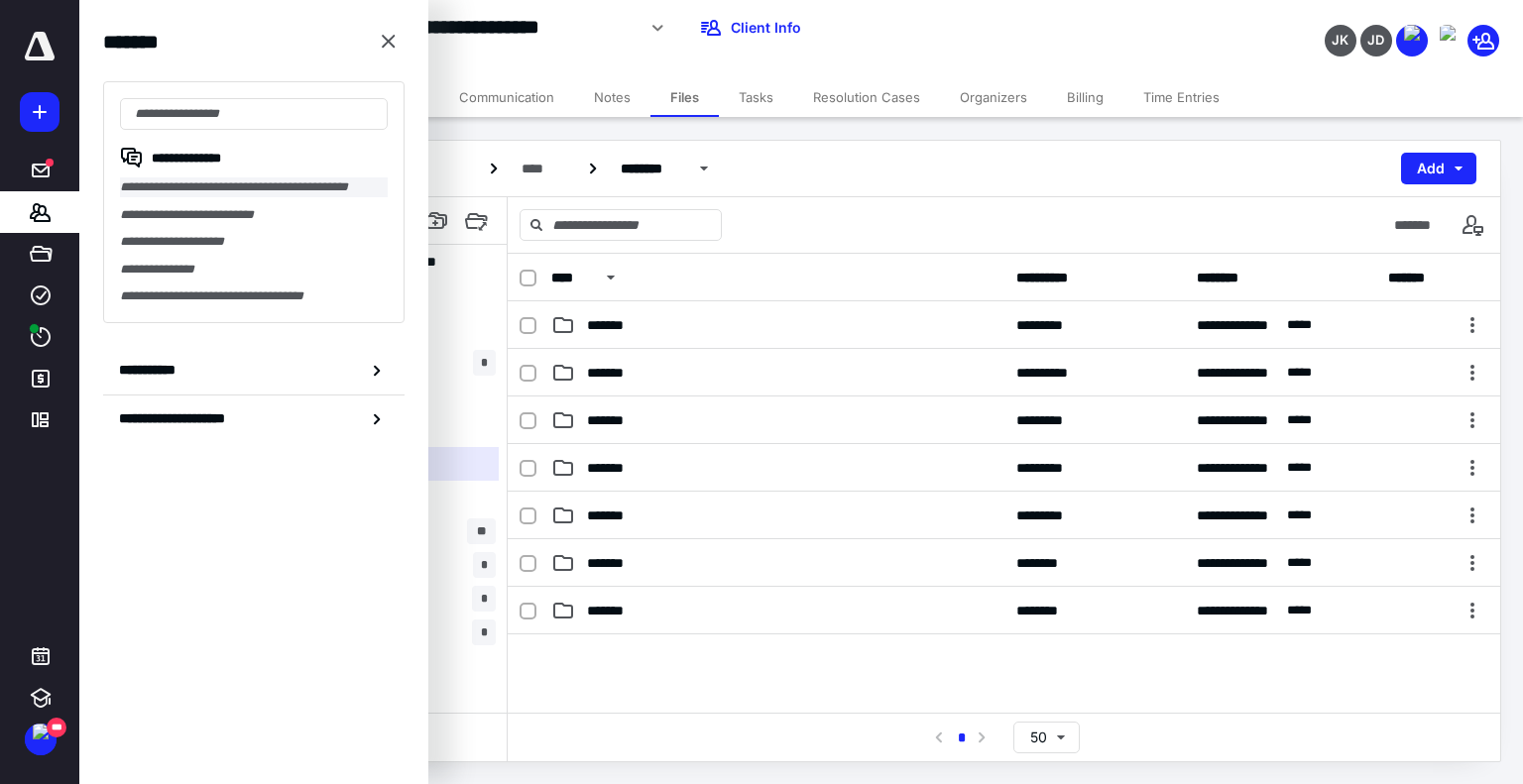 click on "**********" at bounding box center [254, 187] 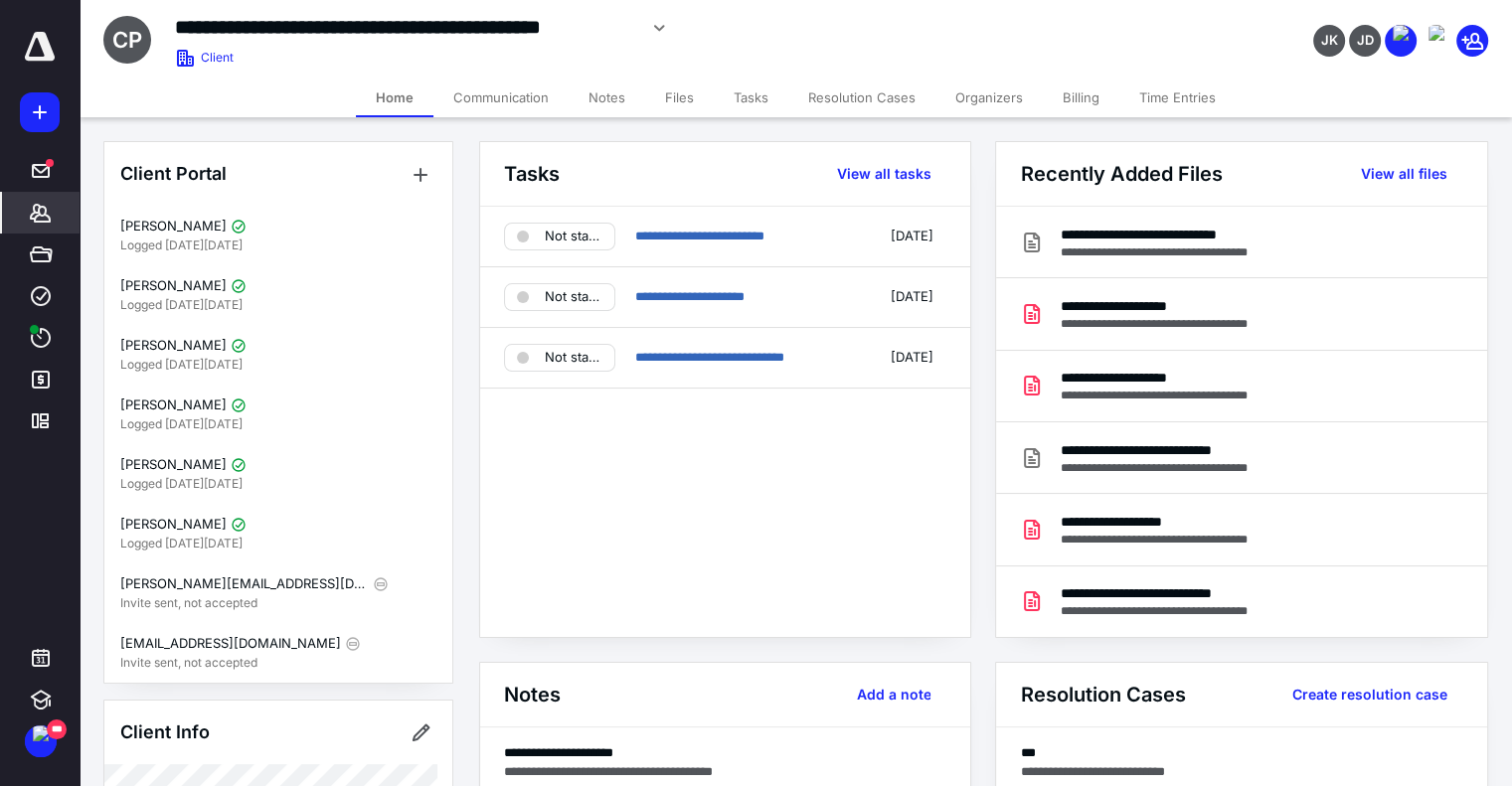 click on "Files" at bounding box center [679, 97] 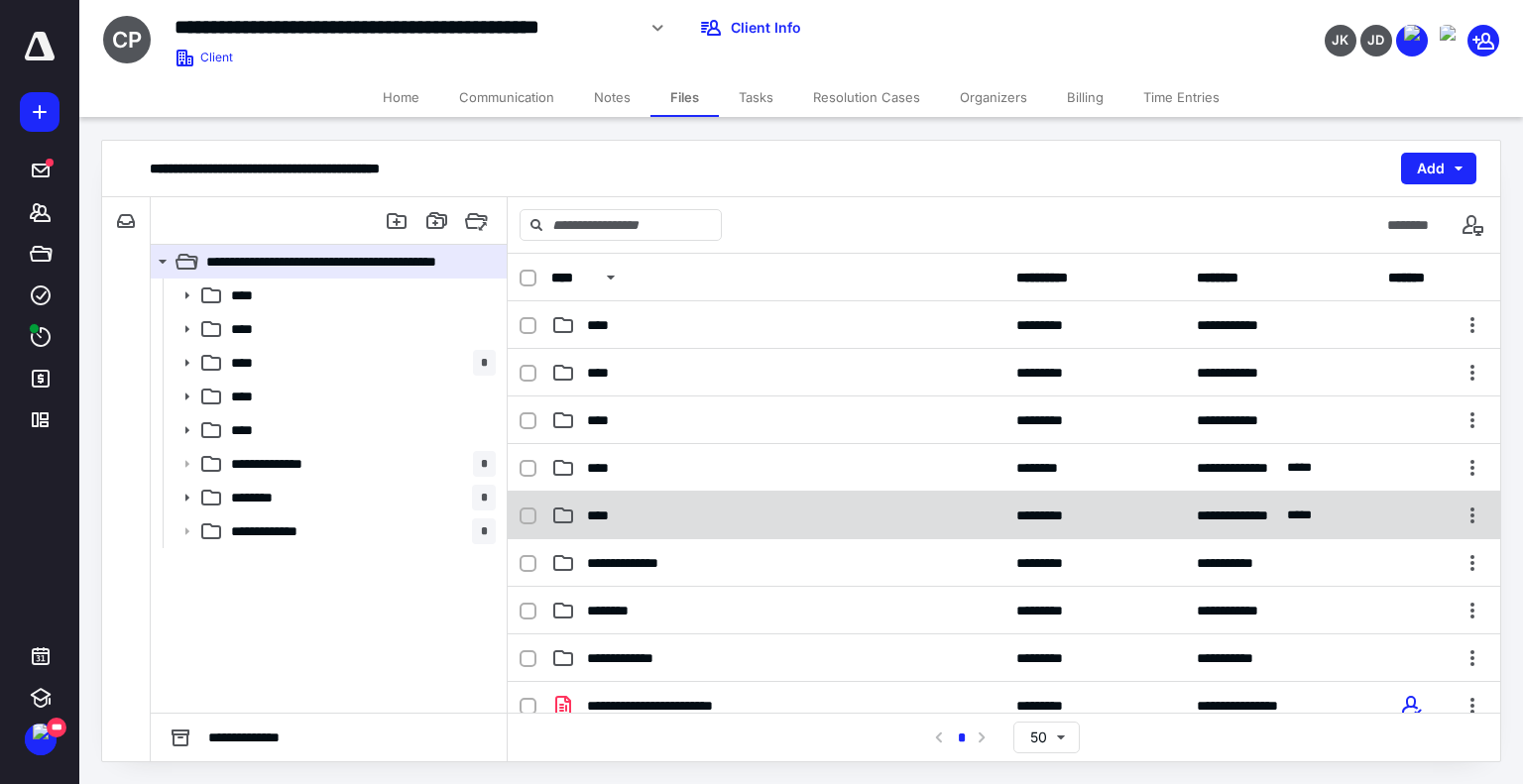 click on "****" at bounding box center [777, 515] 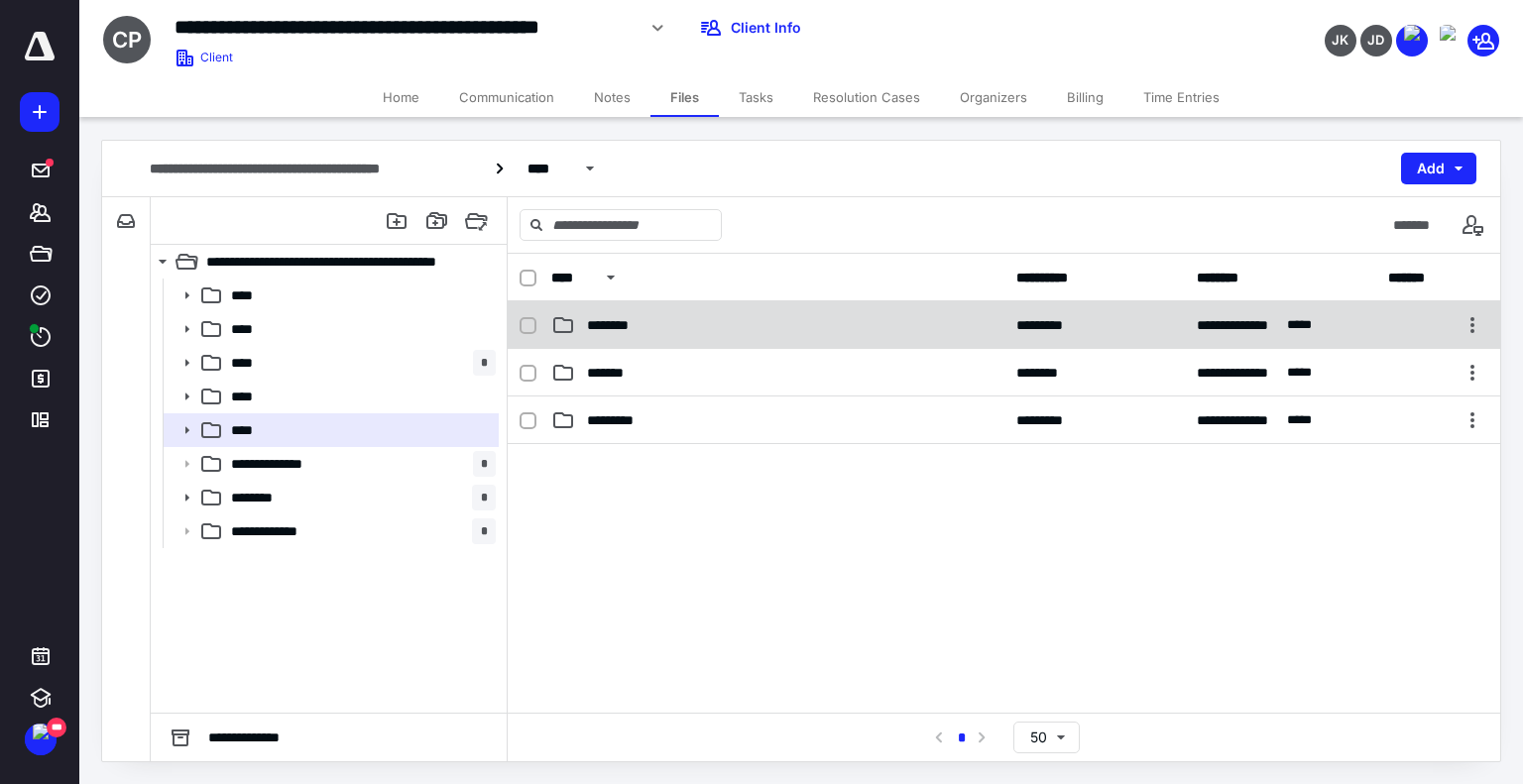 click on "********" at bounding box center [777, 325] 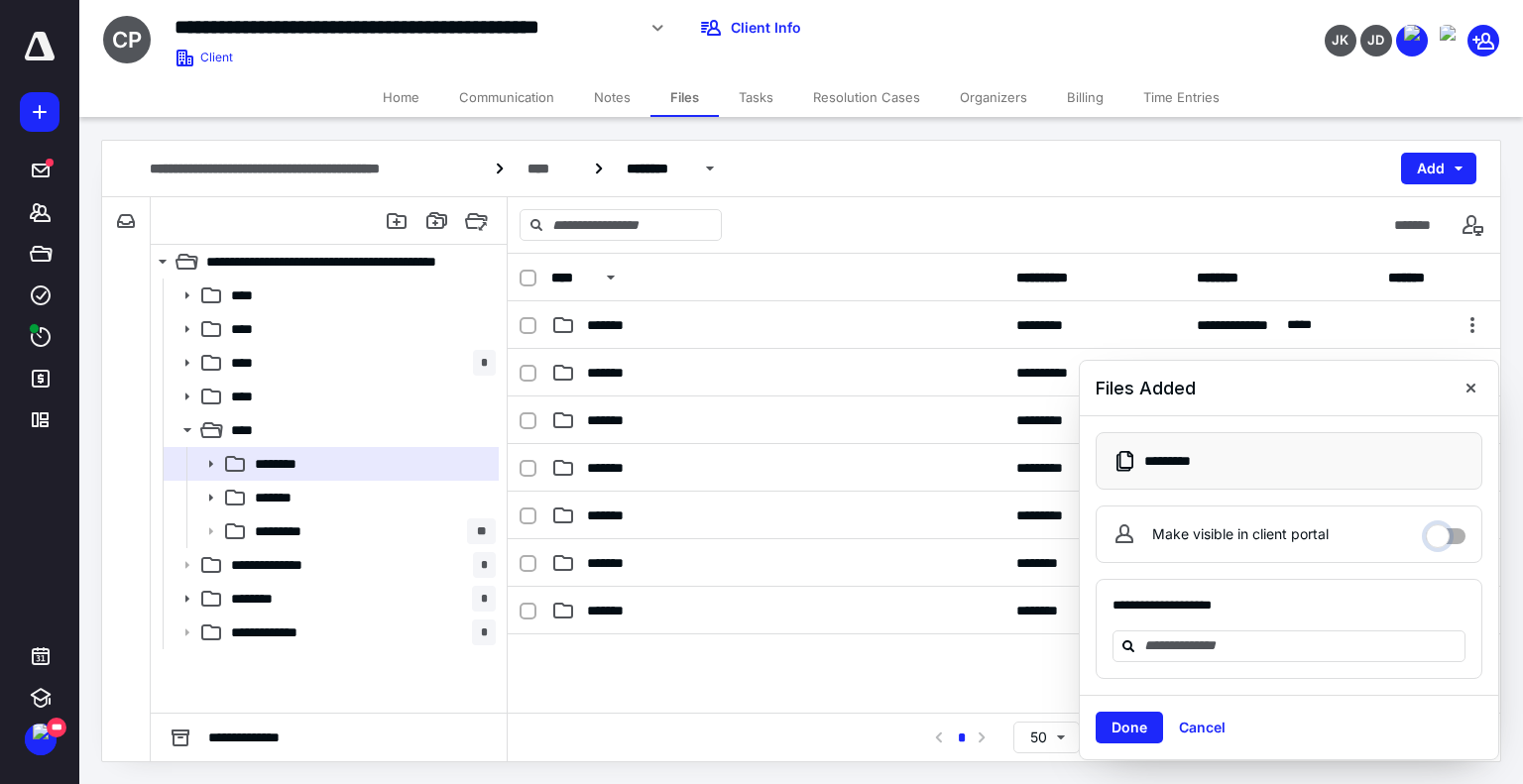 click on "Make visible in client portal" at bounding box center (1446, 531) 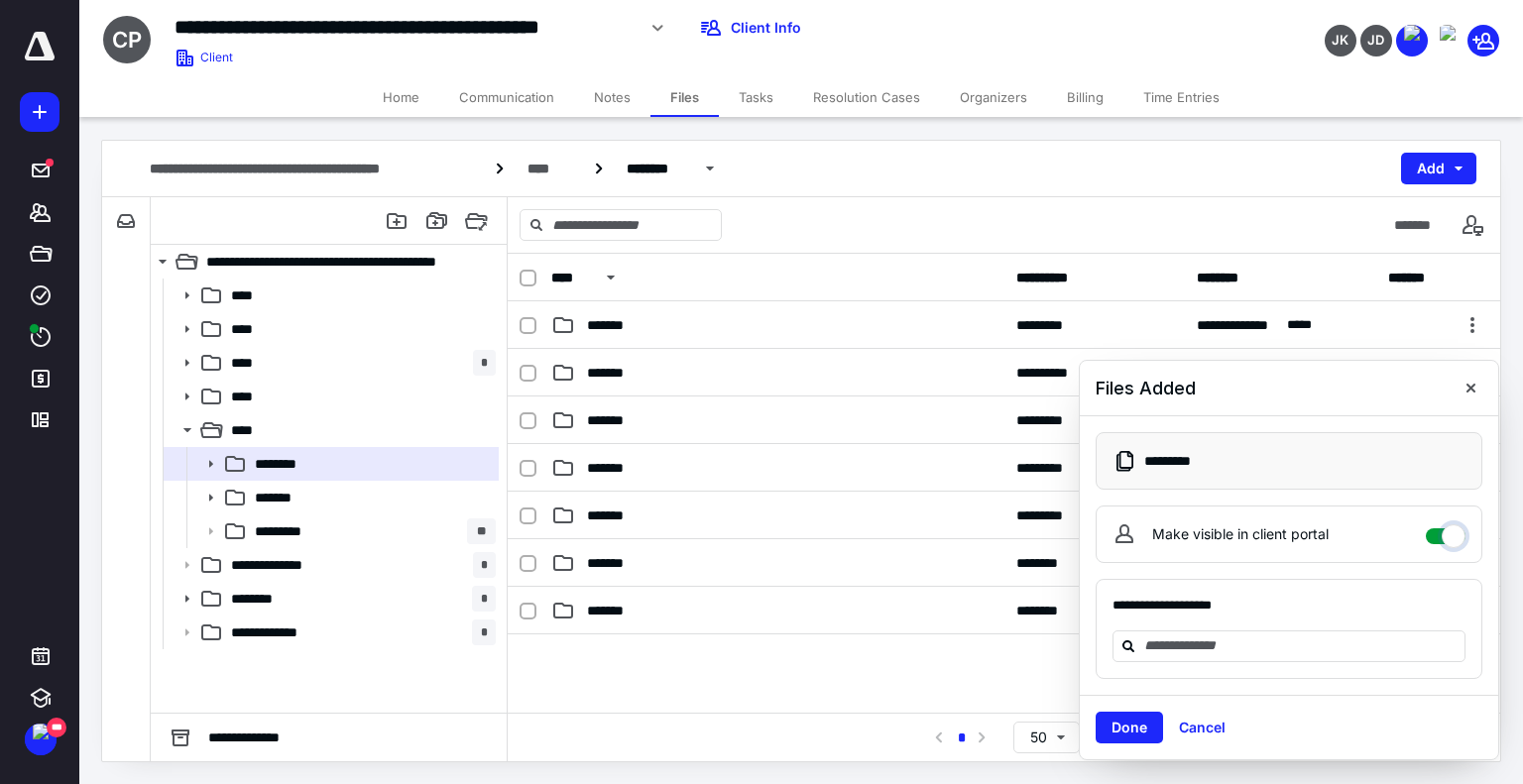 checkbox on "****" 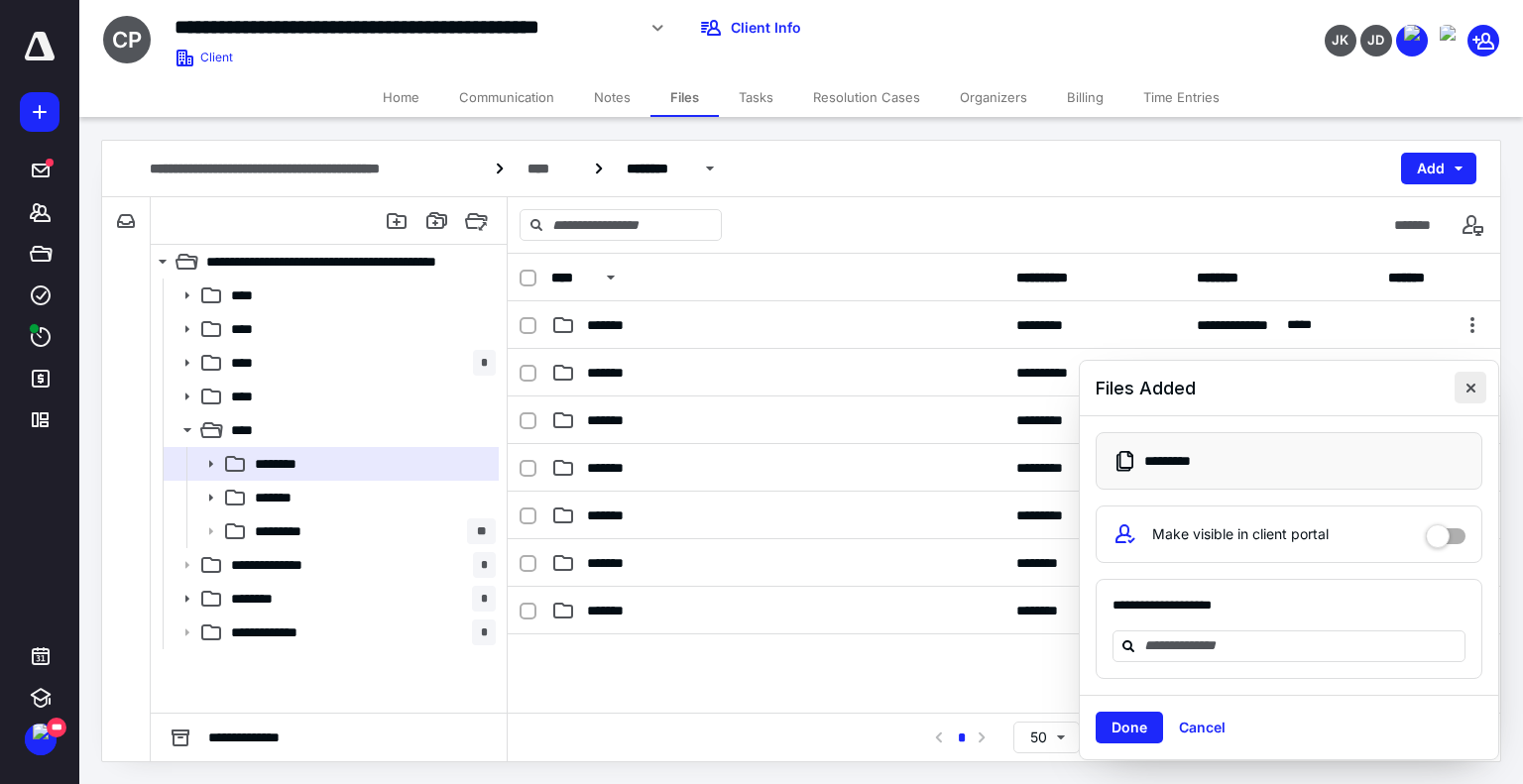 click at bounding box center (1470, 388) 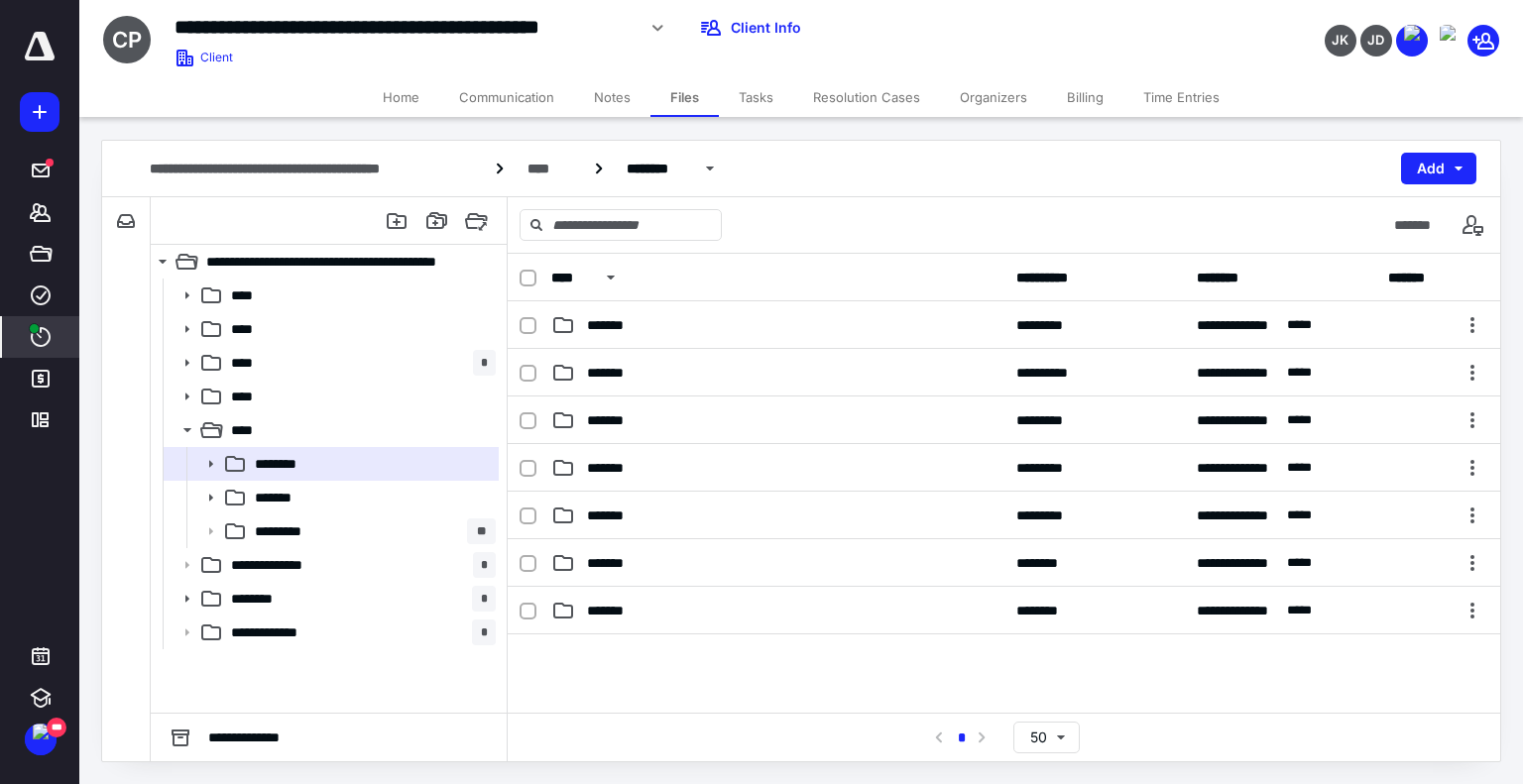 click 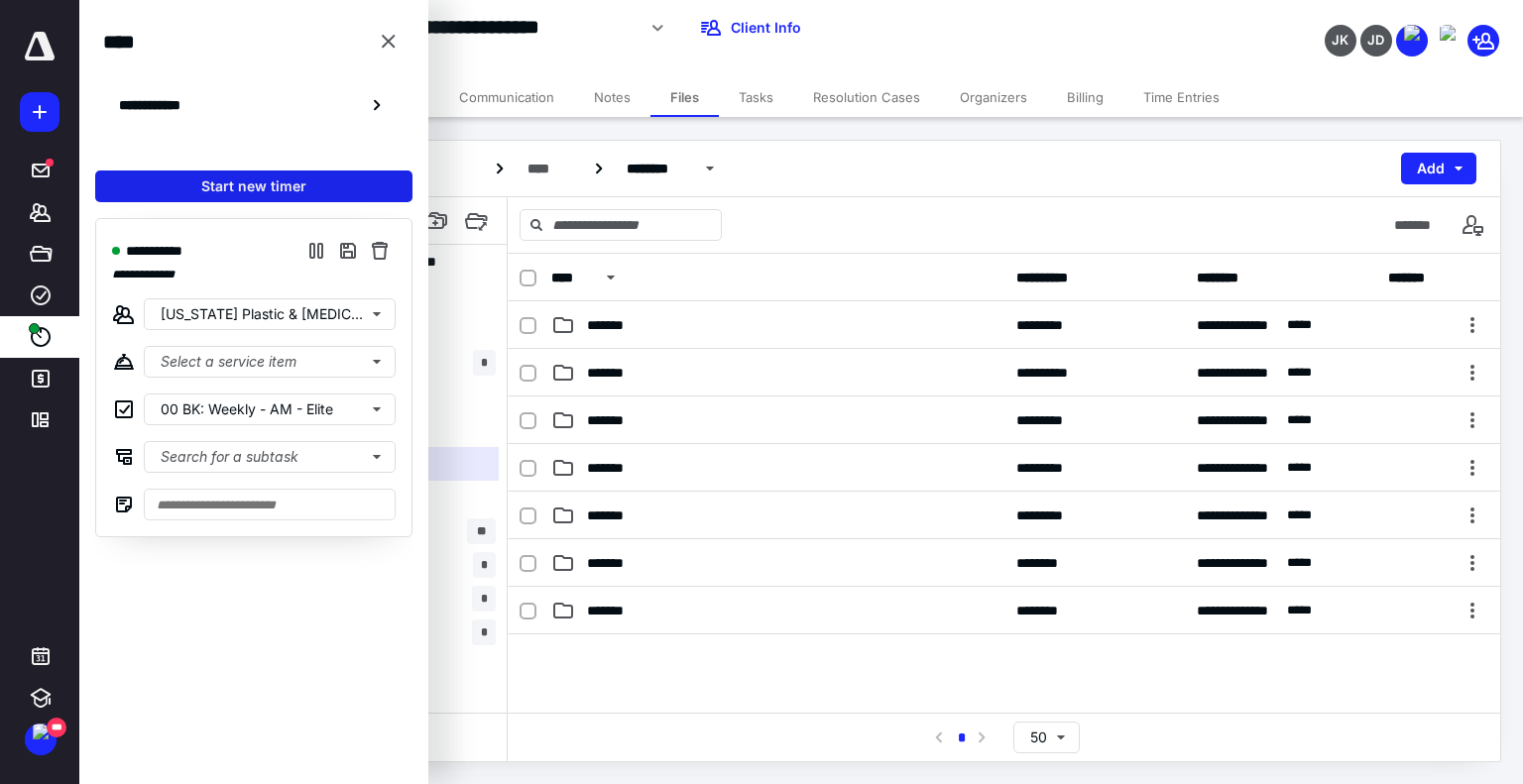 click on "Start new timer" at bounding box center [254, 186] 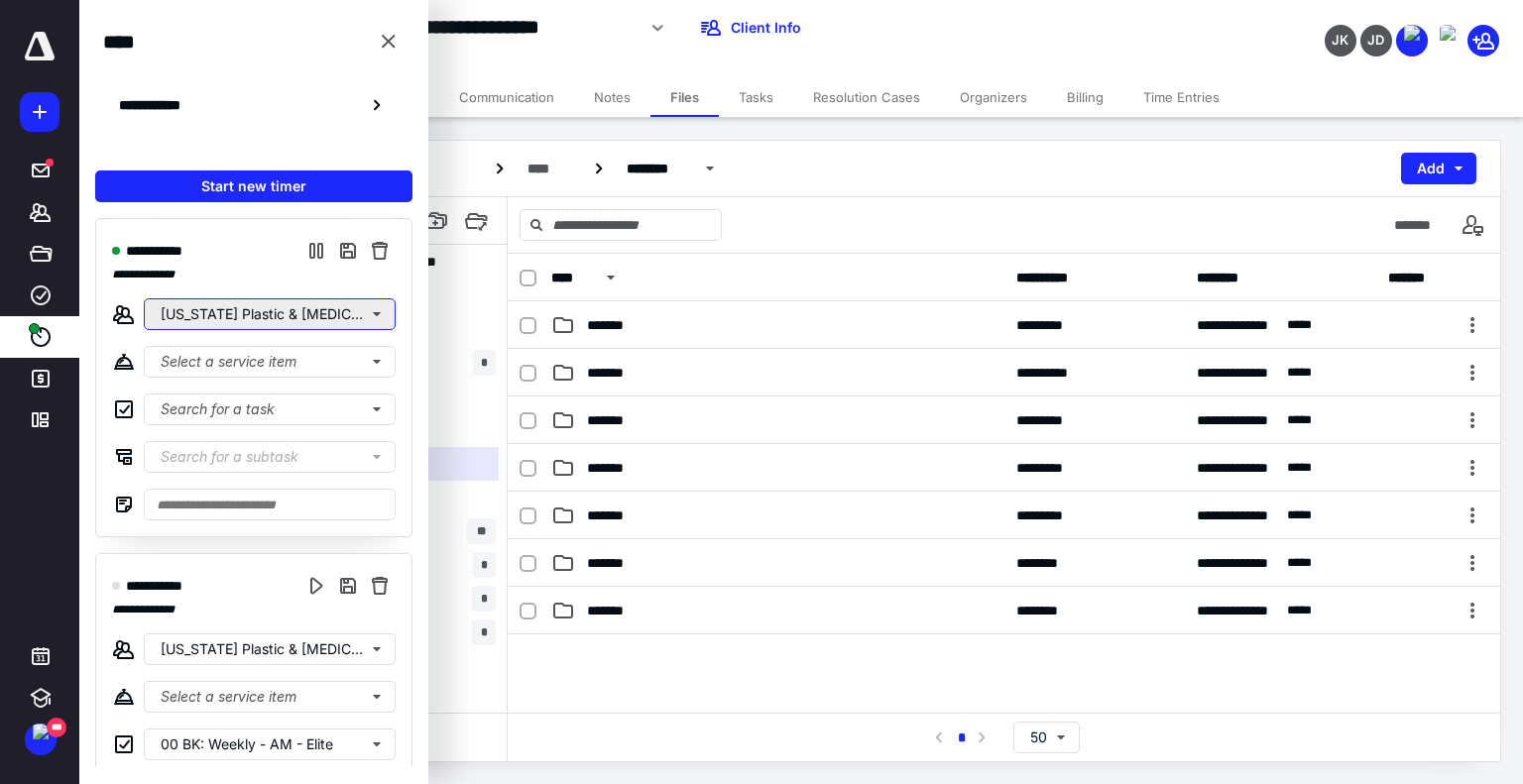 click on "[US_STATE] Plastic & [MEDICAL_DATA] PLLC" at bounding box center [270, 314] 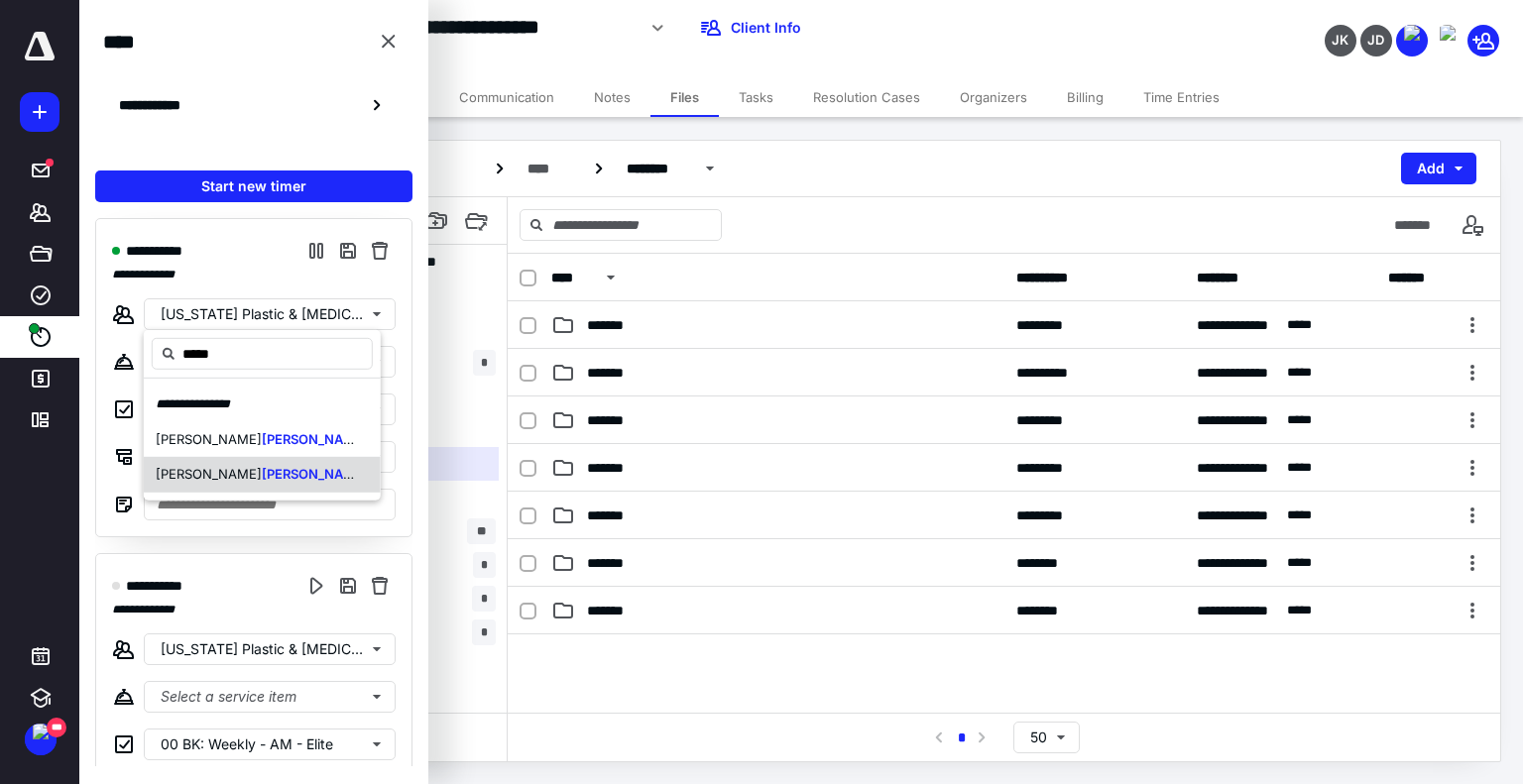 click on "[PERSON_NAME]" at bounding box center (314, 474) 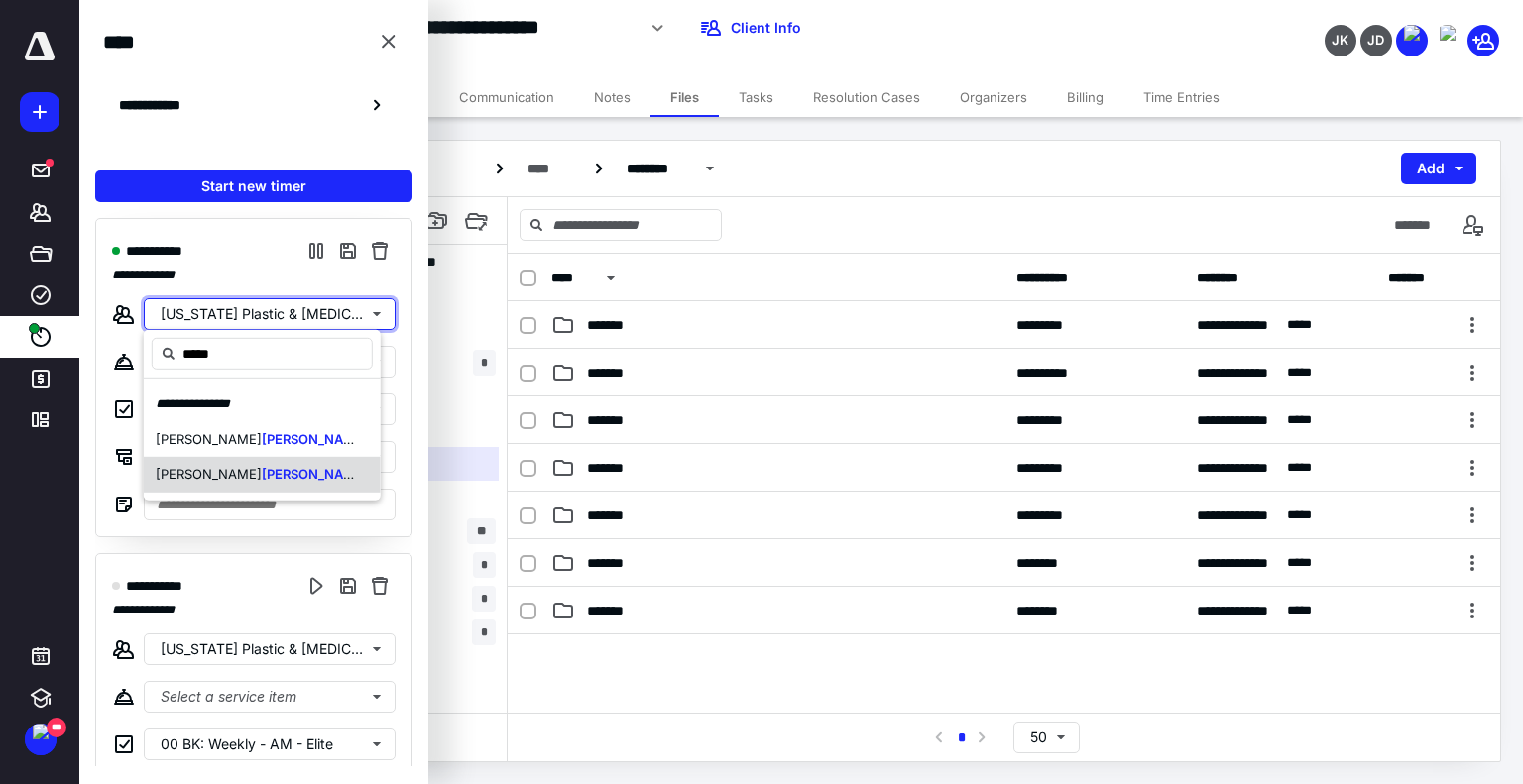 type 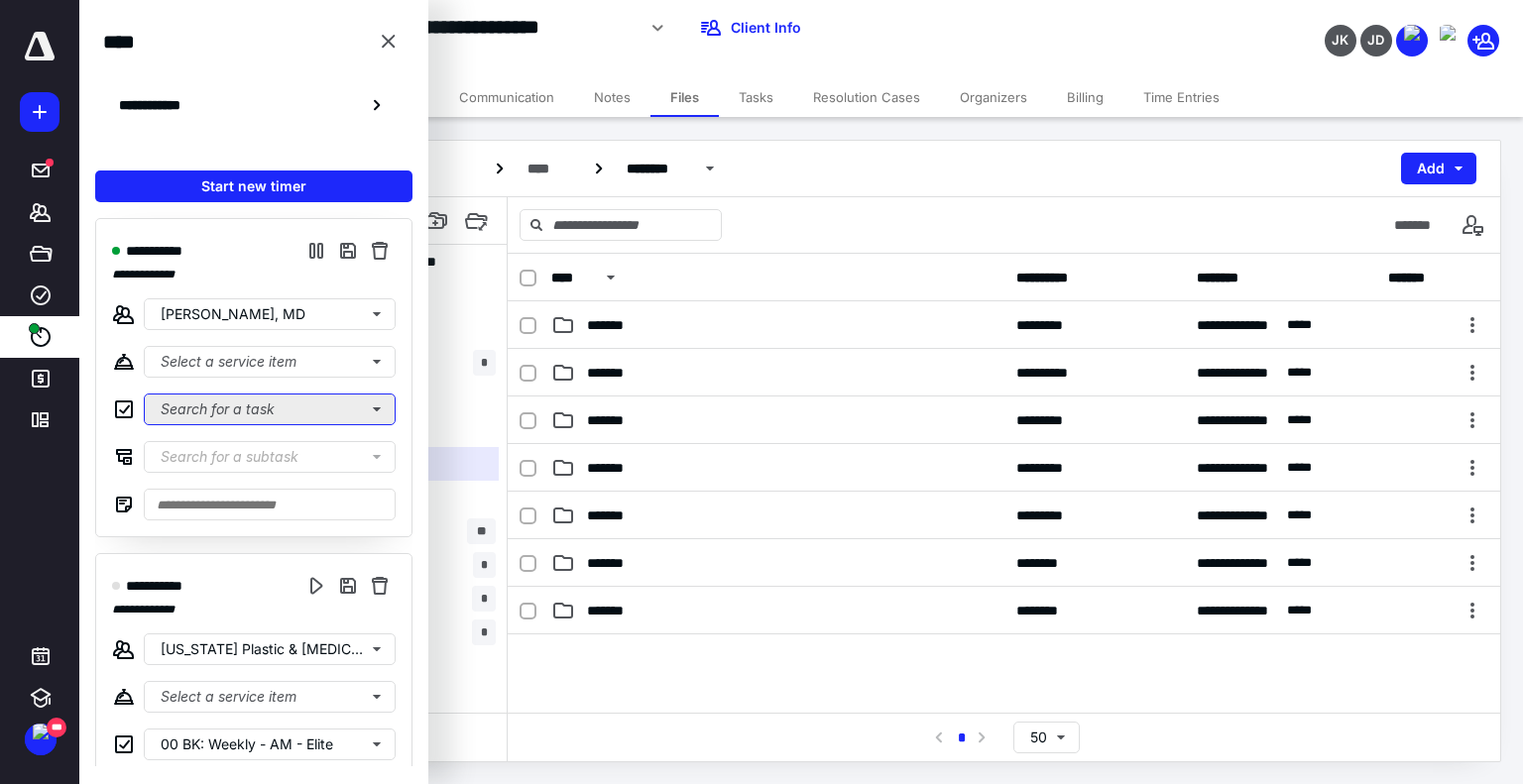click on "Search for a task" at bounding box center [270, 409] 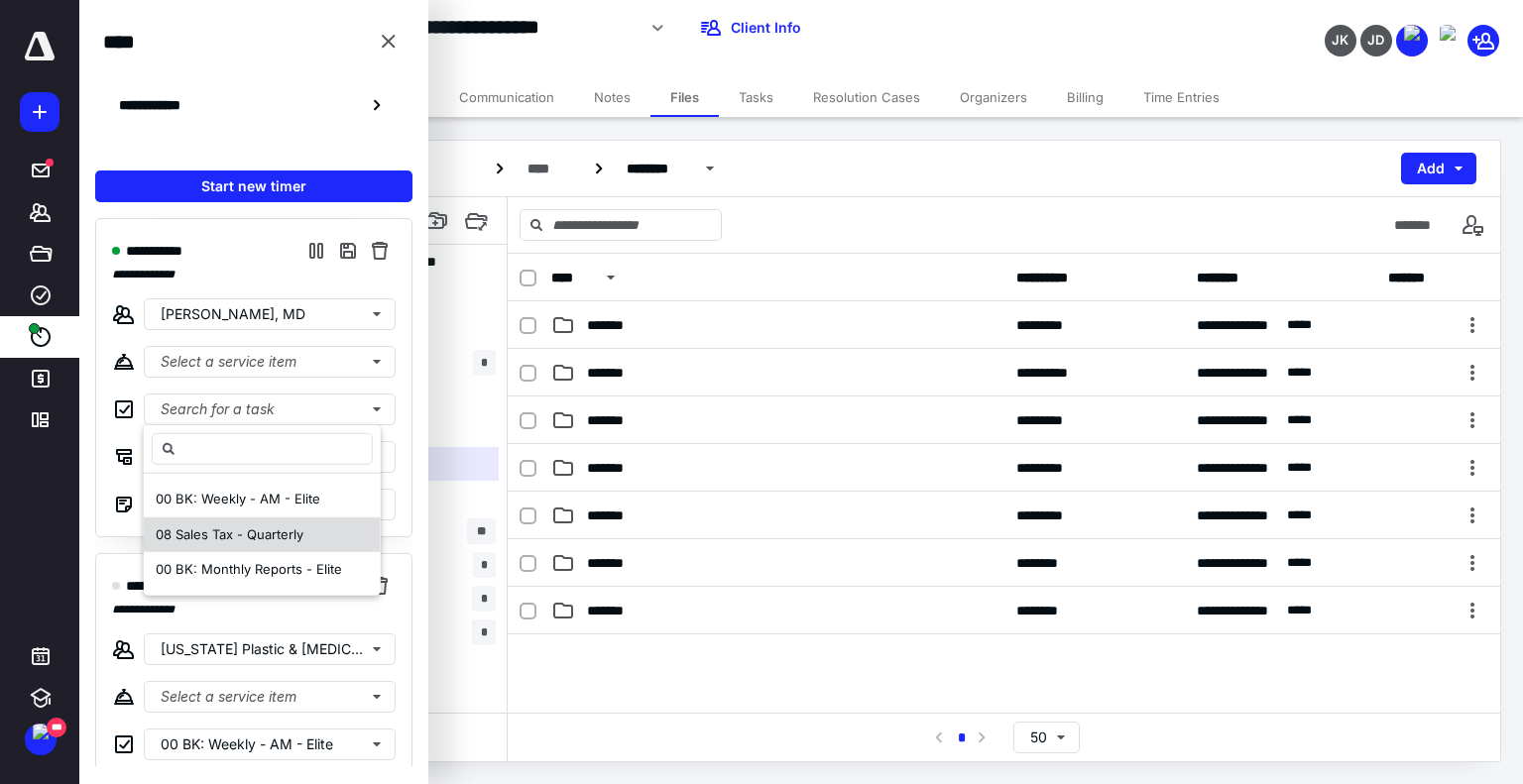 click on "08 Sales Tax - Quarterly" at bounding box center [229, 533] 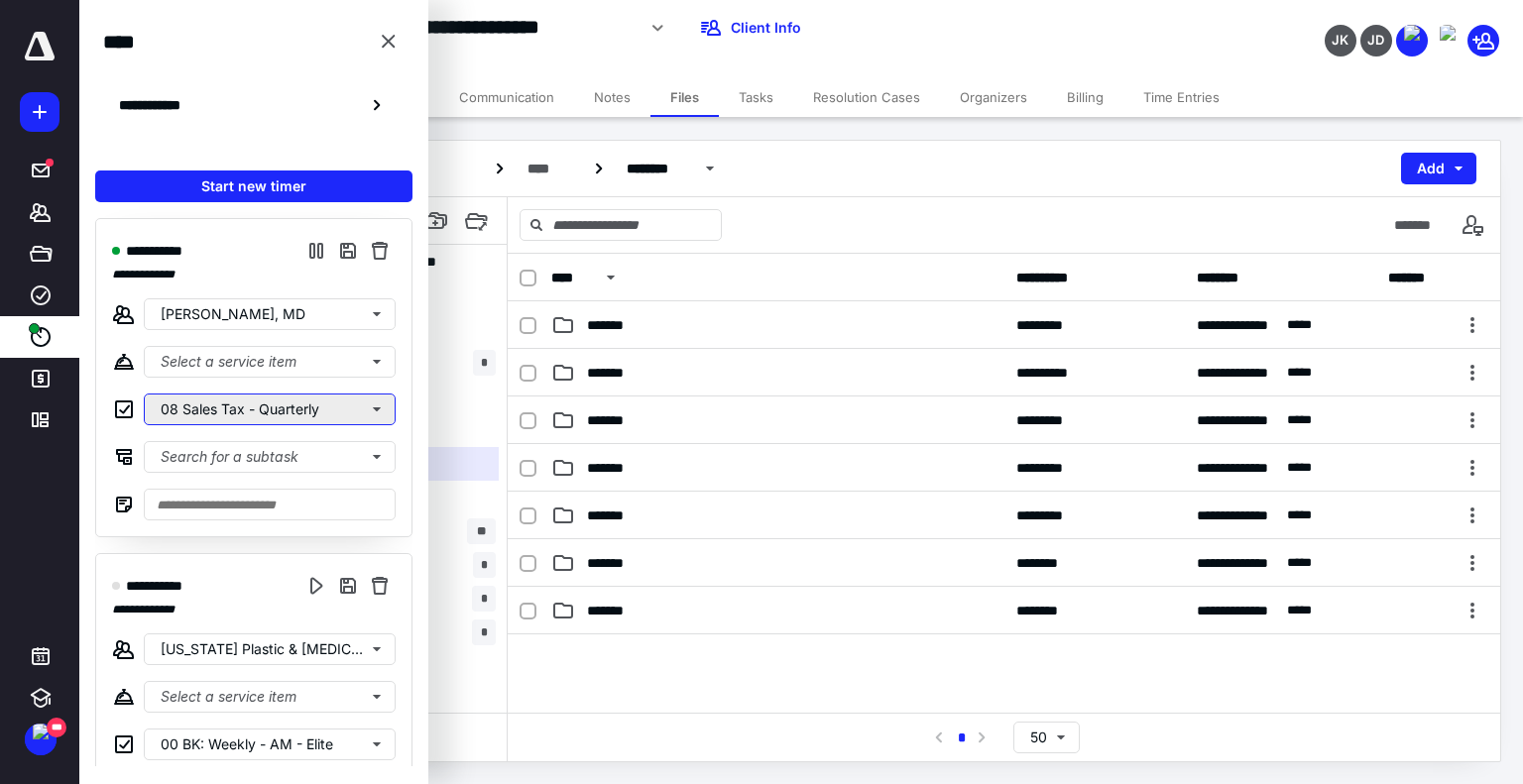 click on "08 Sales Tax - Quarterly" at bounding box center [270, 409] 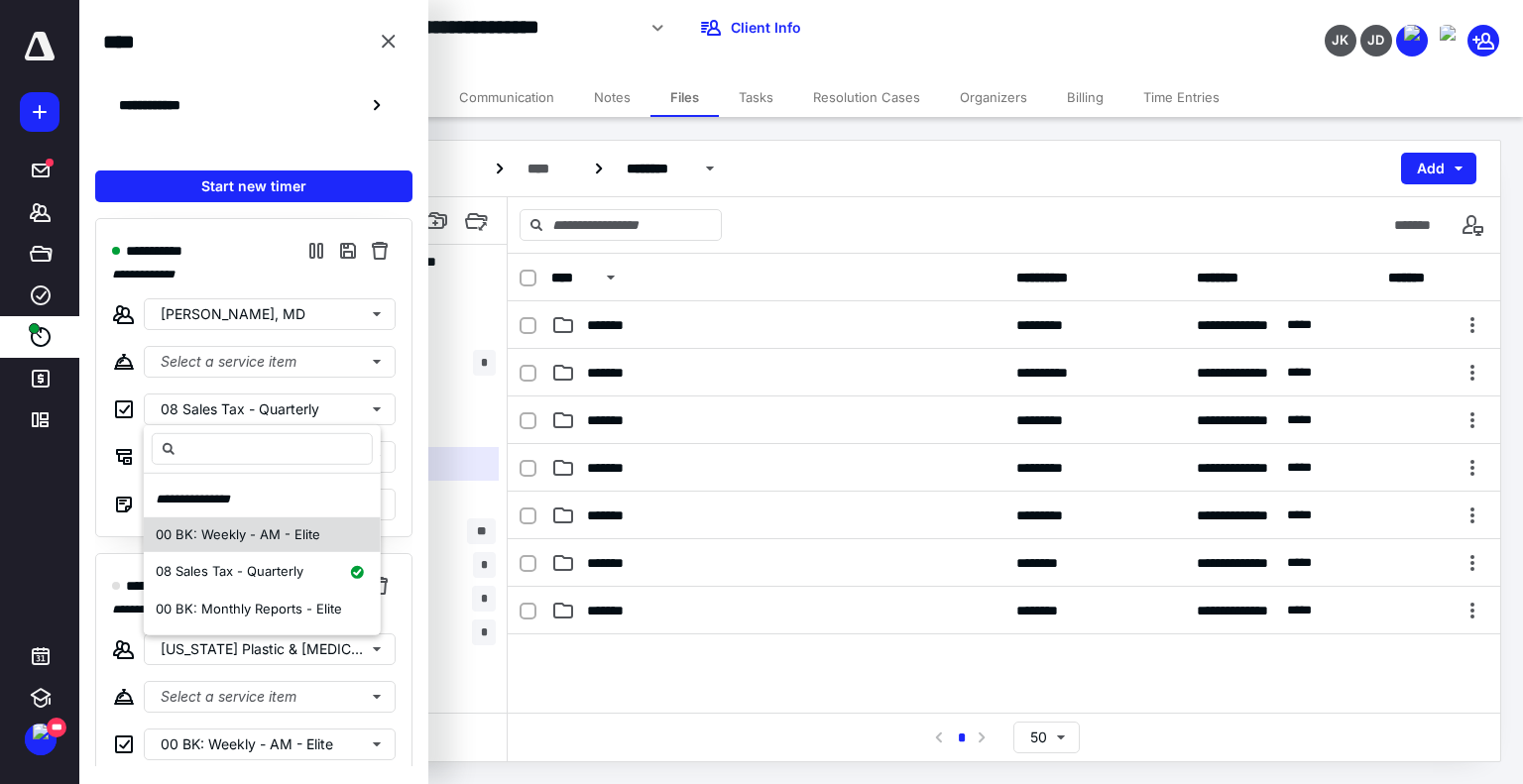 click on "00 BK: Weekly - AM - Elite" at bounding box center [262, 534] 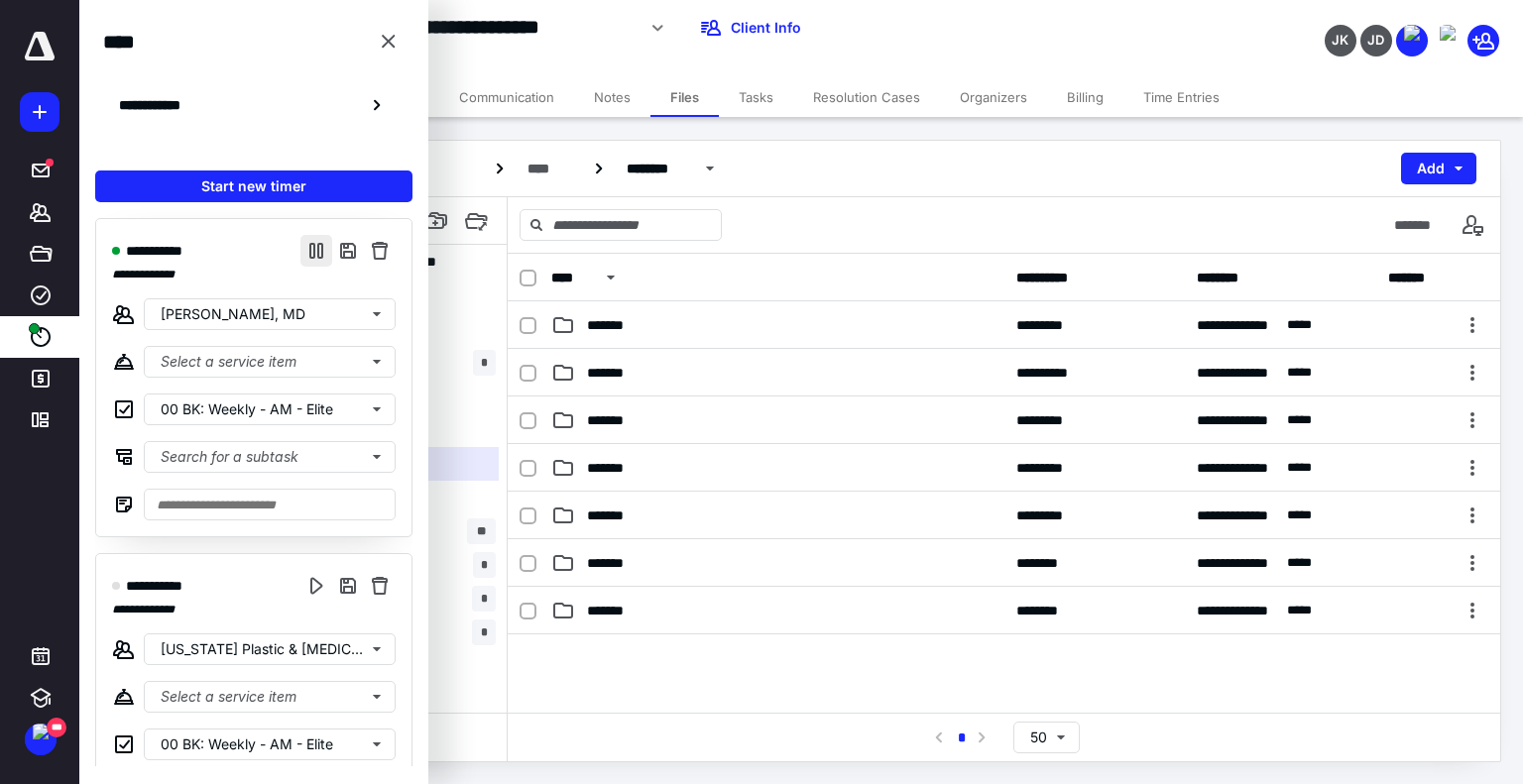 click at bounding box center [316, 251] 